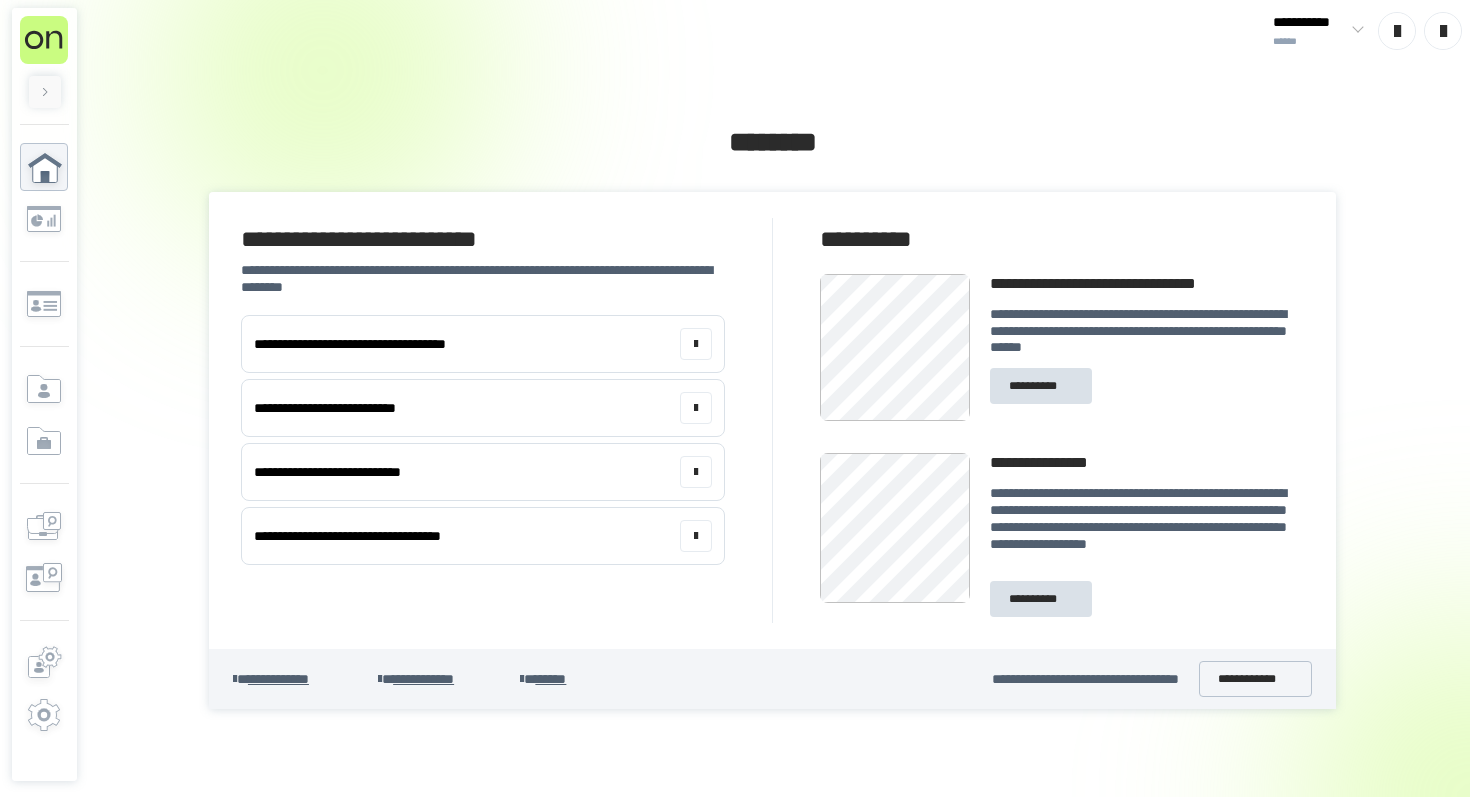 scroll, scrollTop: 0, scrollLeft: 0, axis: both 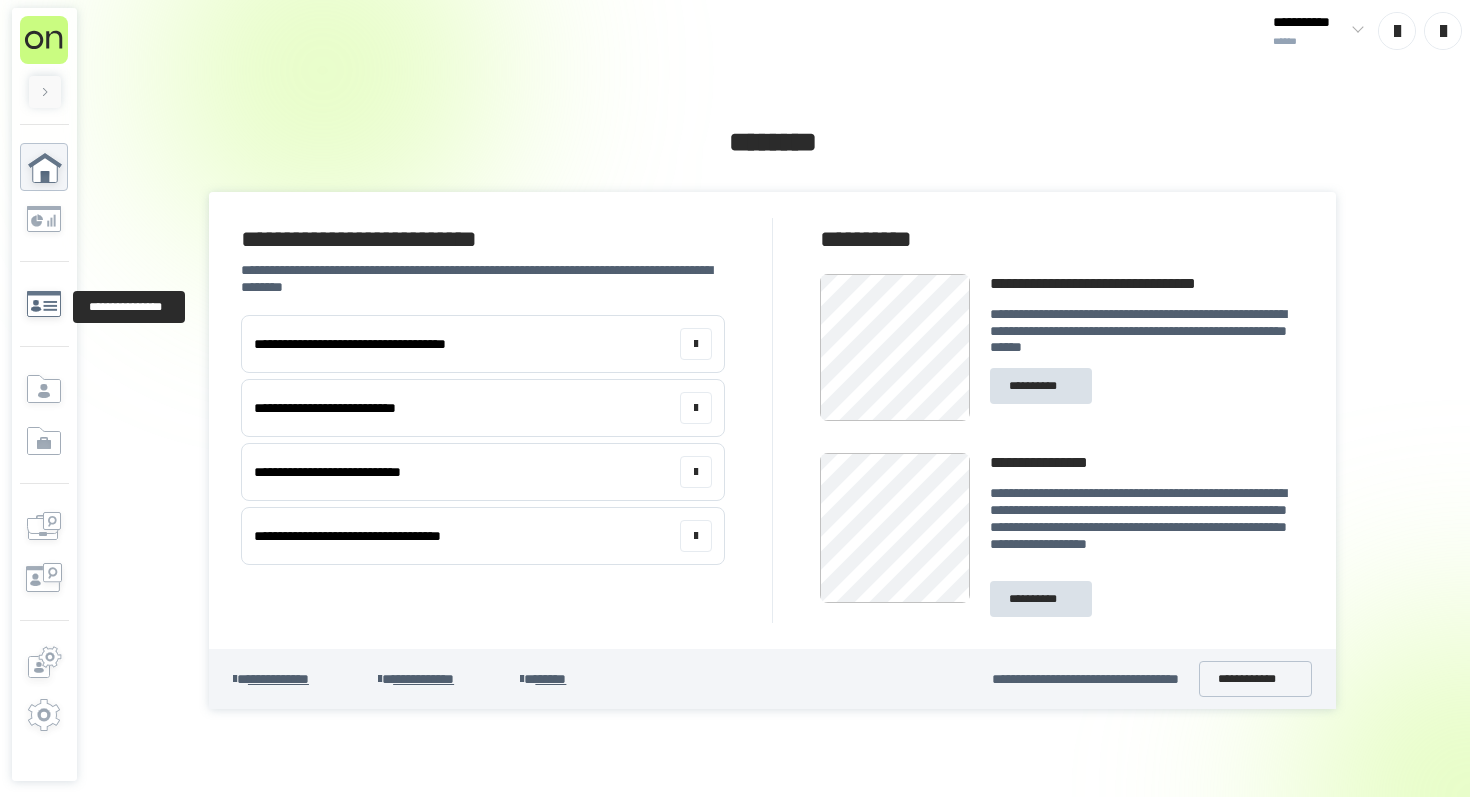 click 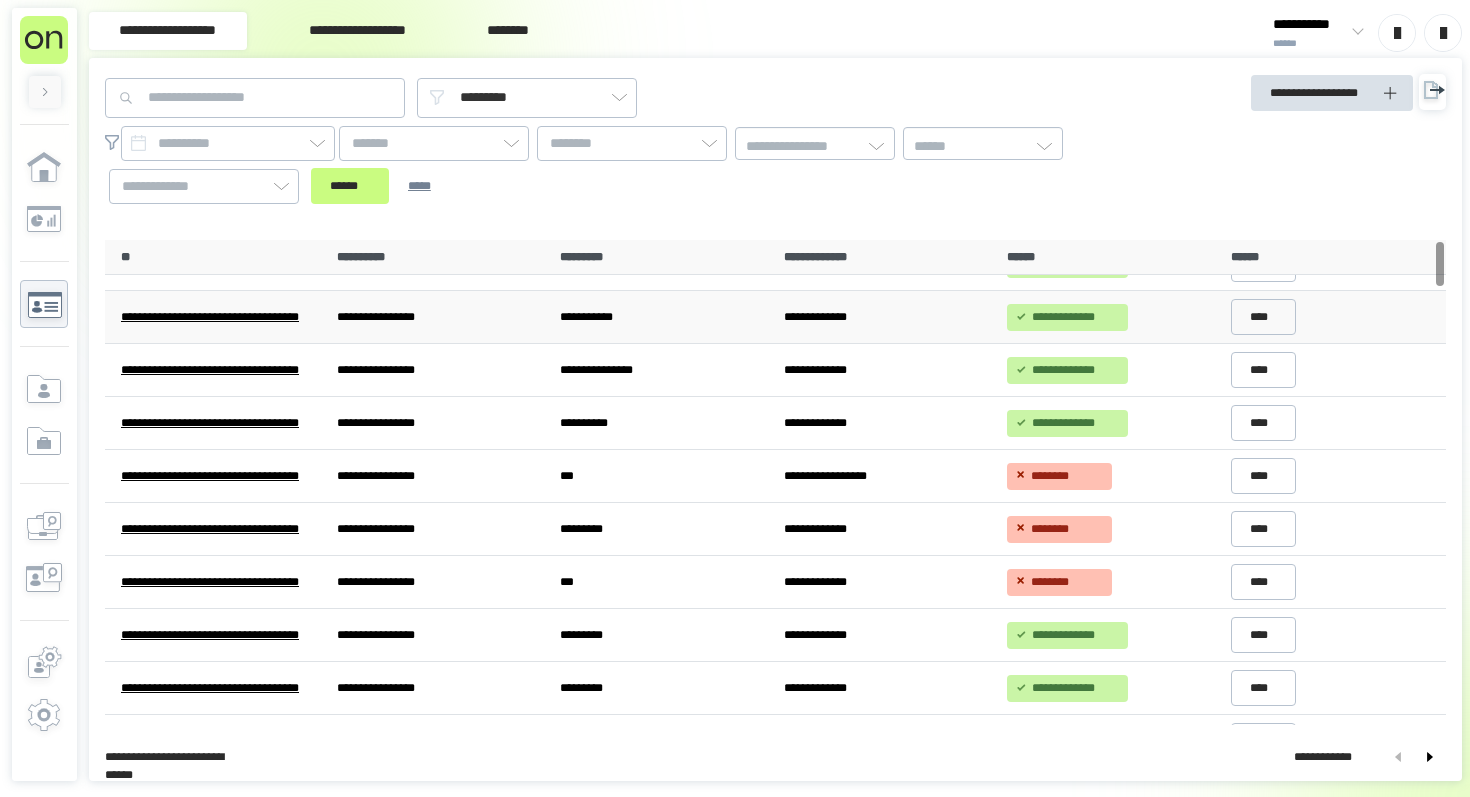 scroll, scrollTop: 0, scrollLeft: 0, axis: both 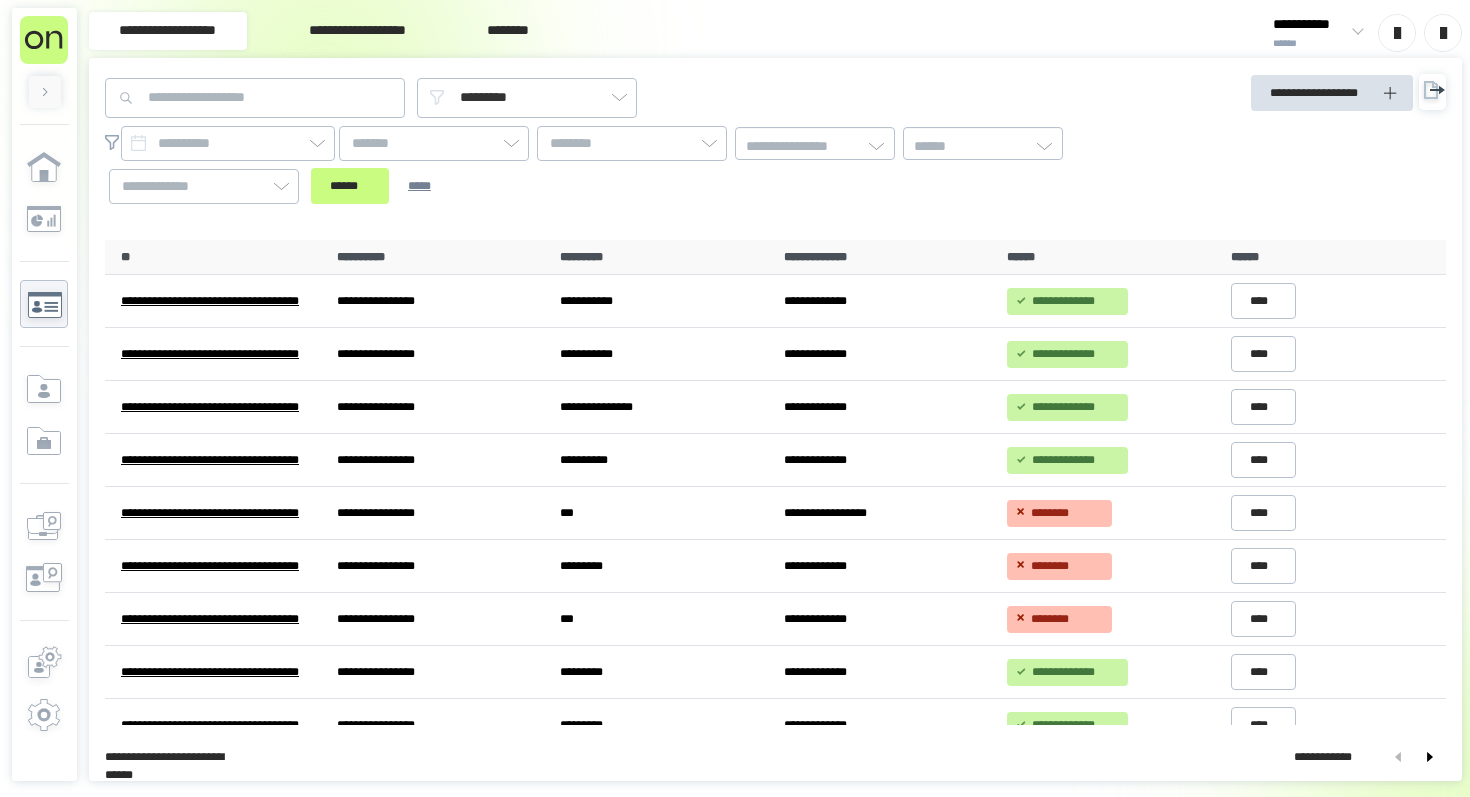 click on "**********" at bounding box center (357, 31) 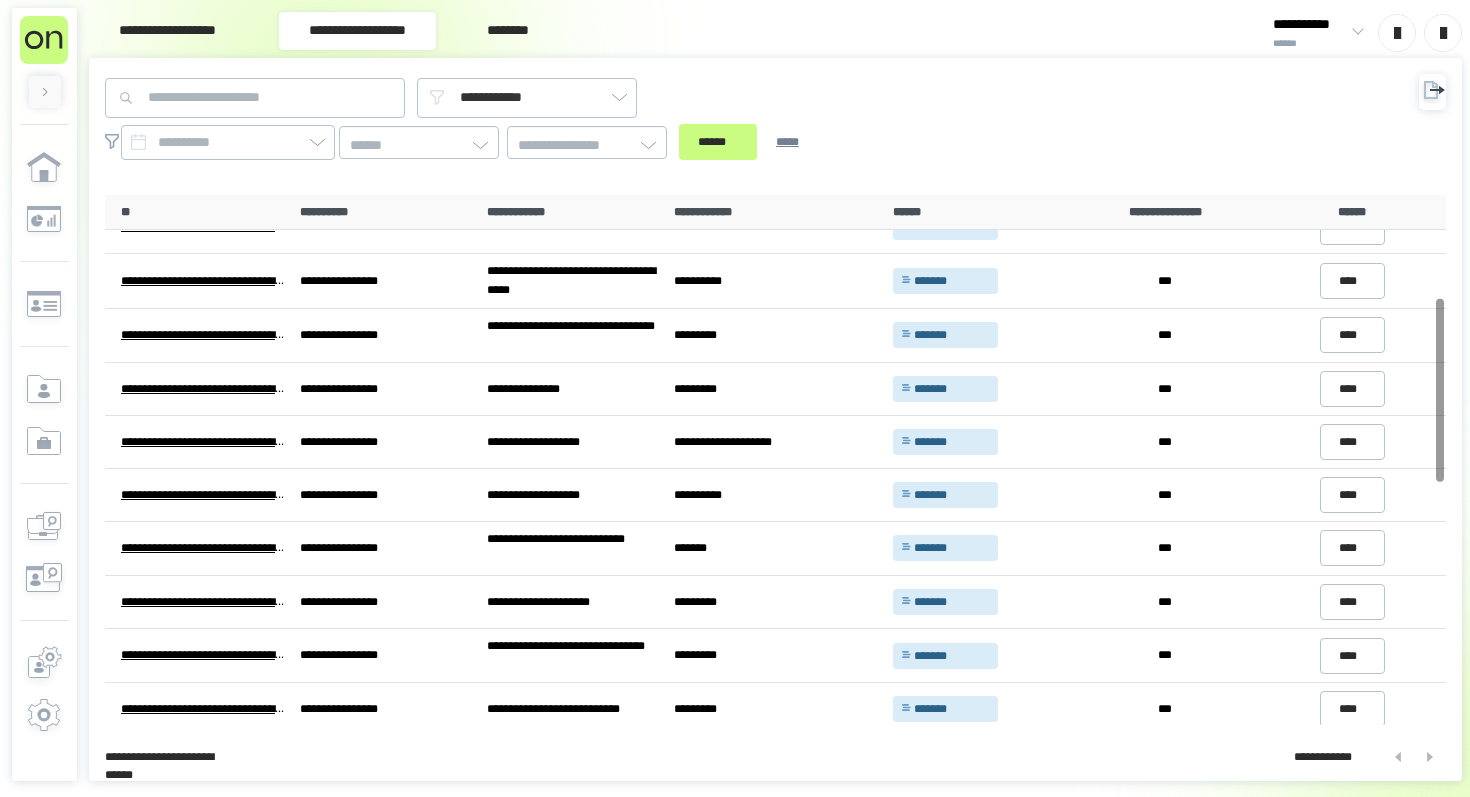 scroll, scrollTop: 0, scrollLeft: 0, axis: both 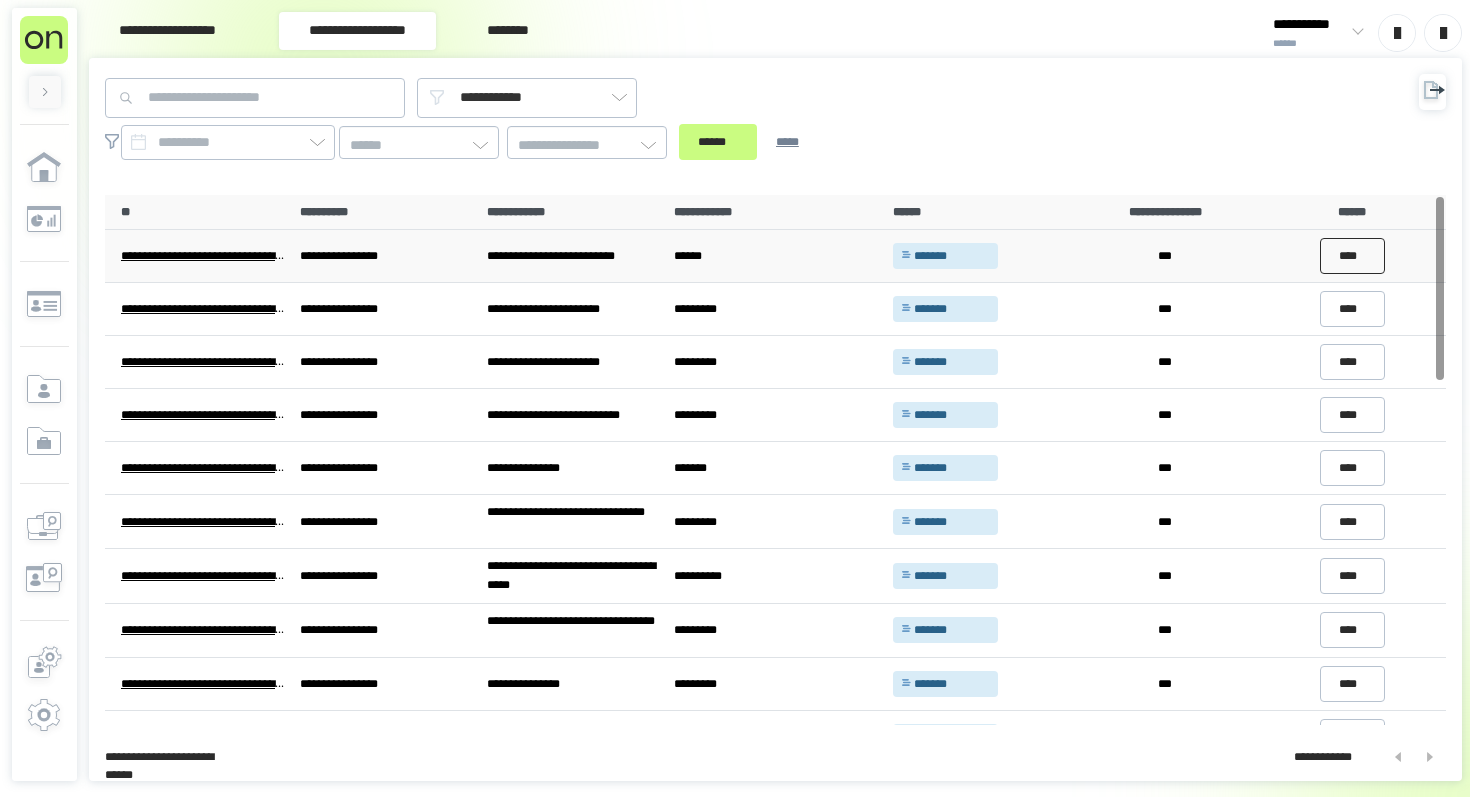 click on "****" at bounding box center (1353, 256) 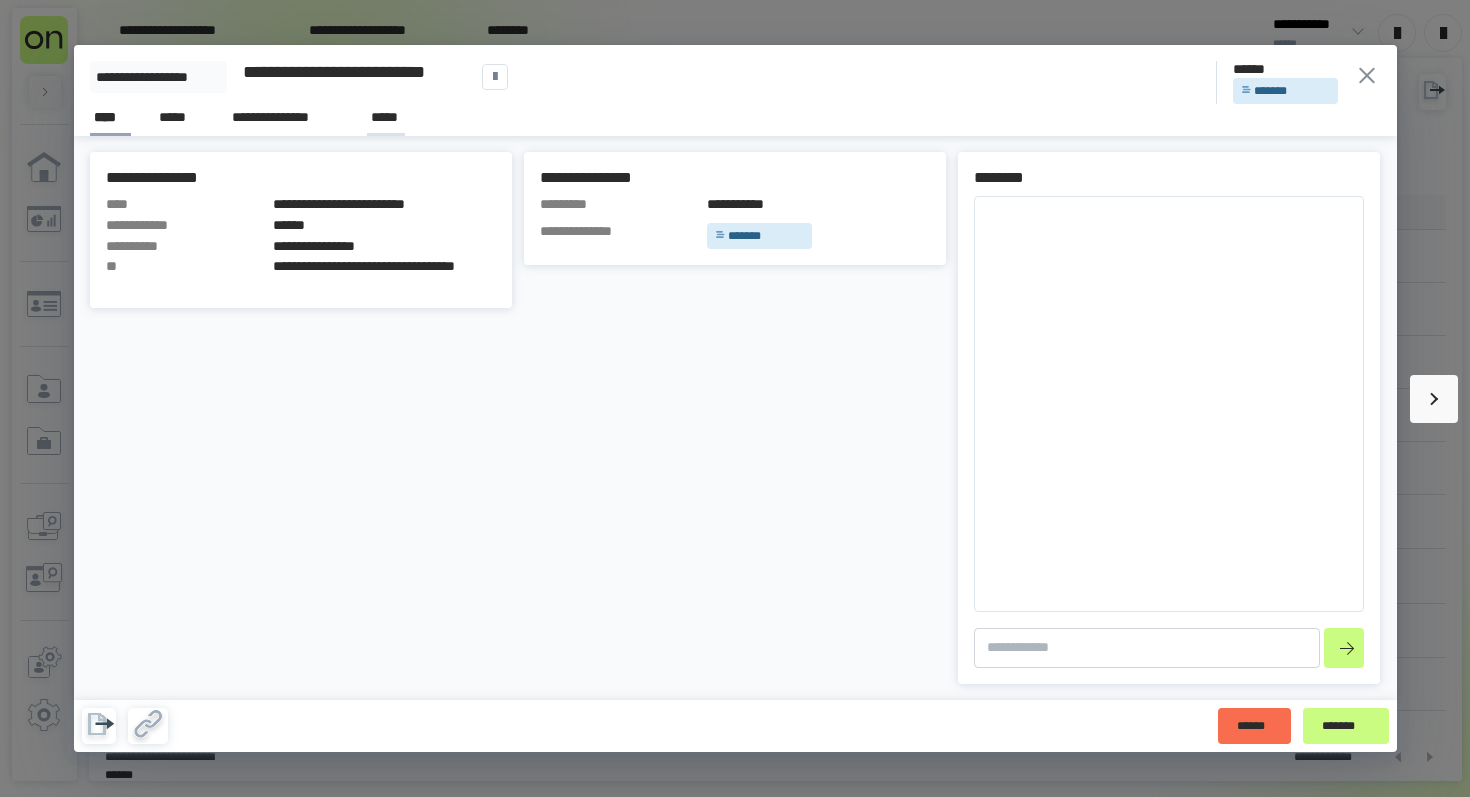 click on "*****" at bounding box center [386, 117] 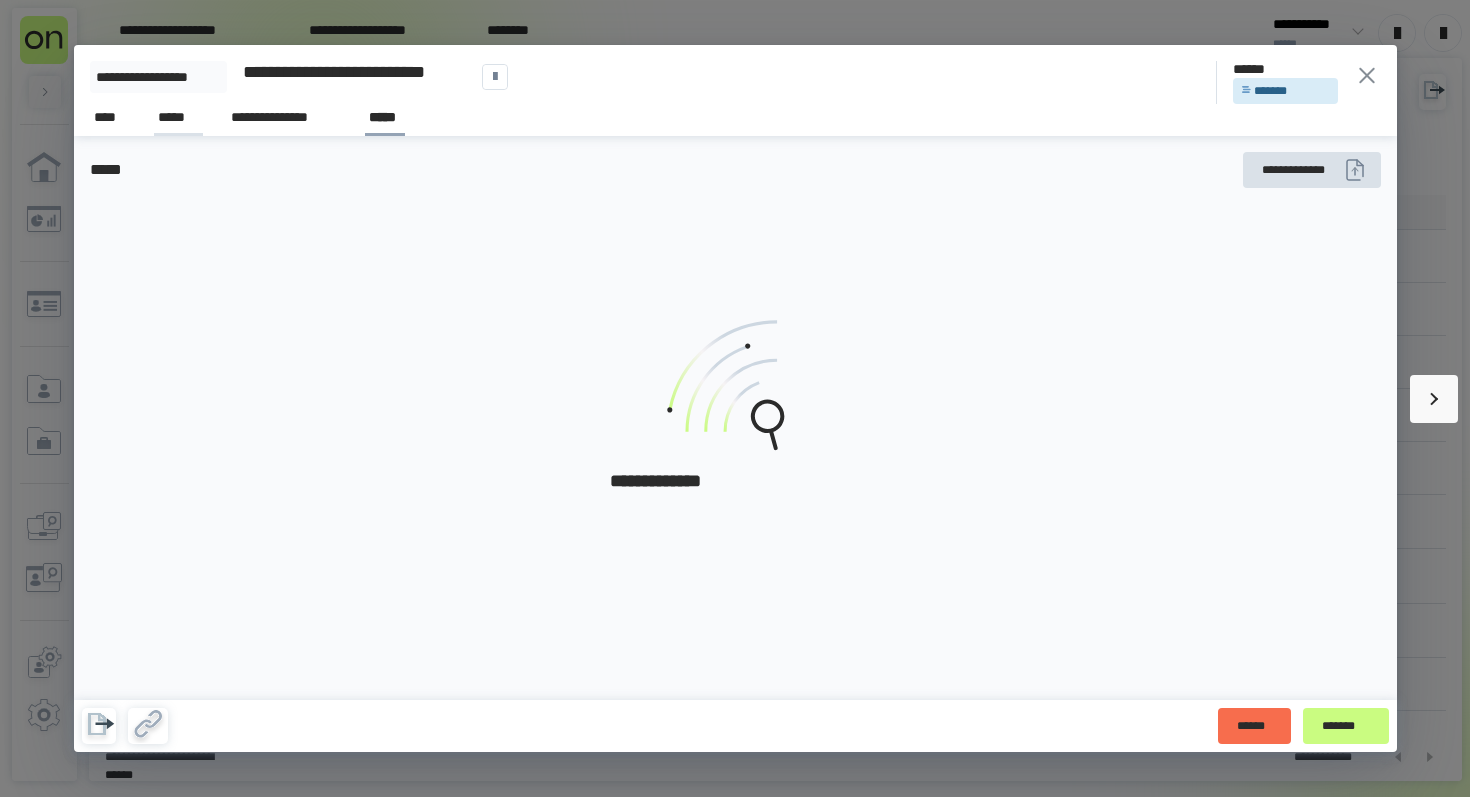 click on "*****" at bounding box center (178, 117) 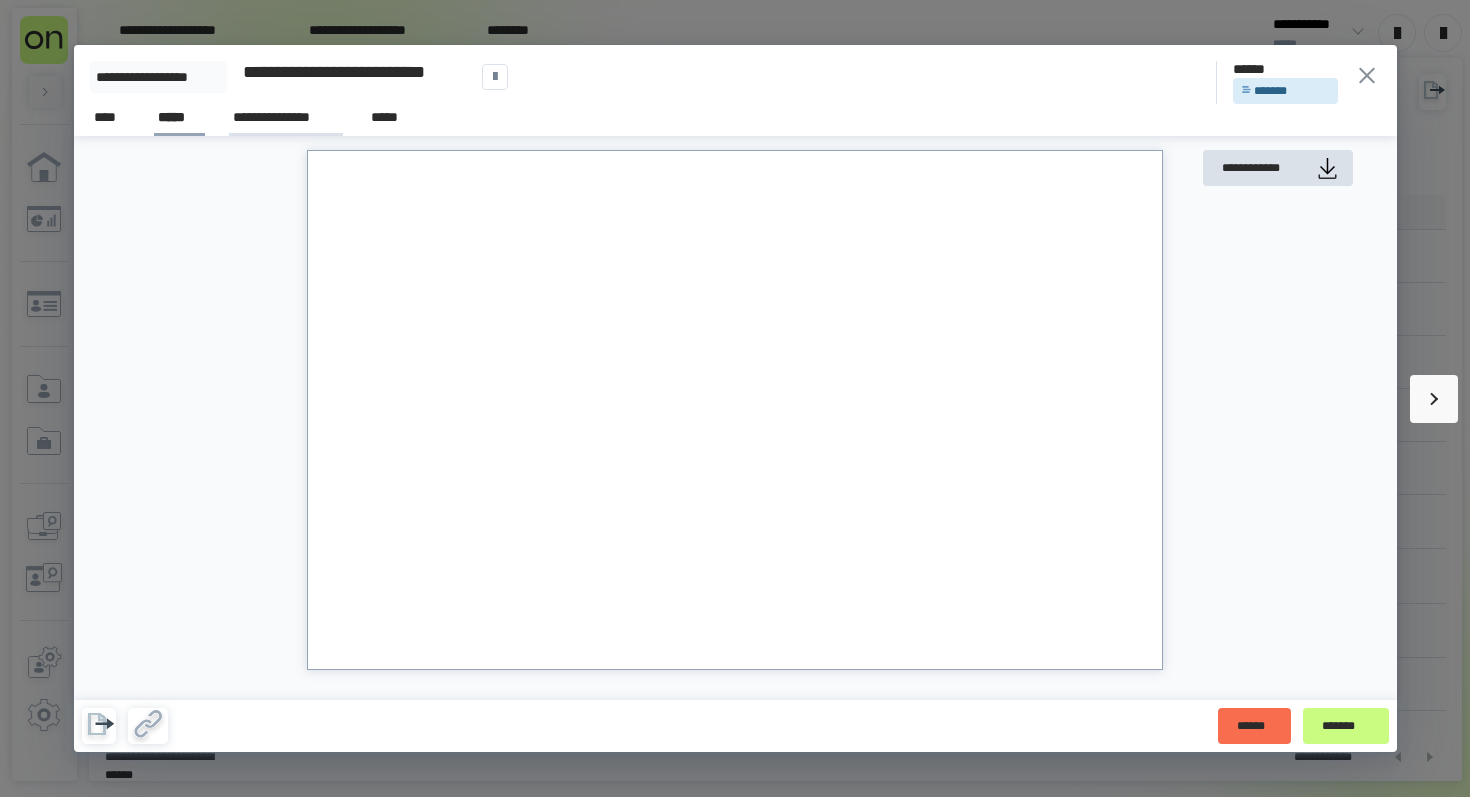 click on "**********" at bounding box center [286, 117] 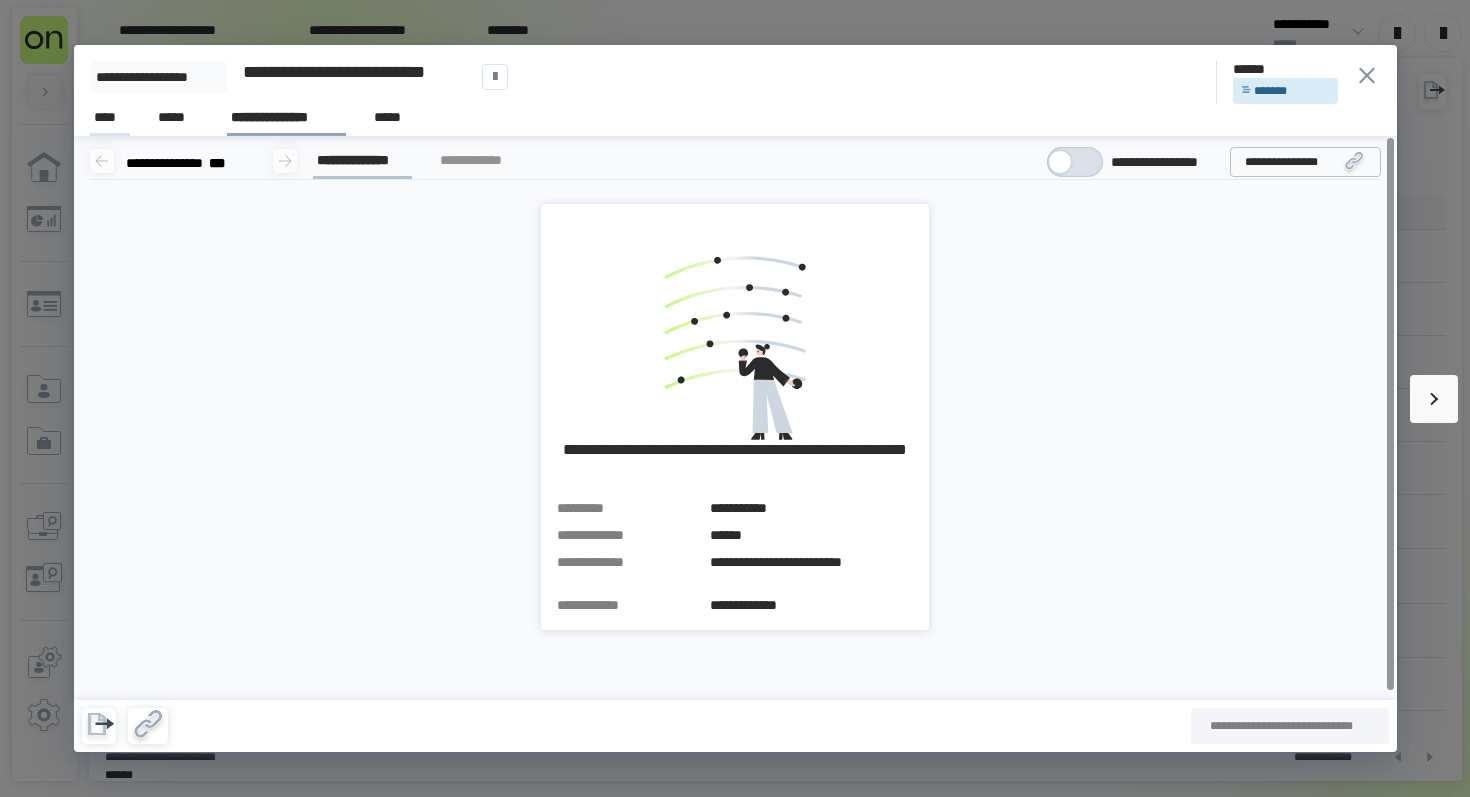 click on "****" at bounding box center (110, 117) 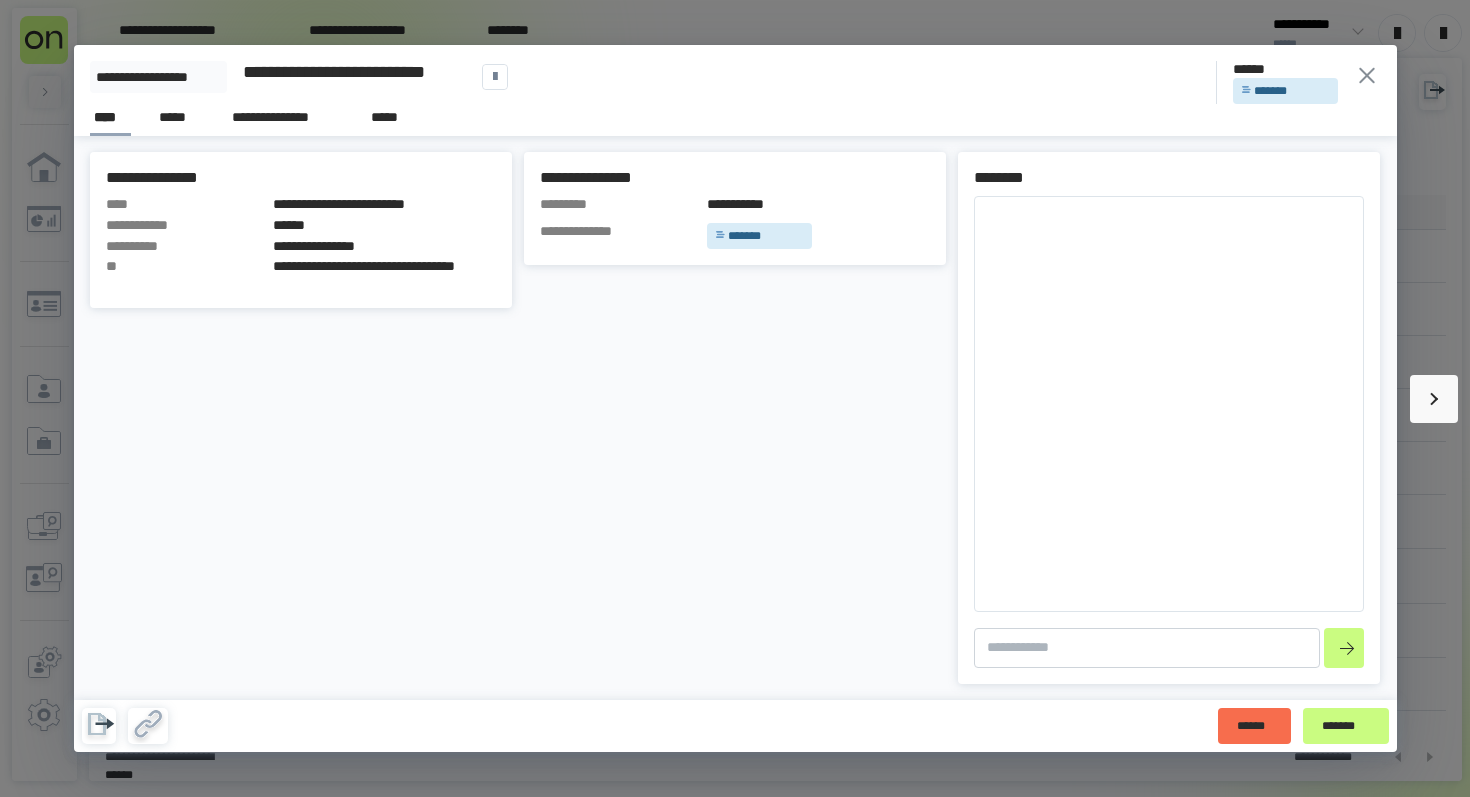 click 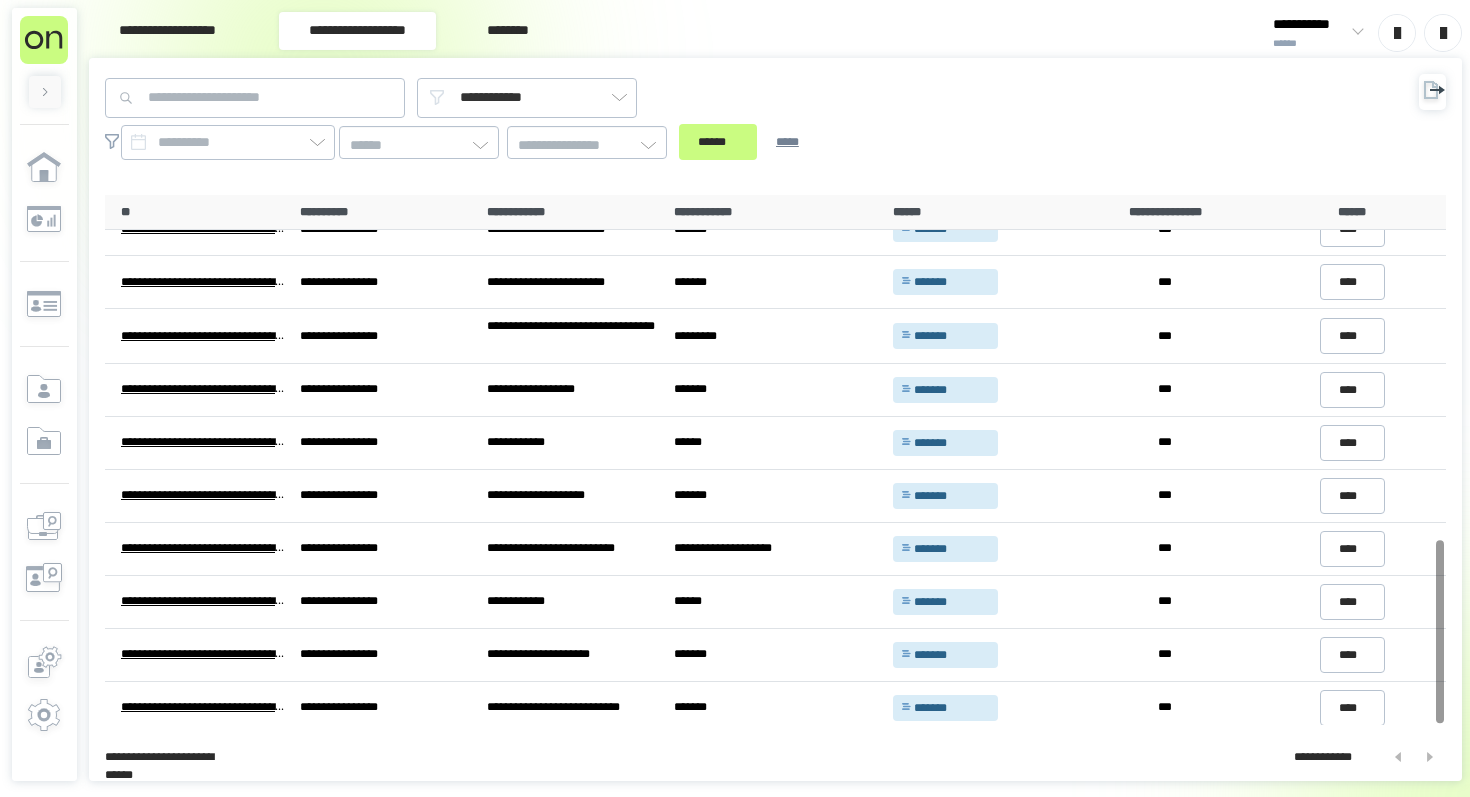 scroll, scrollTop: 996, scrollLeft: 0, axis: vertical 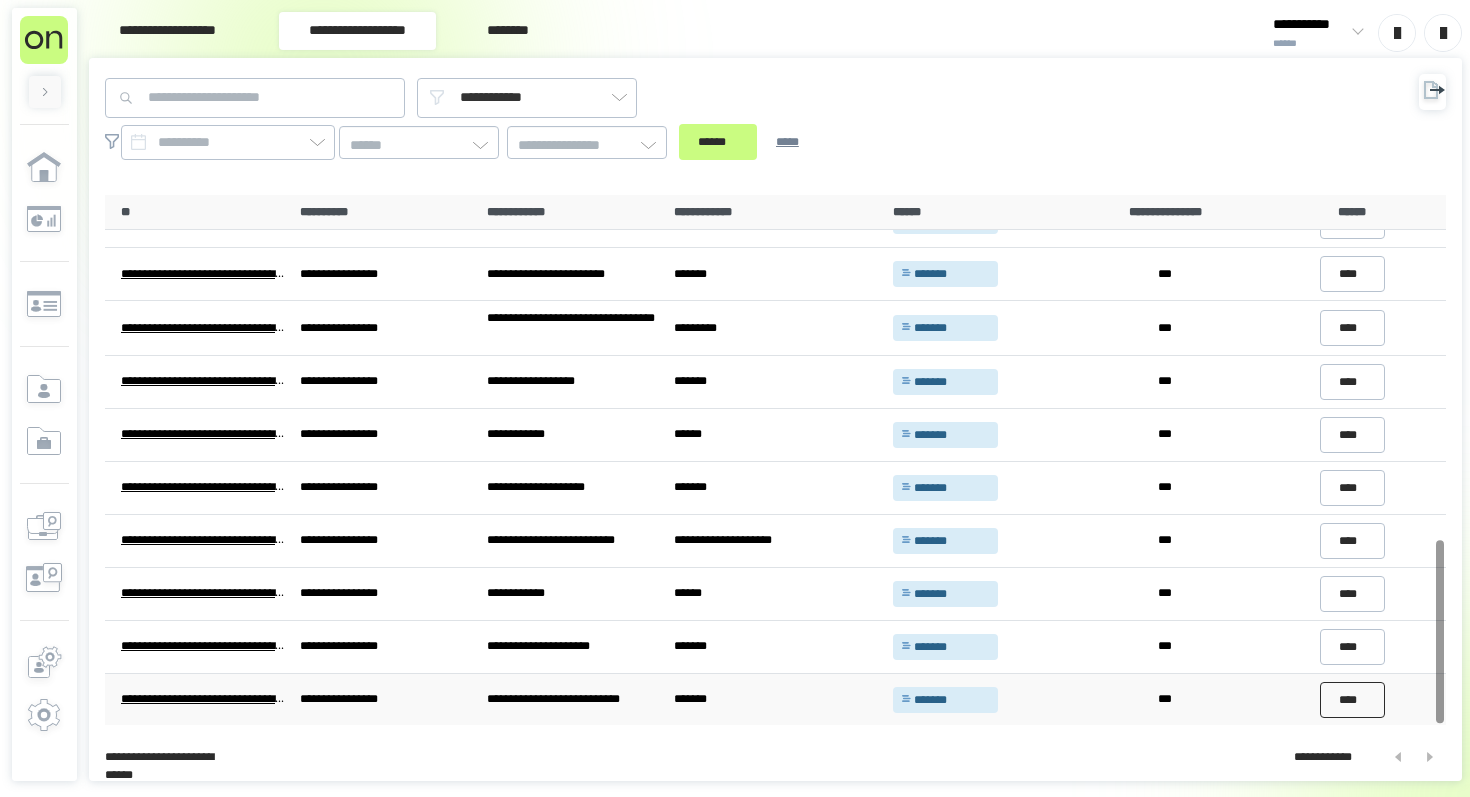 click on "****" at bounding box center (1353, 700) 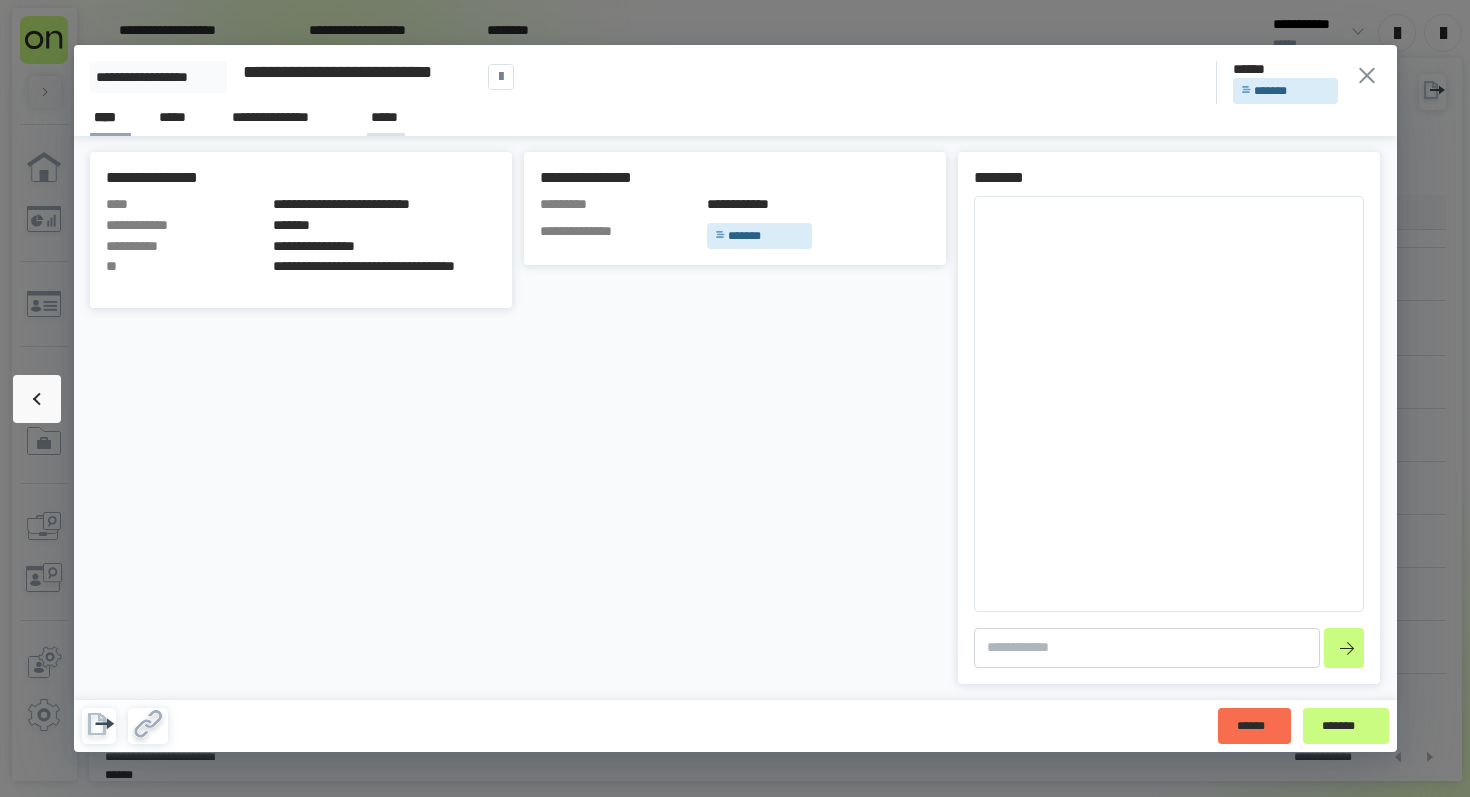 click on "*****" at bounding box center (386, 117) 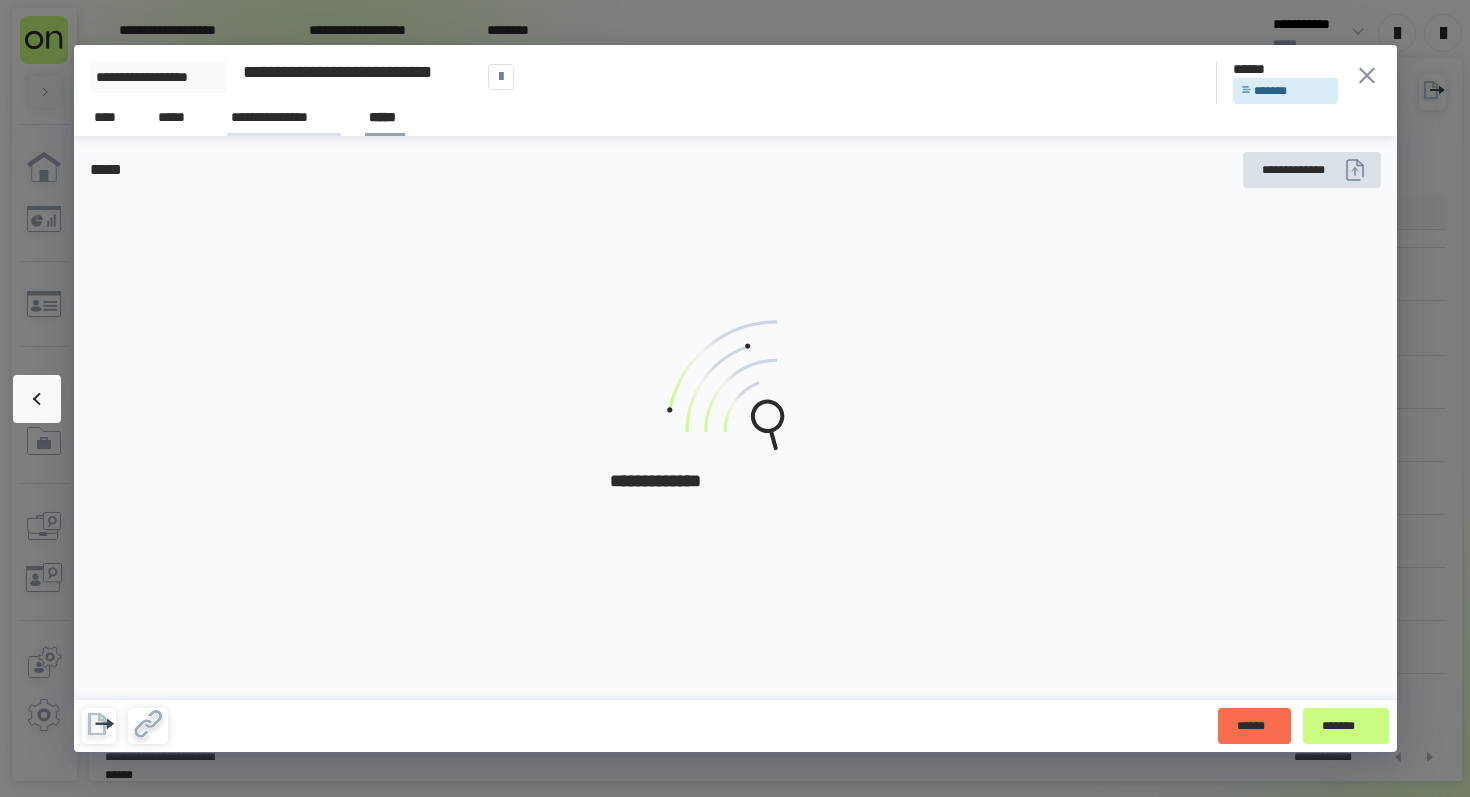 click on "**********" at bounding box center [284, 117] 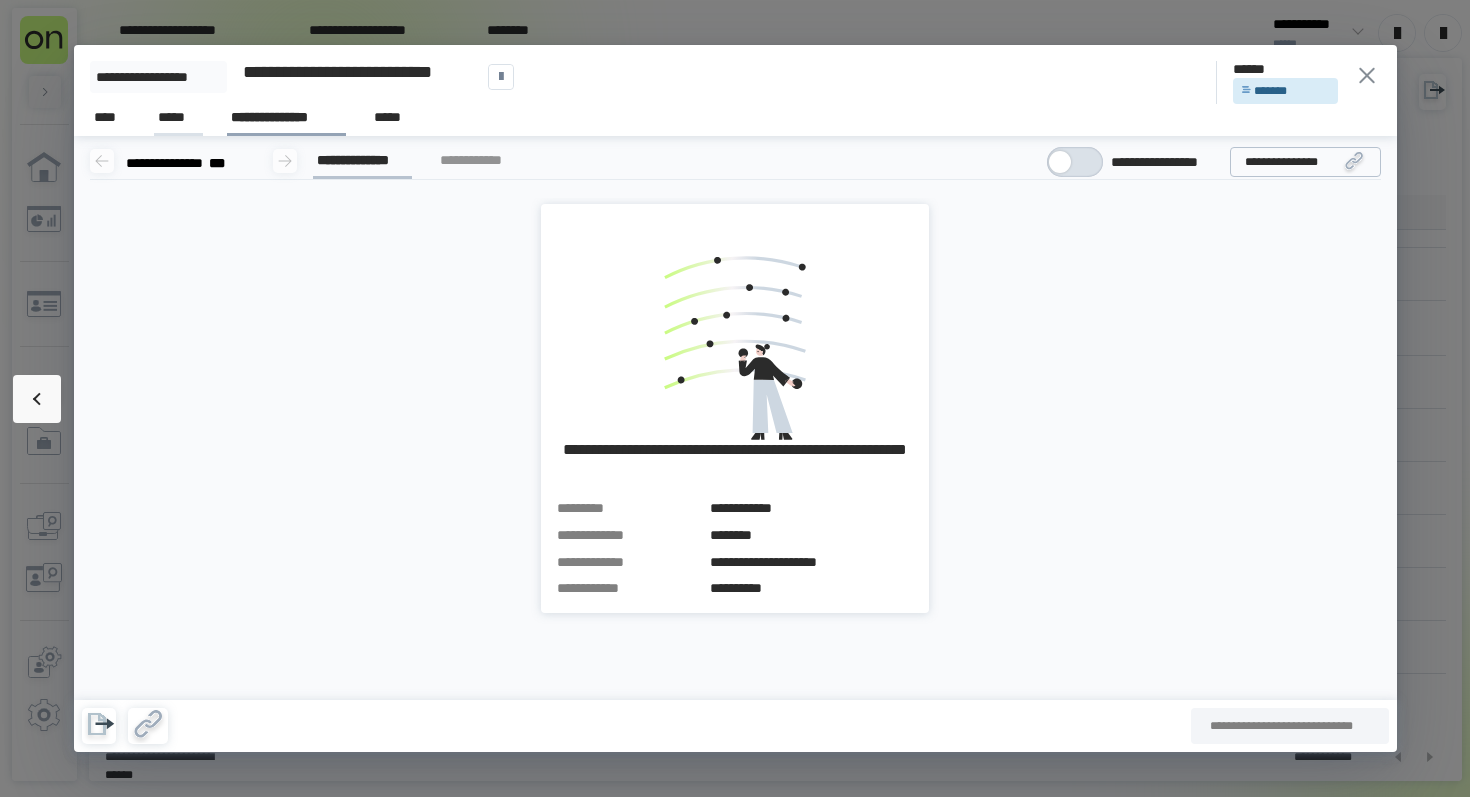 click on "*****" at bounding box center [178, 118] 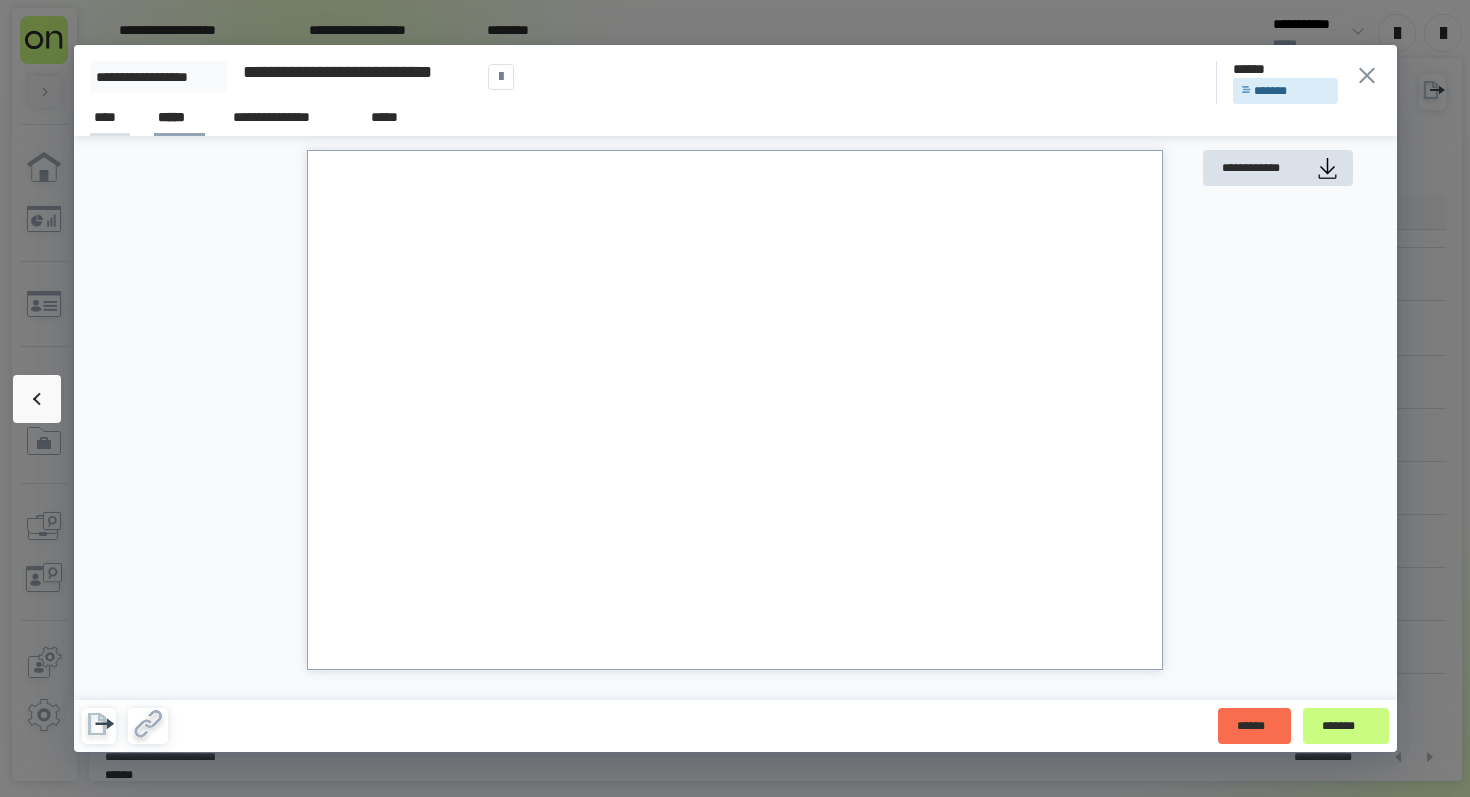 click on "****" at bounding box center [110, 117] 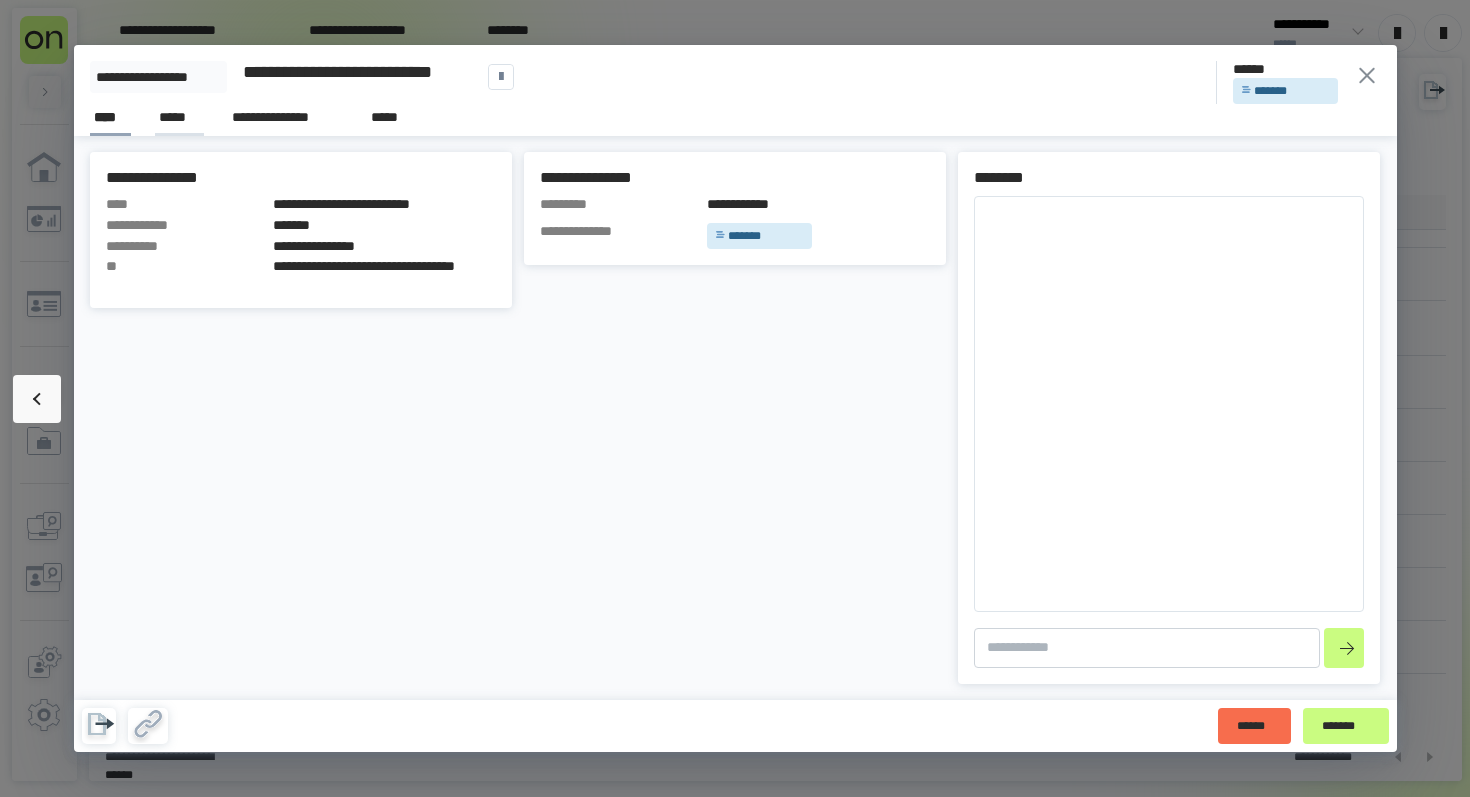 click on "*****" at bounding box center (179, 117) 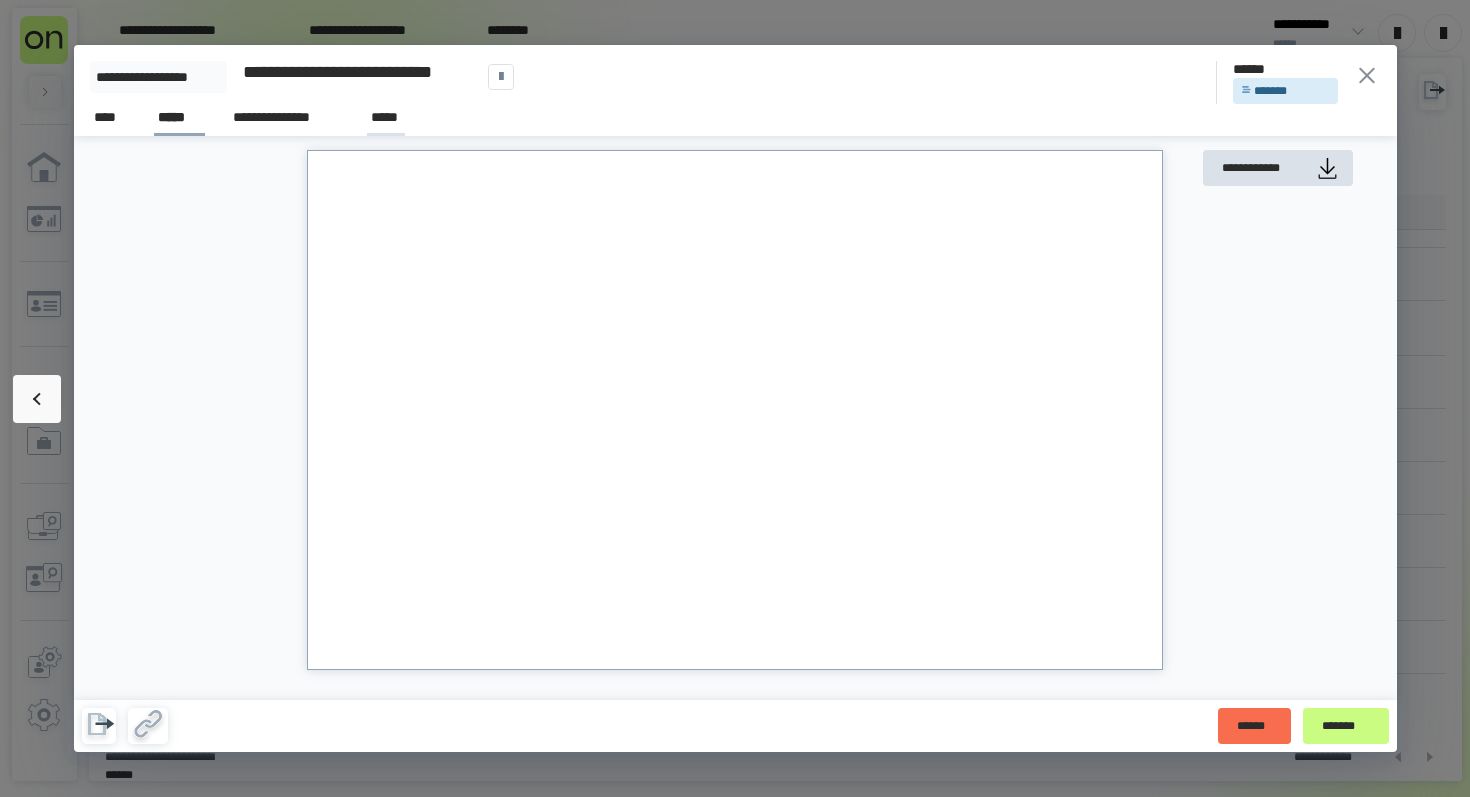 click on "*****" at bounding box center (386, 117) 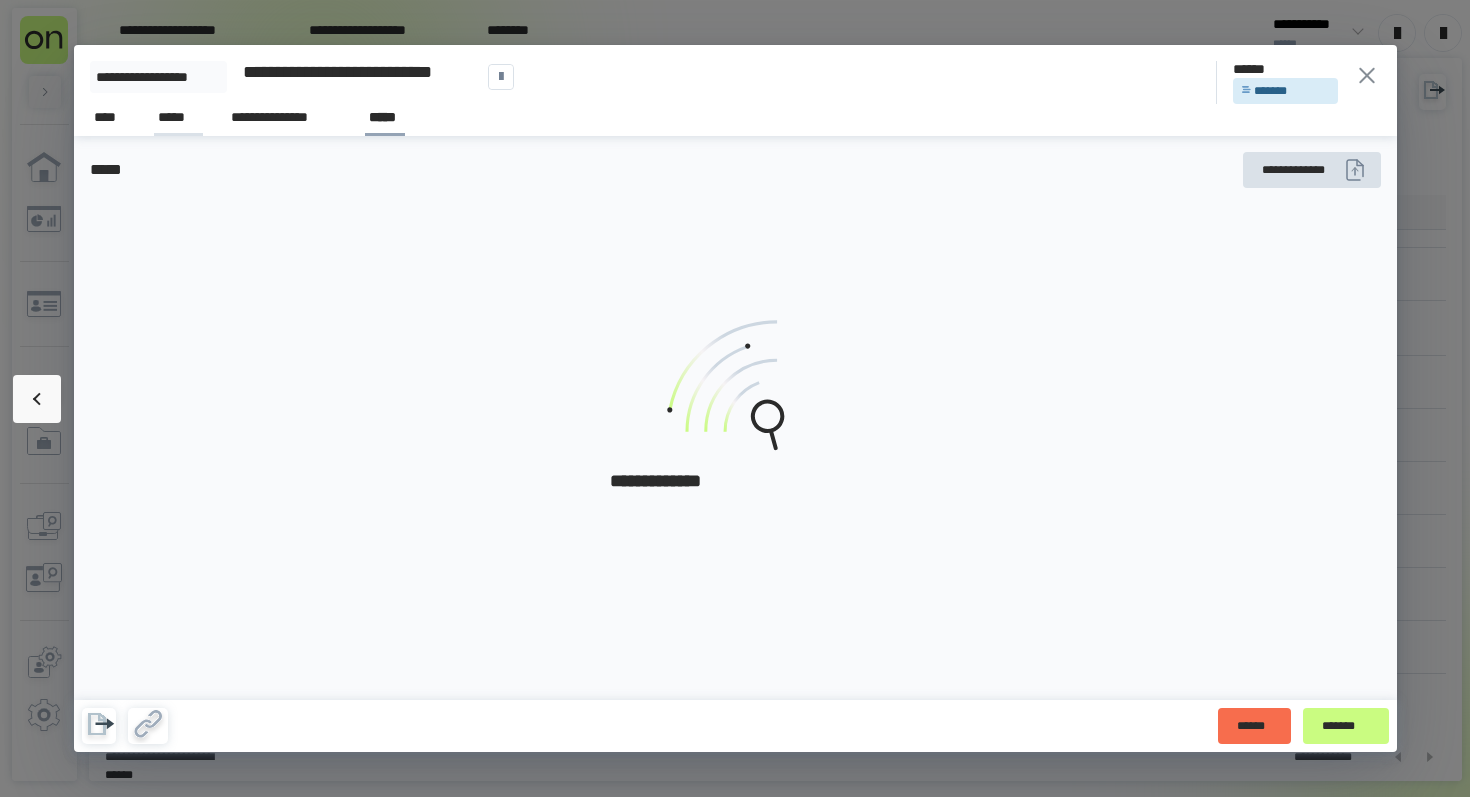click on "*****" at bounding box center [178, 117] 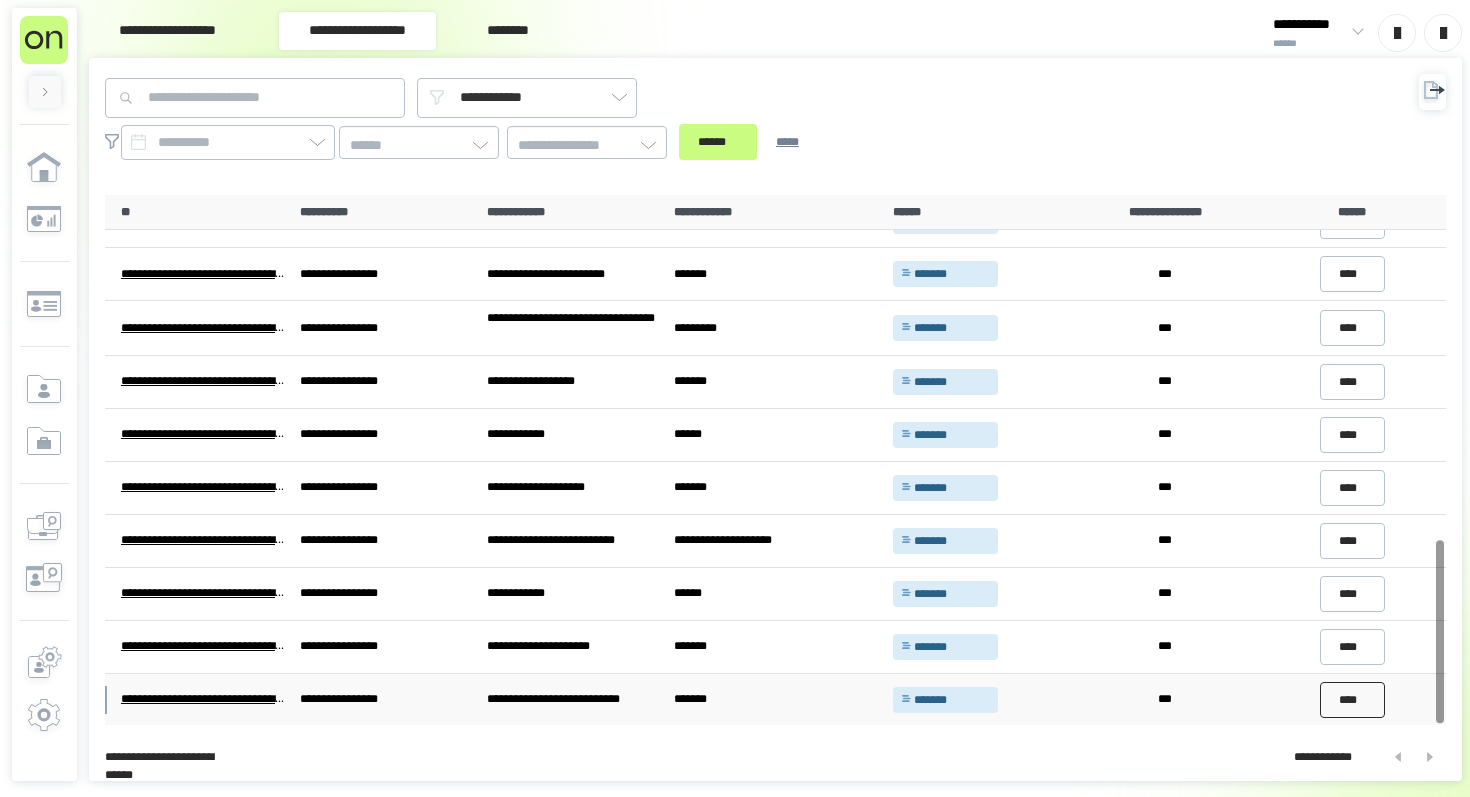 click on "****" at bounding box center [1353, 700] 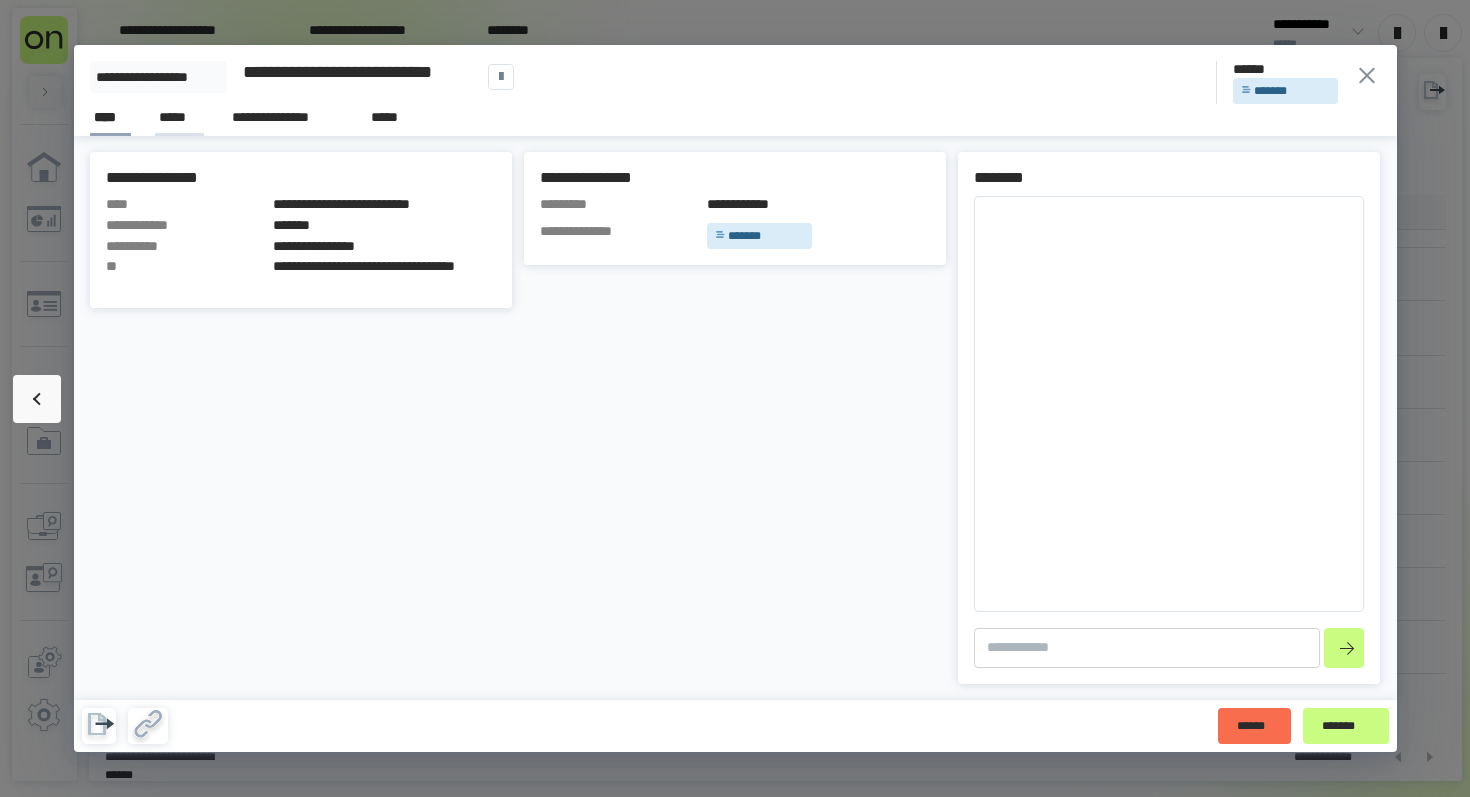 click on "*****" at bounding box center [179, 117] 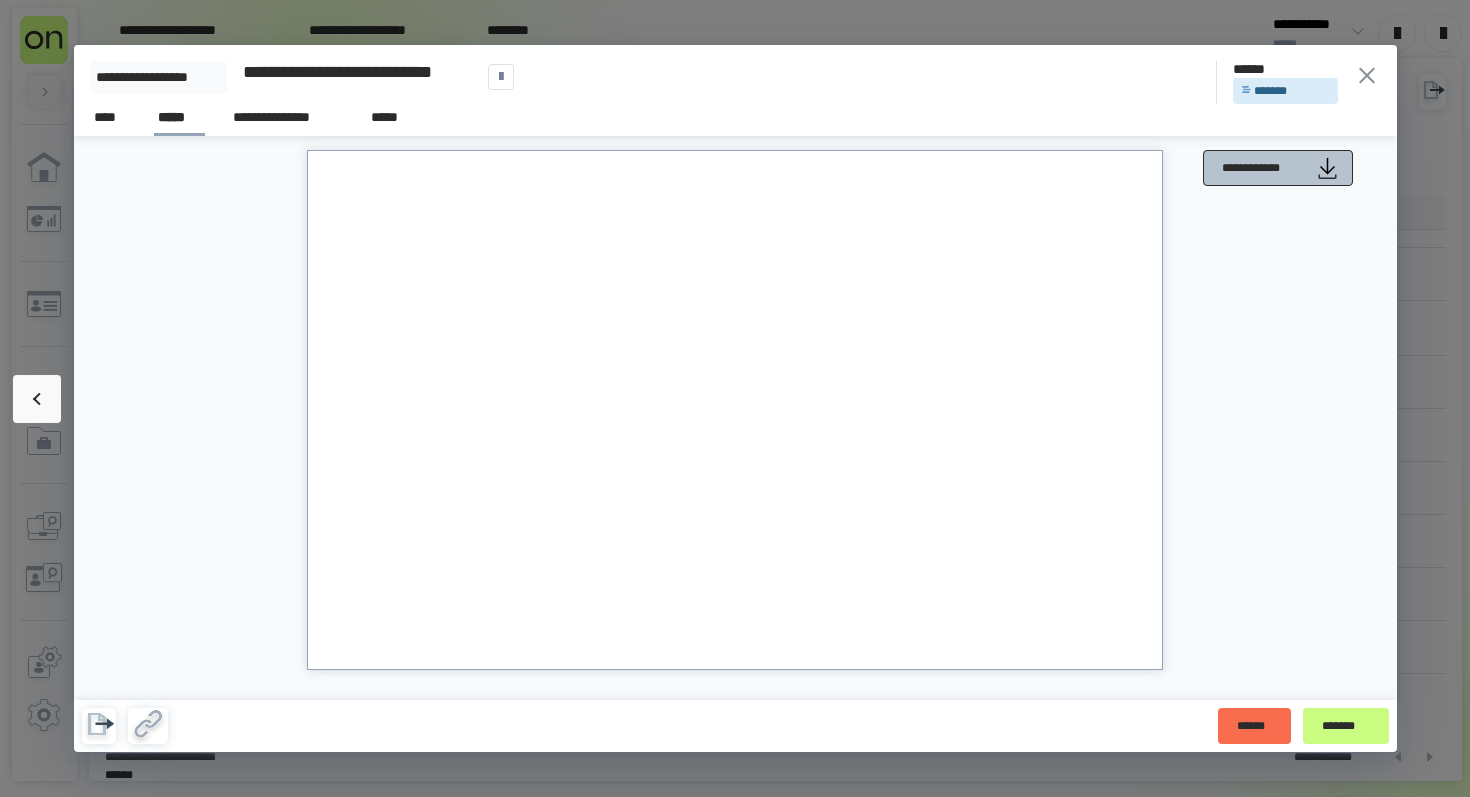 click on "**********" at bounding box center (1263, 168) 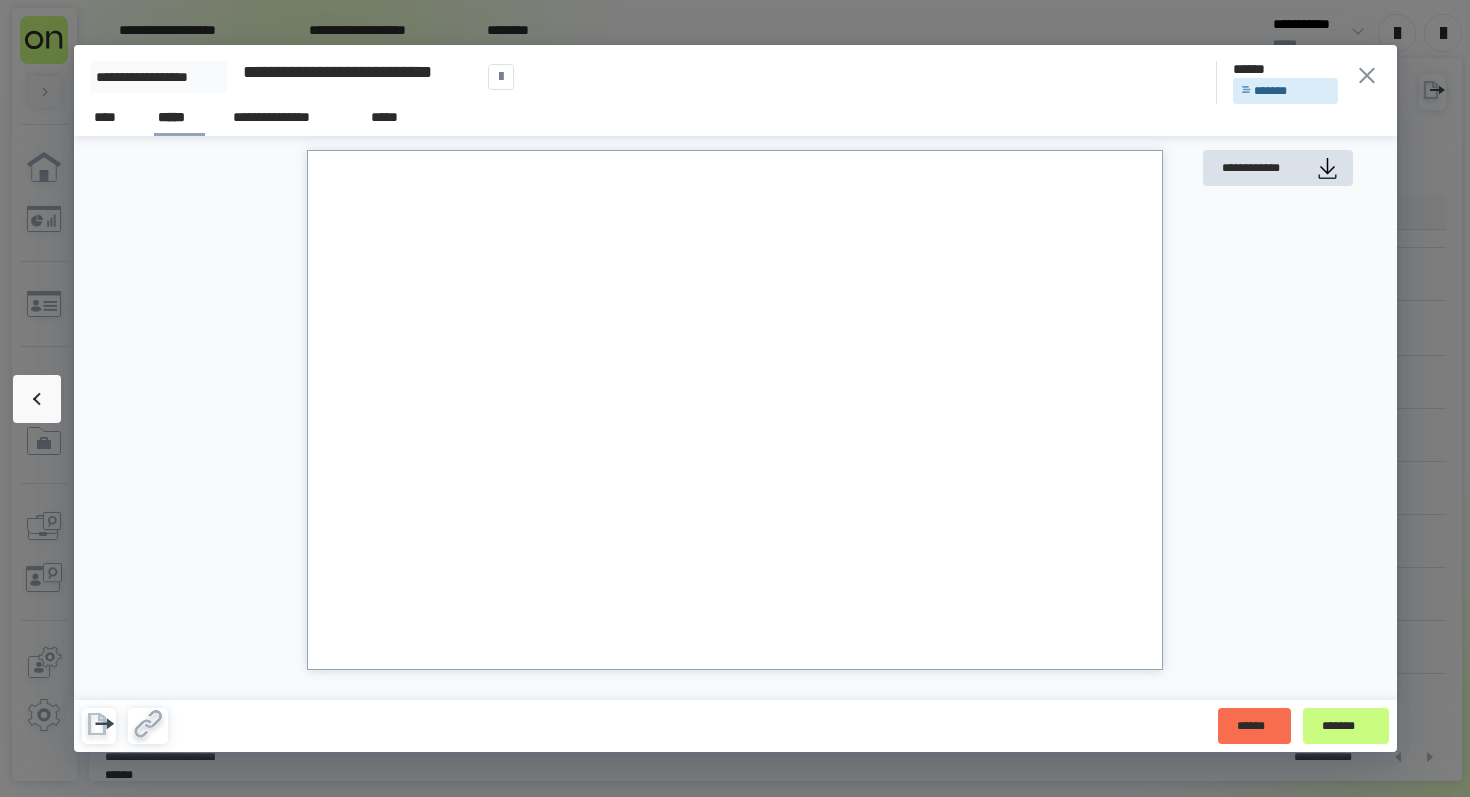 click 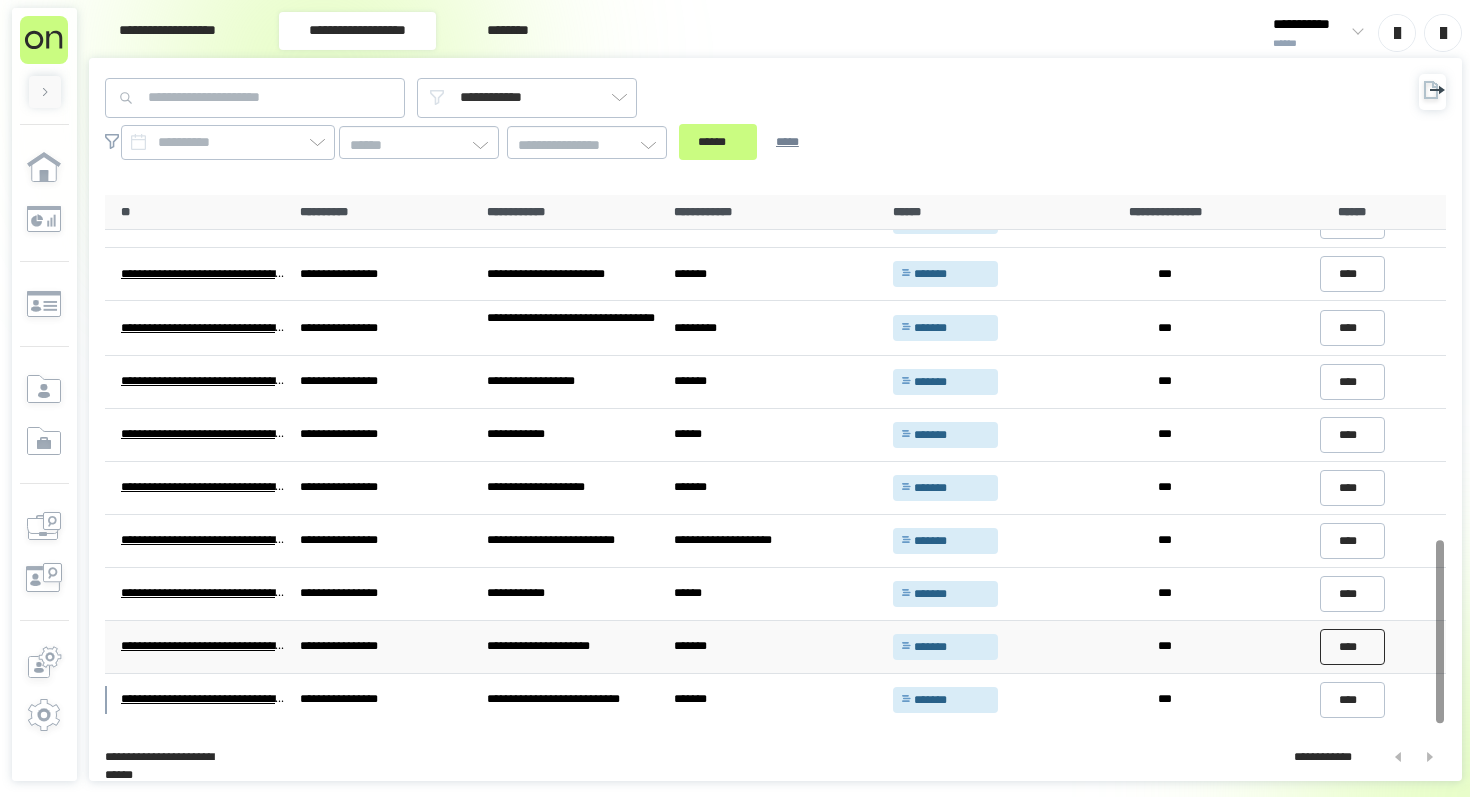 click on "****" at bounding box center [1353, 647] 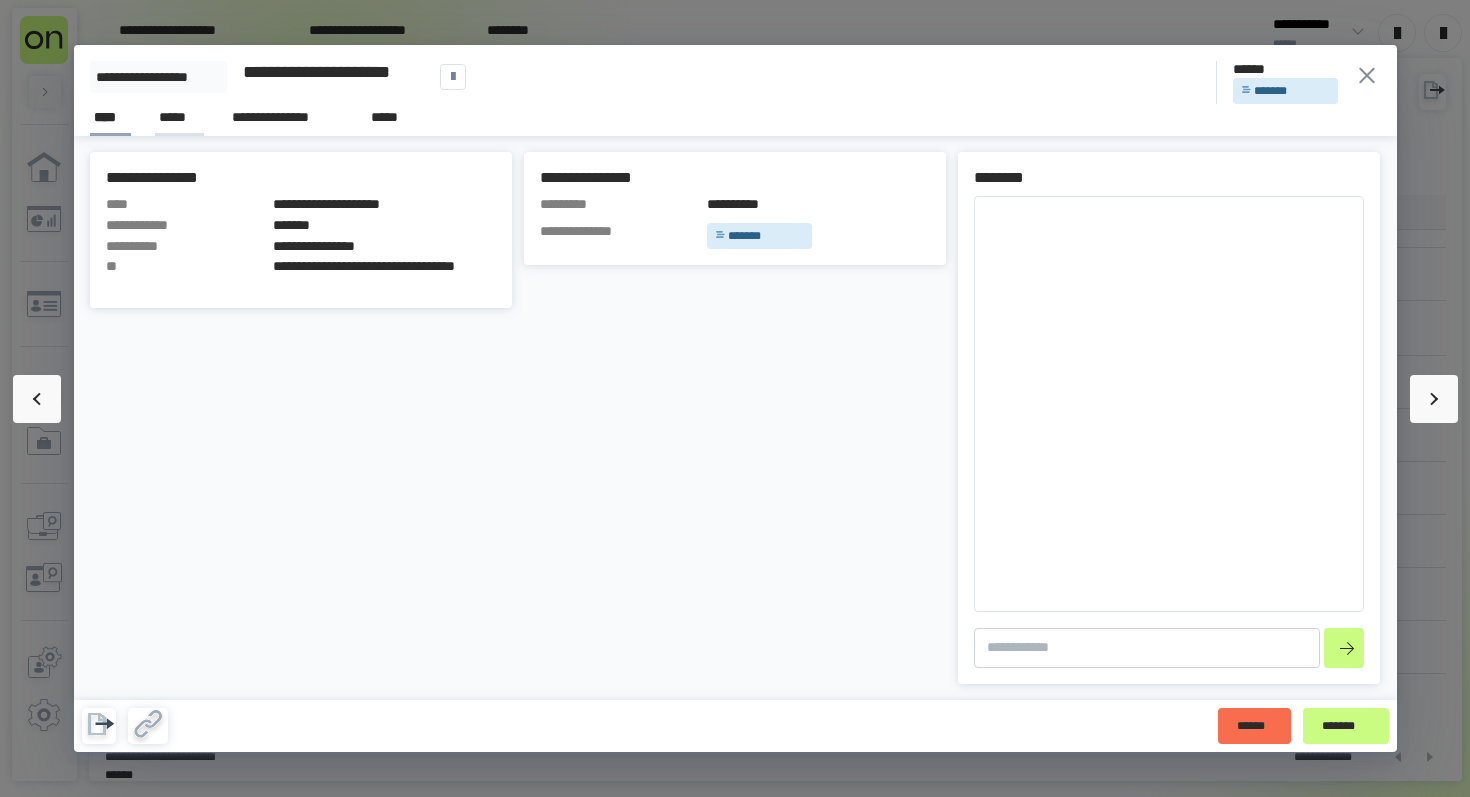 click on "*****" at bounding box center [179, 117] 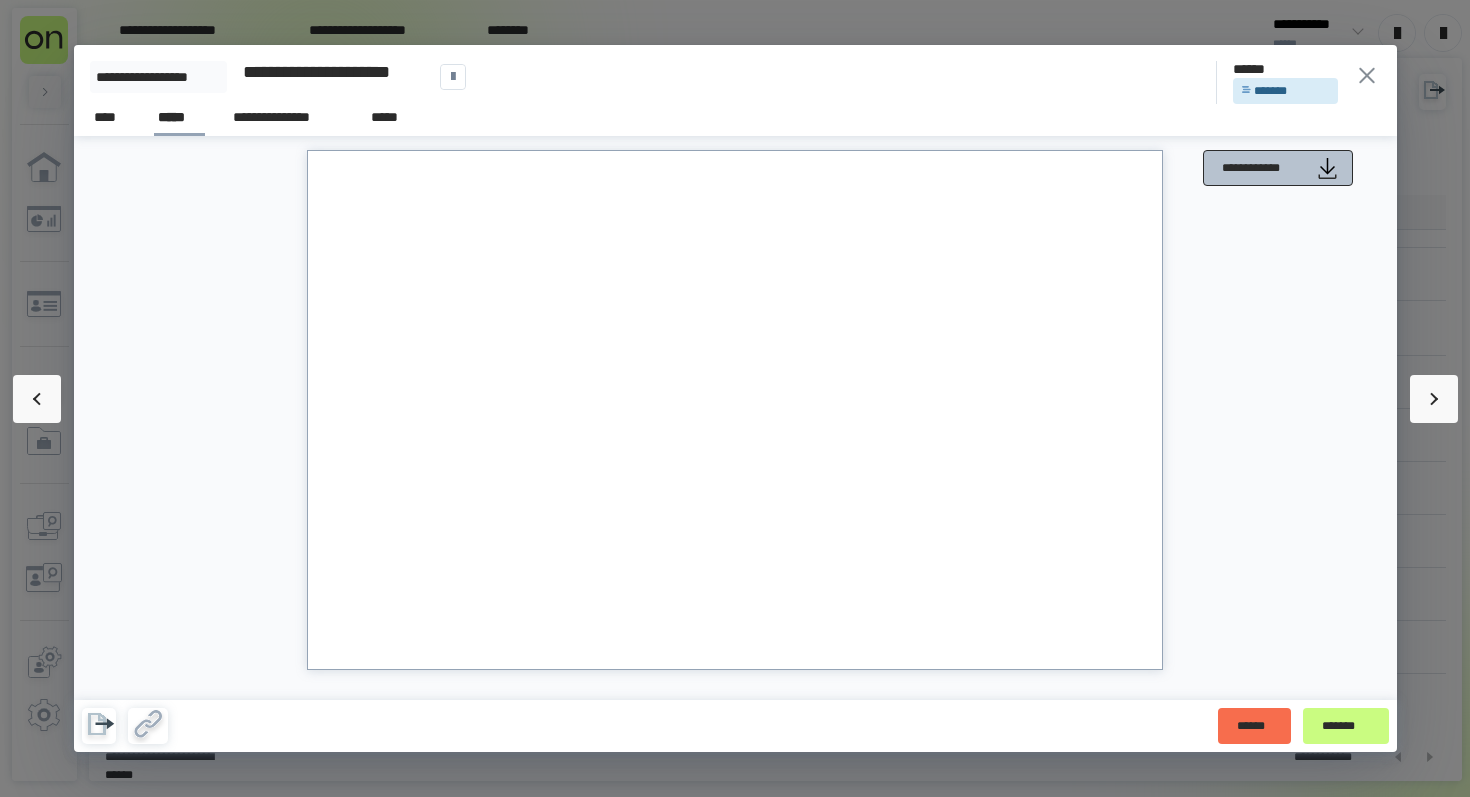 click on "**********" at bounding box center [1263, 168] 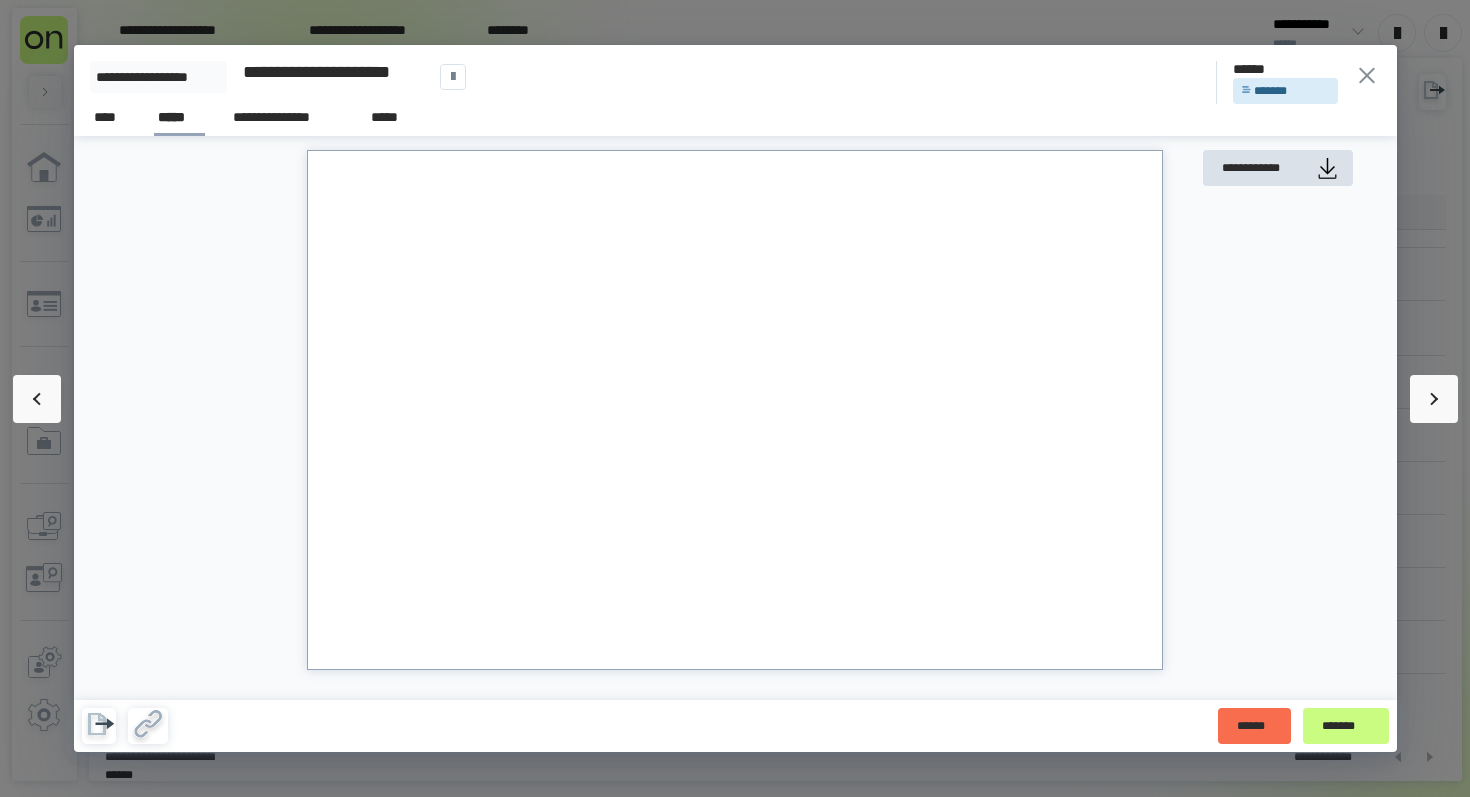 click 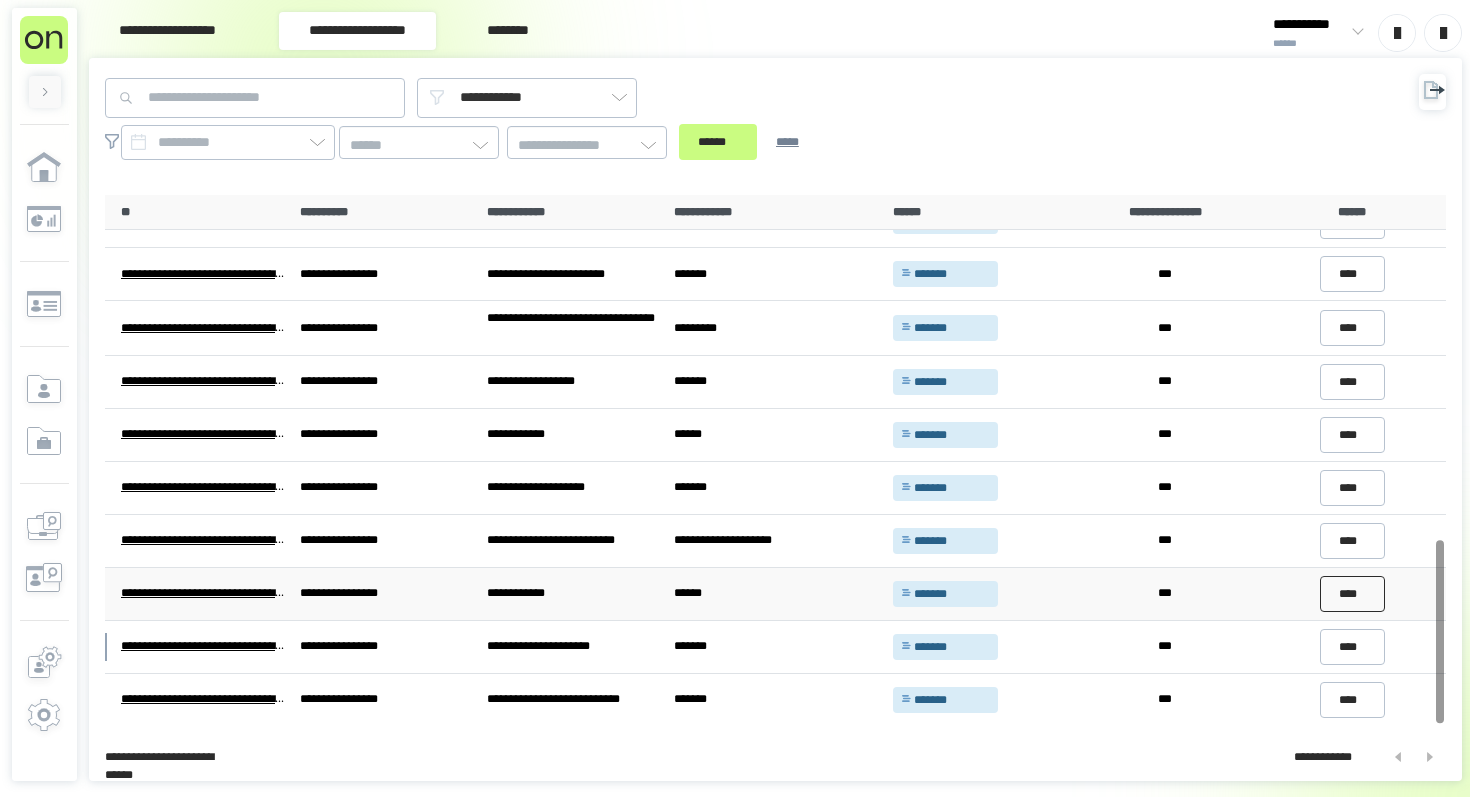click on "****" at bounding box center [1353, 594] 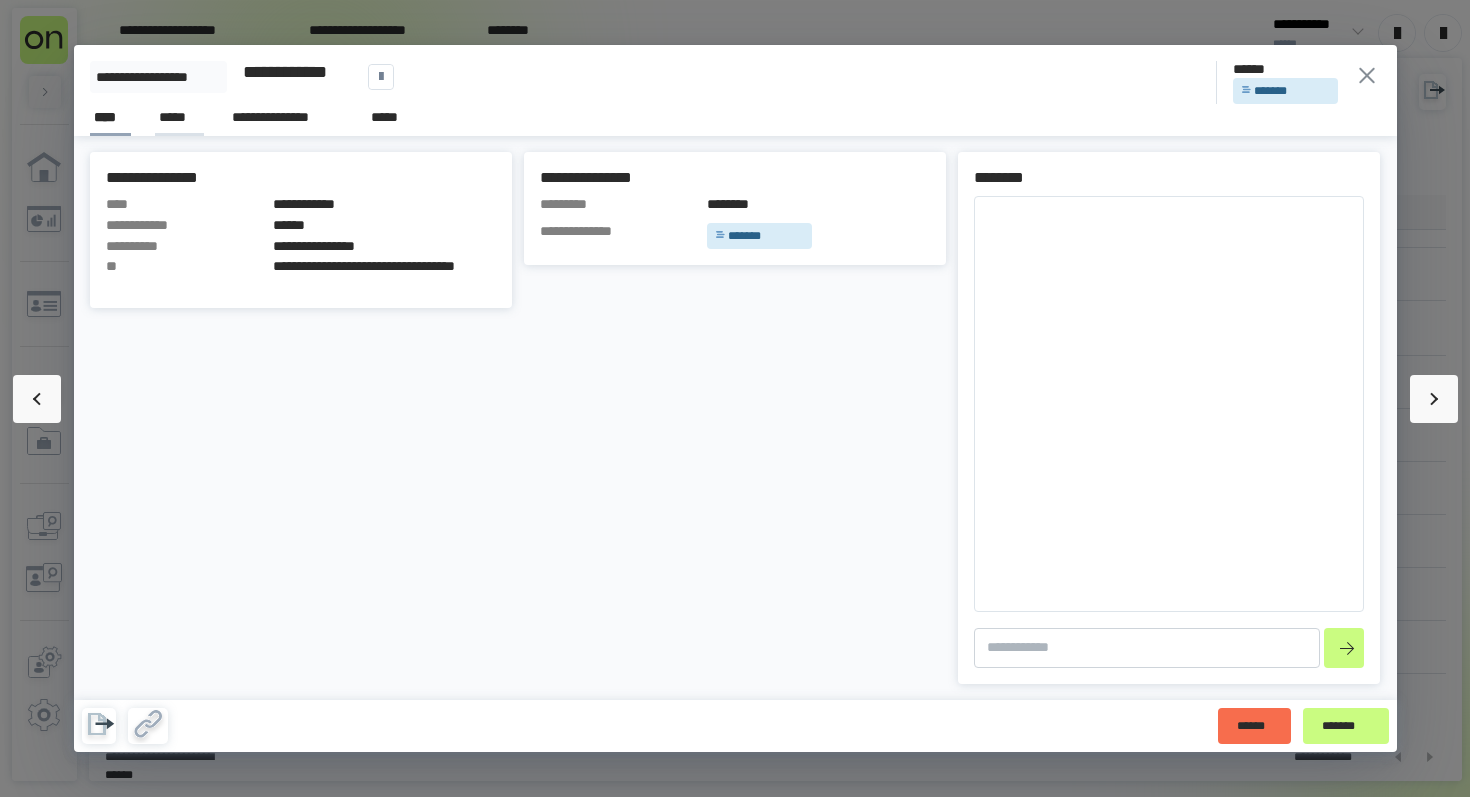 click on "*****" at bounding box center (179, 117) 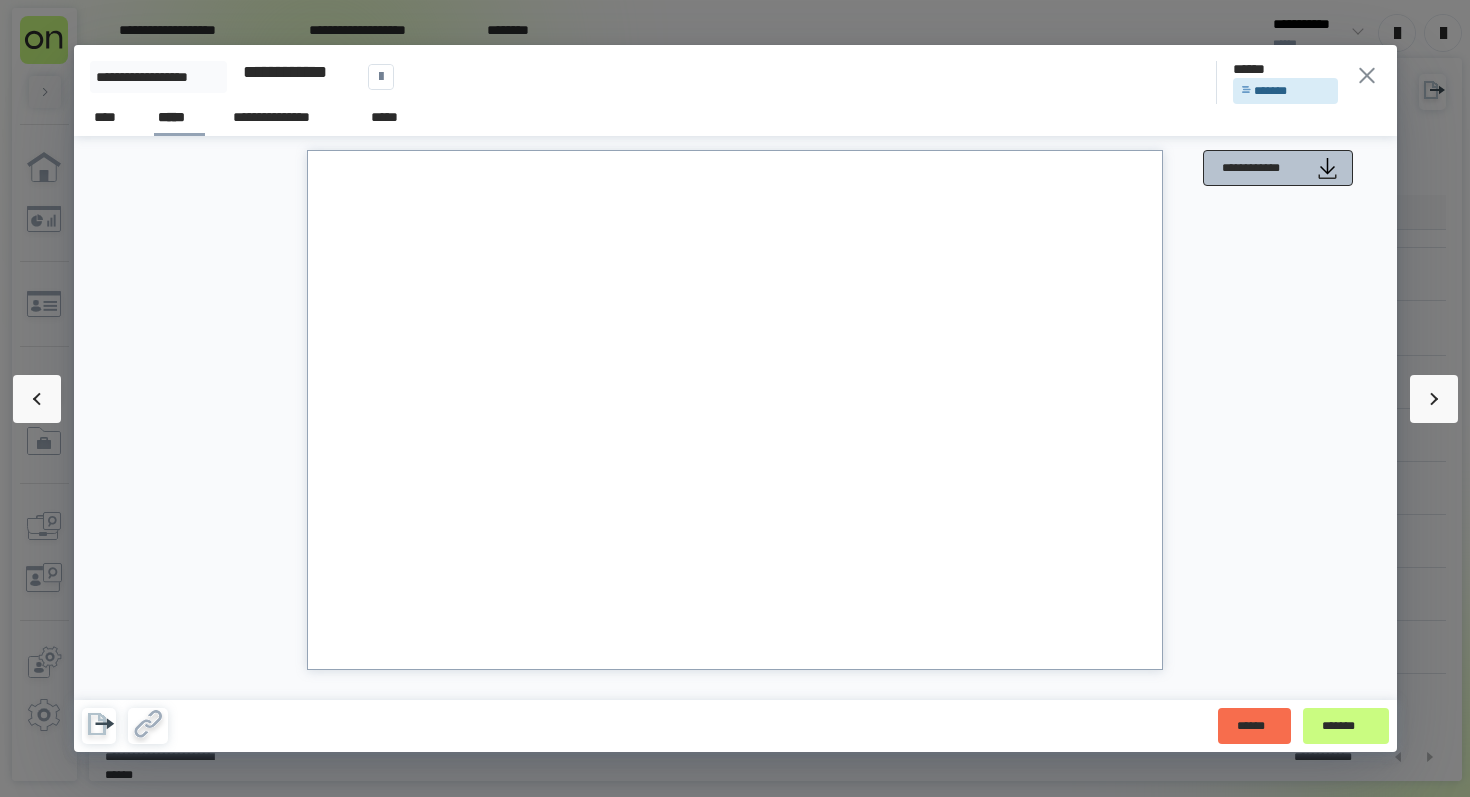 click on "**********" at bounding box center (1278, 168) 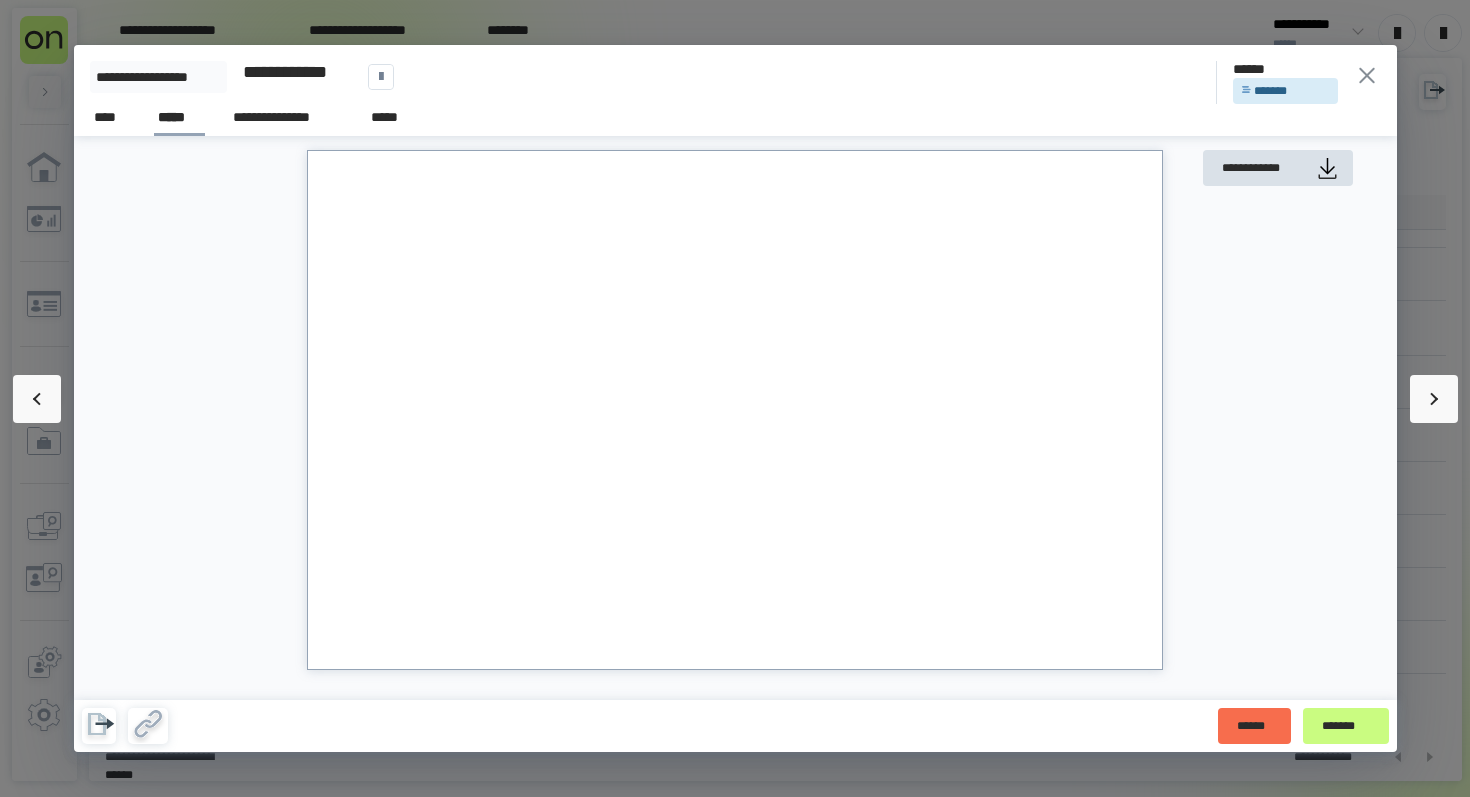 click 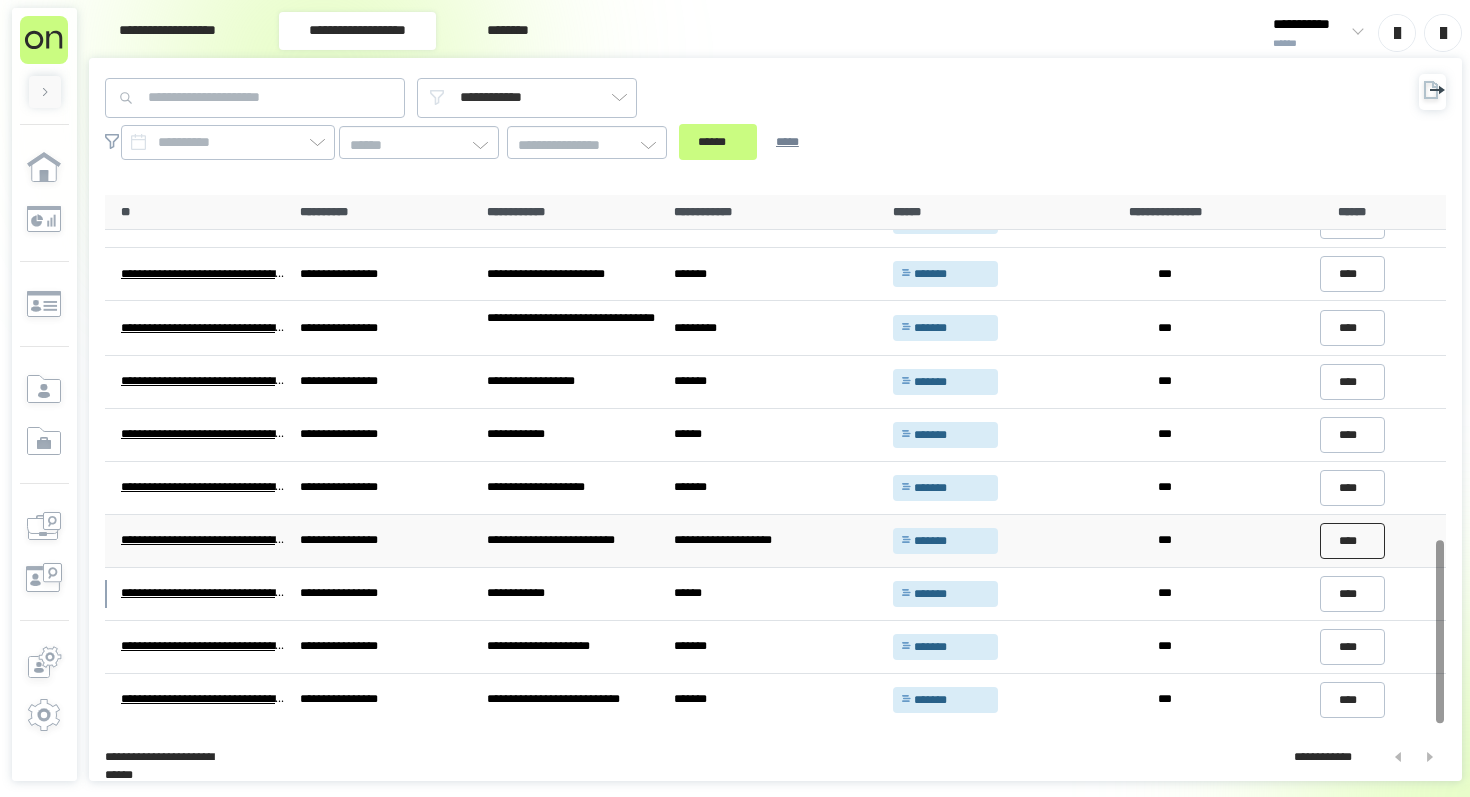 click on "****" at bounding box center (1353, 541) 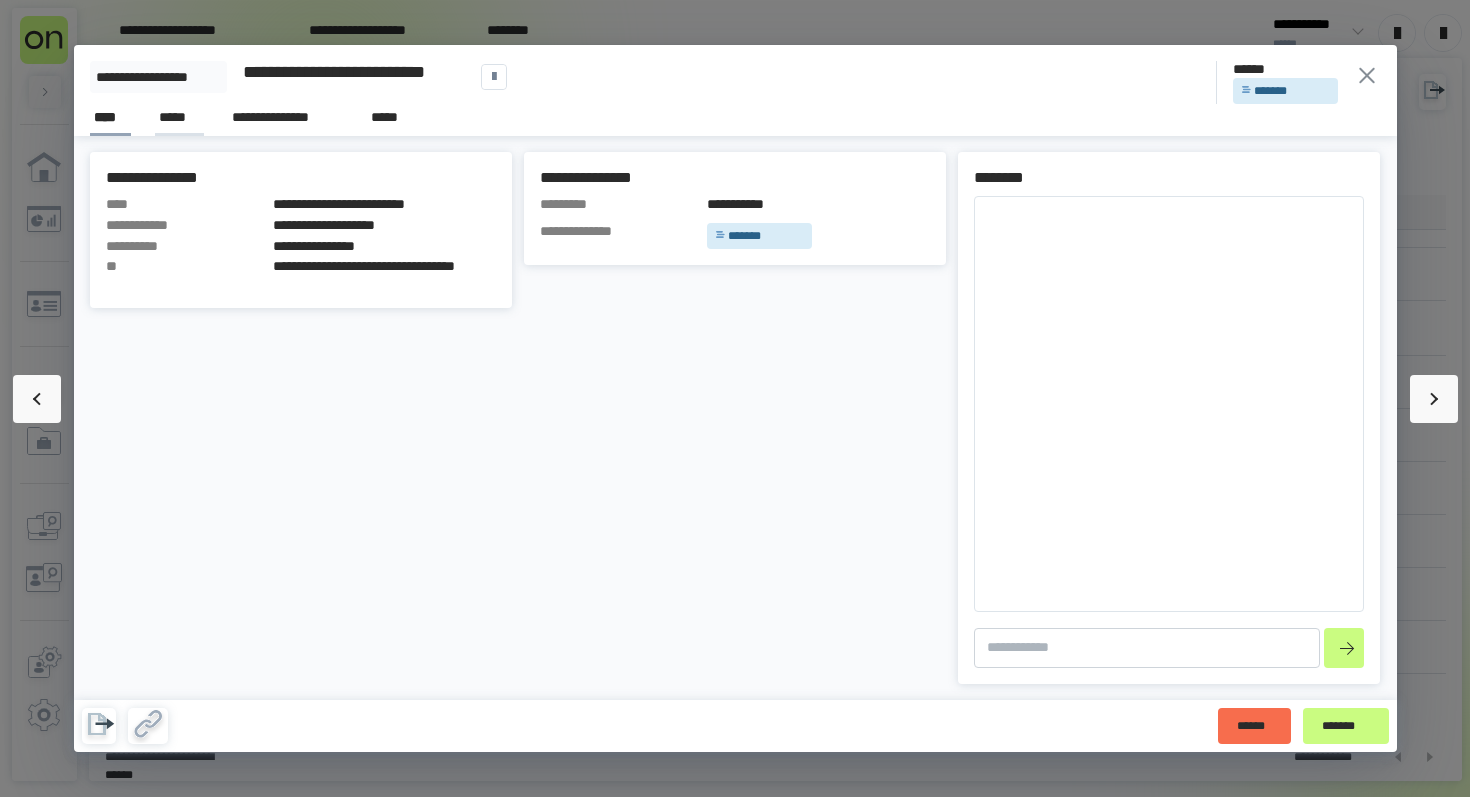 click on "*****" at bounding box center [179, 117] 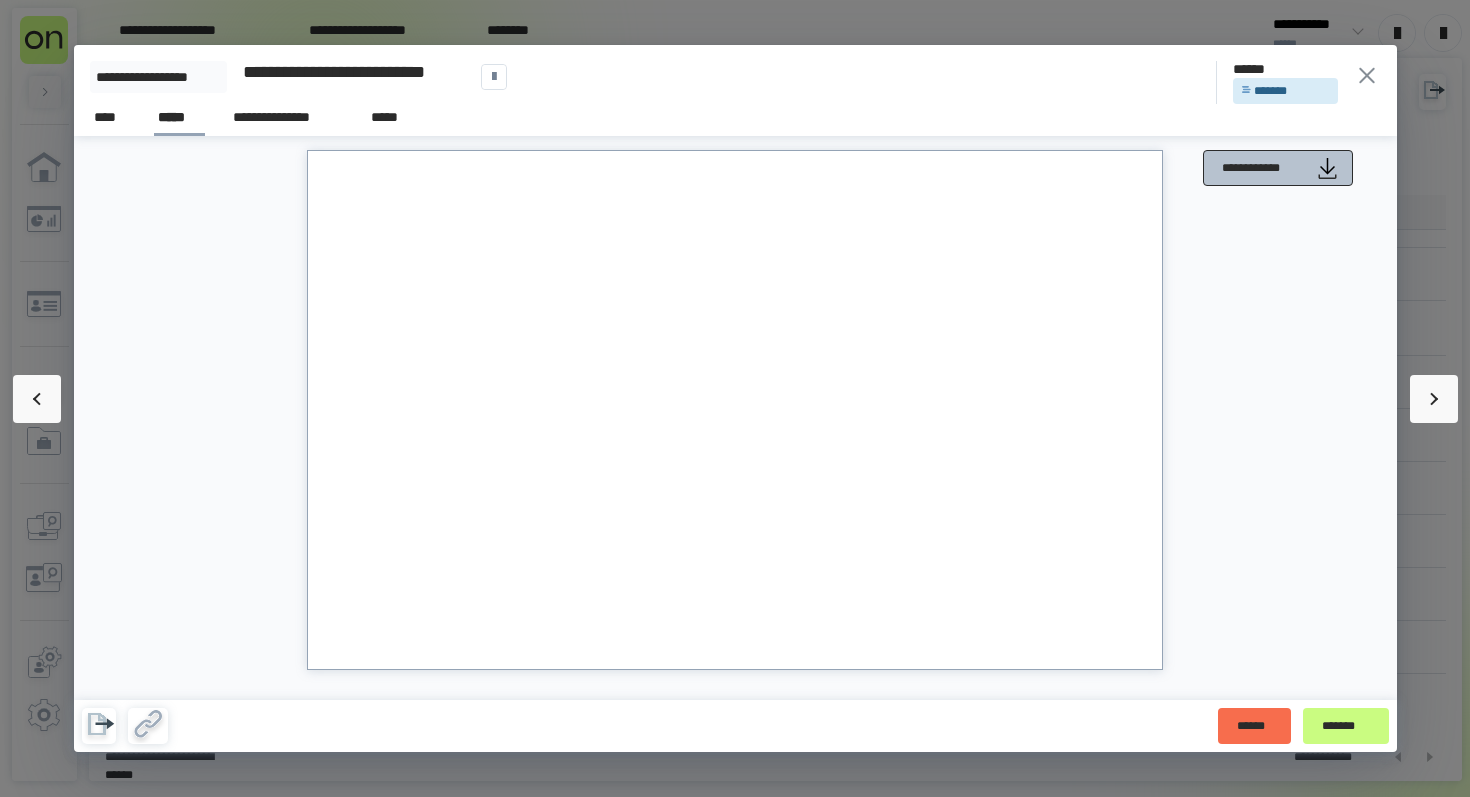 click on "**********" at bounding box center [1263, 168] 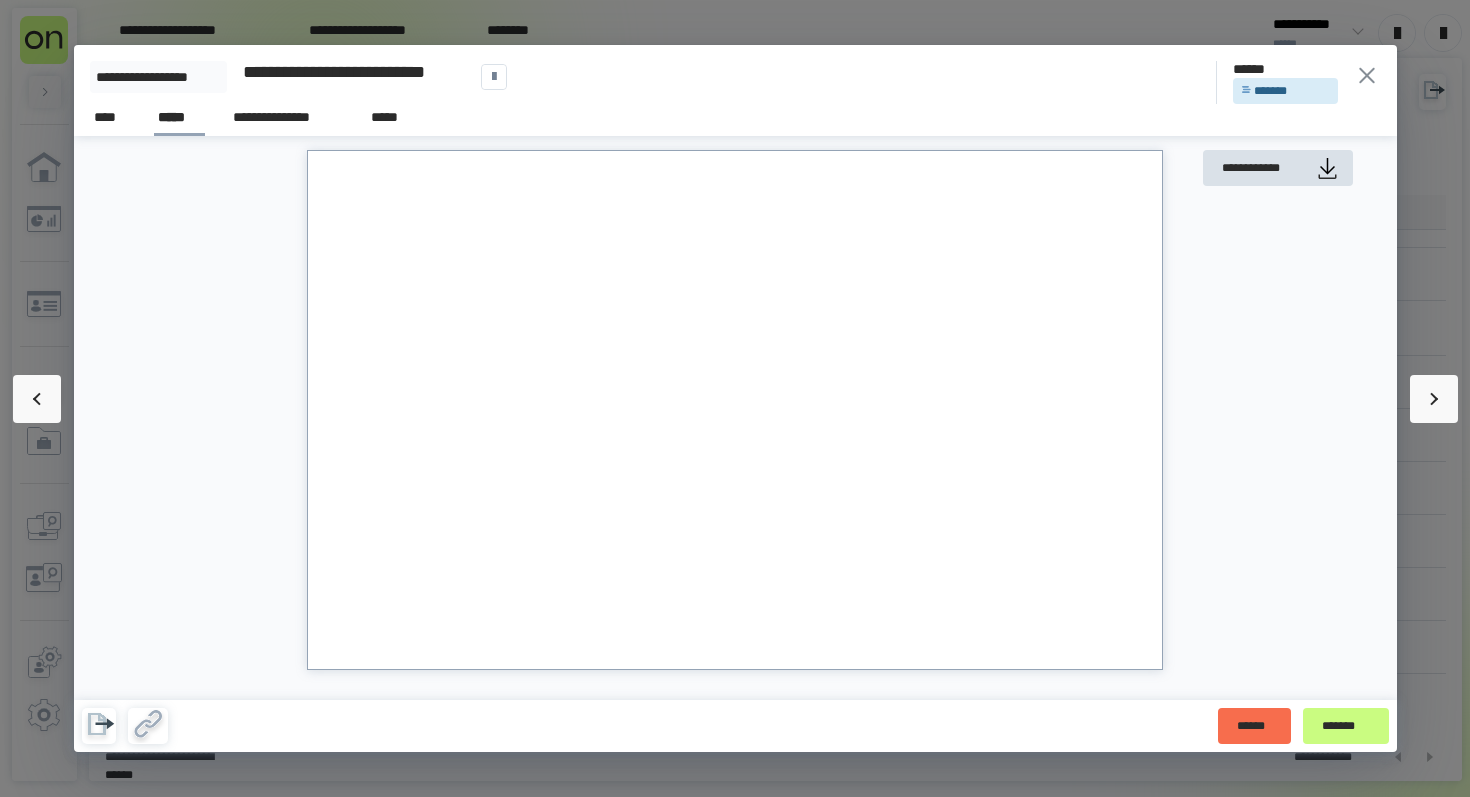 click 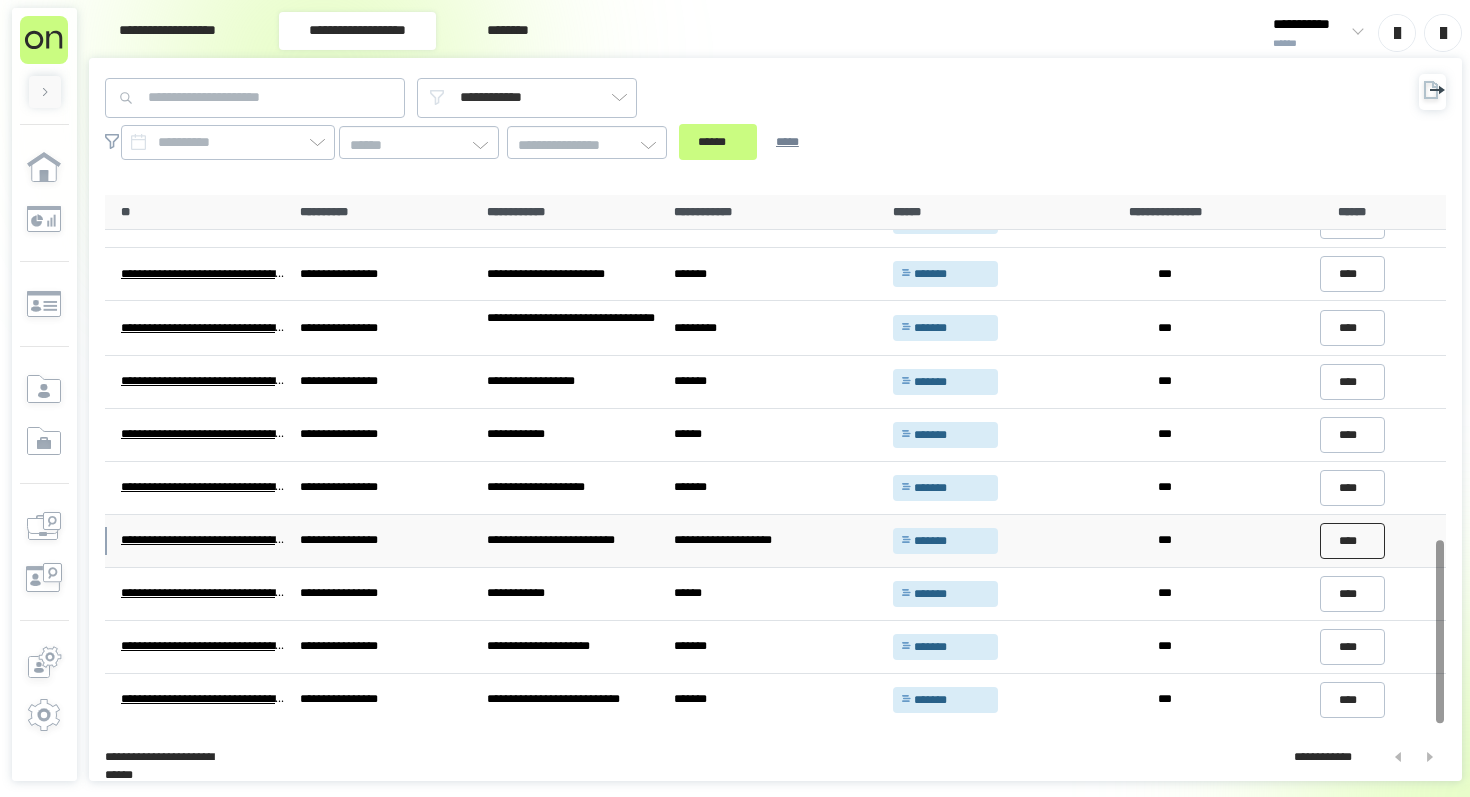click on "****" at bounding box center [1353, 541] 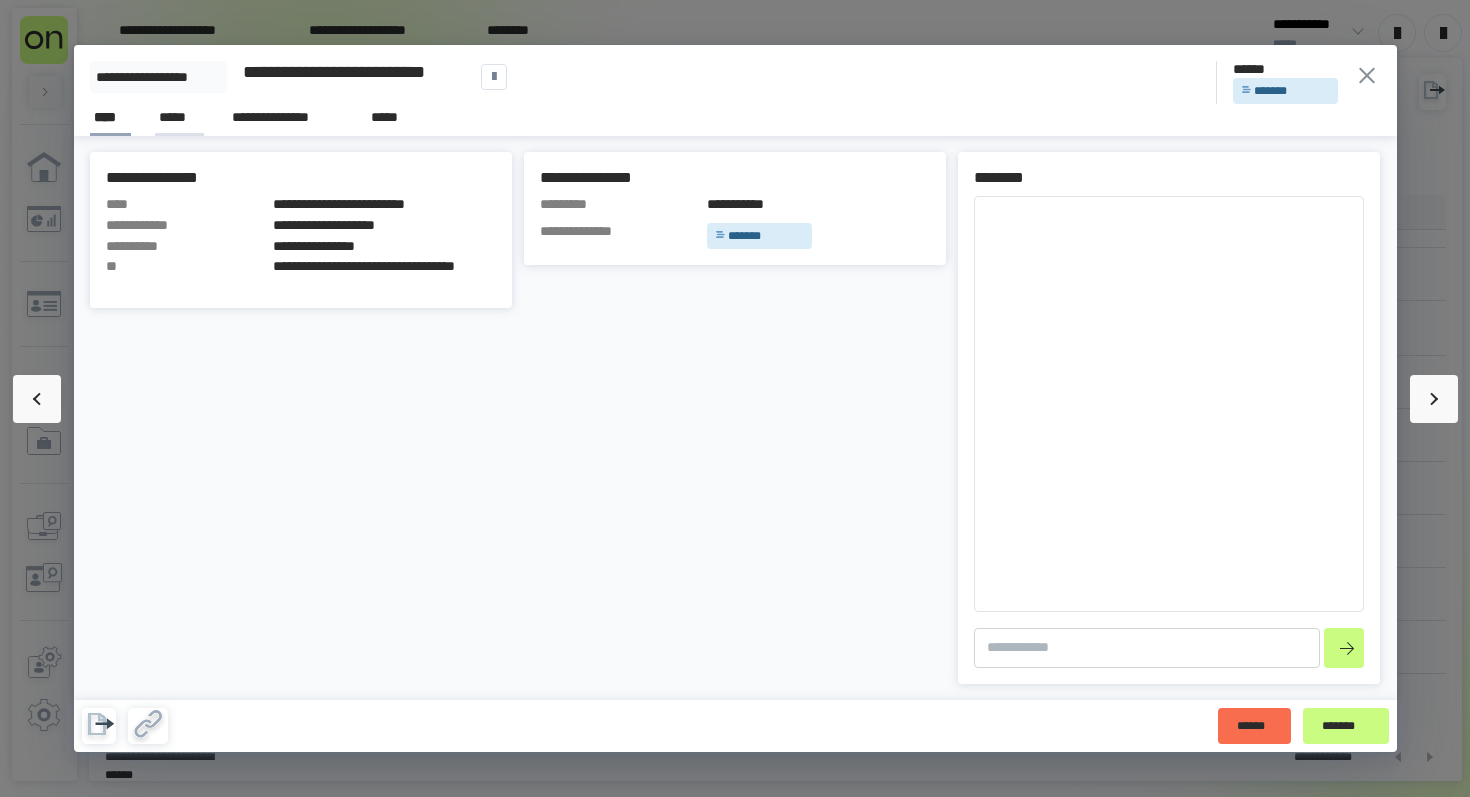 click on "*****" at bounding box center (179, 117) 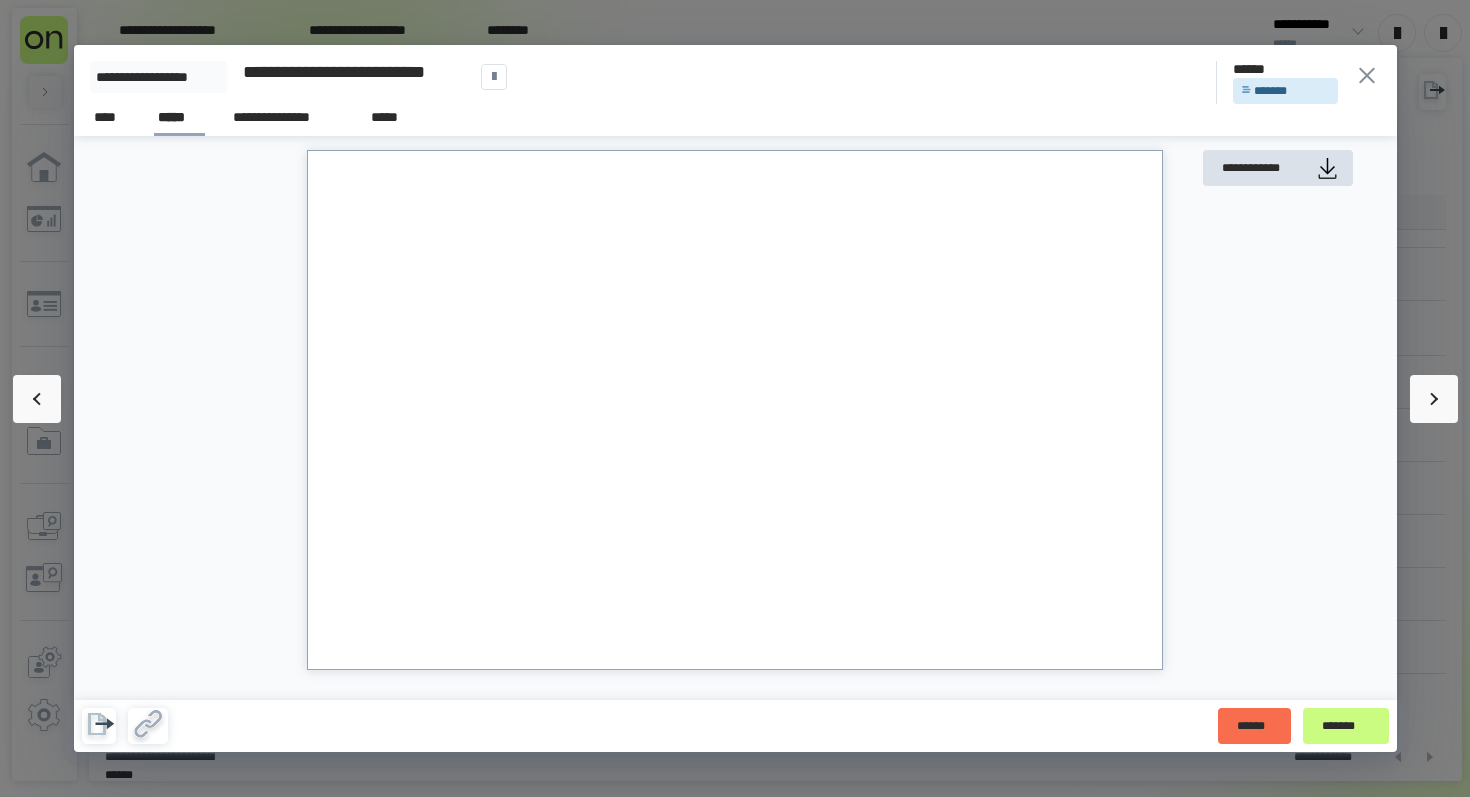 click 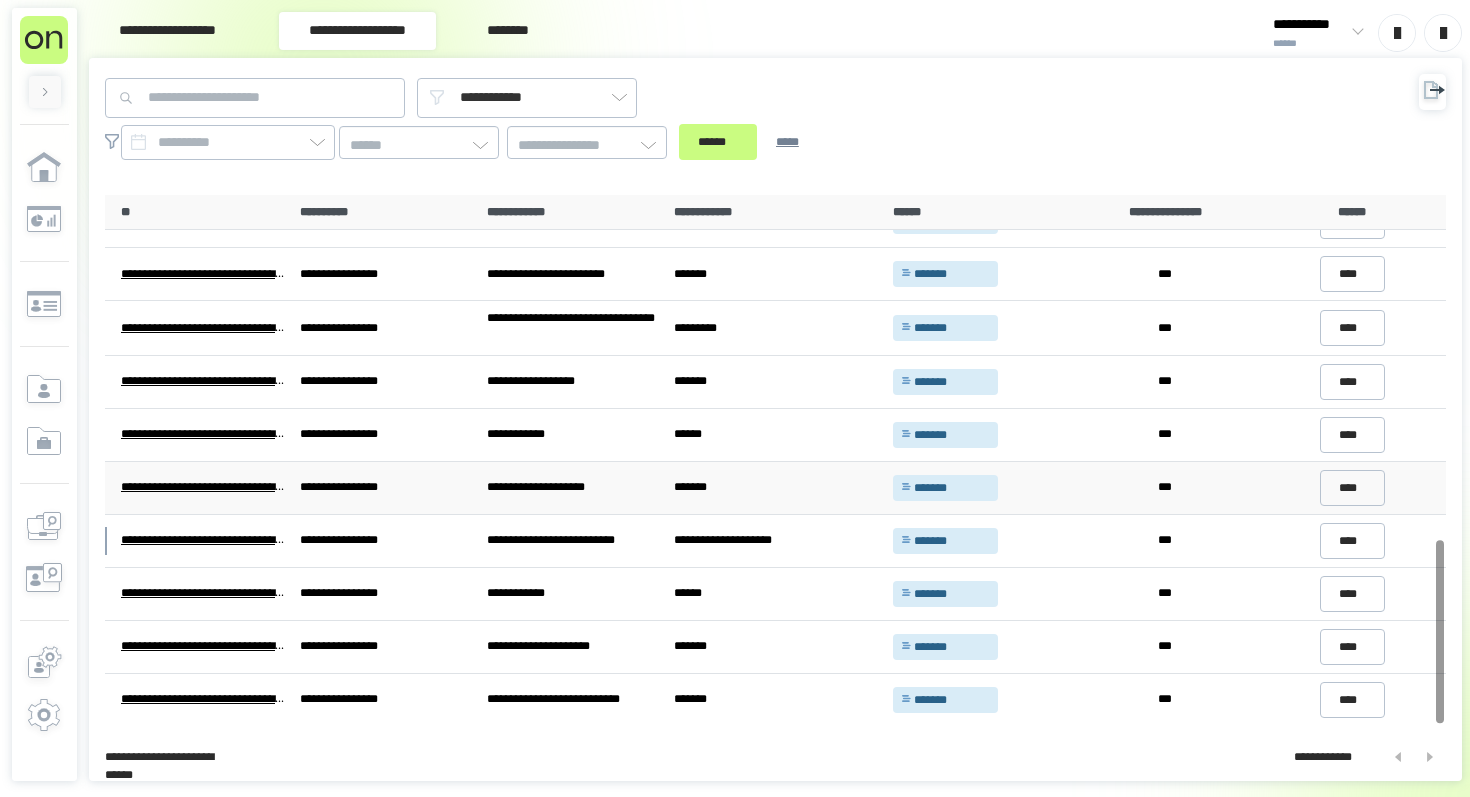 click on "****" at bounding box center [1352, 488] 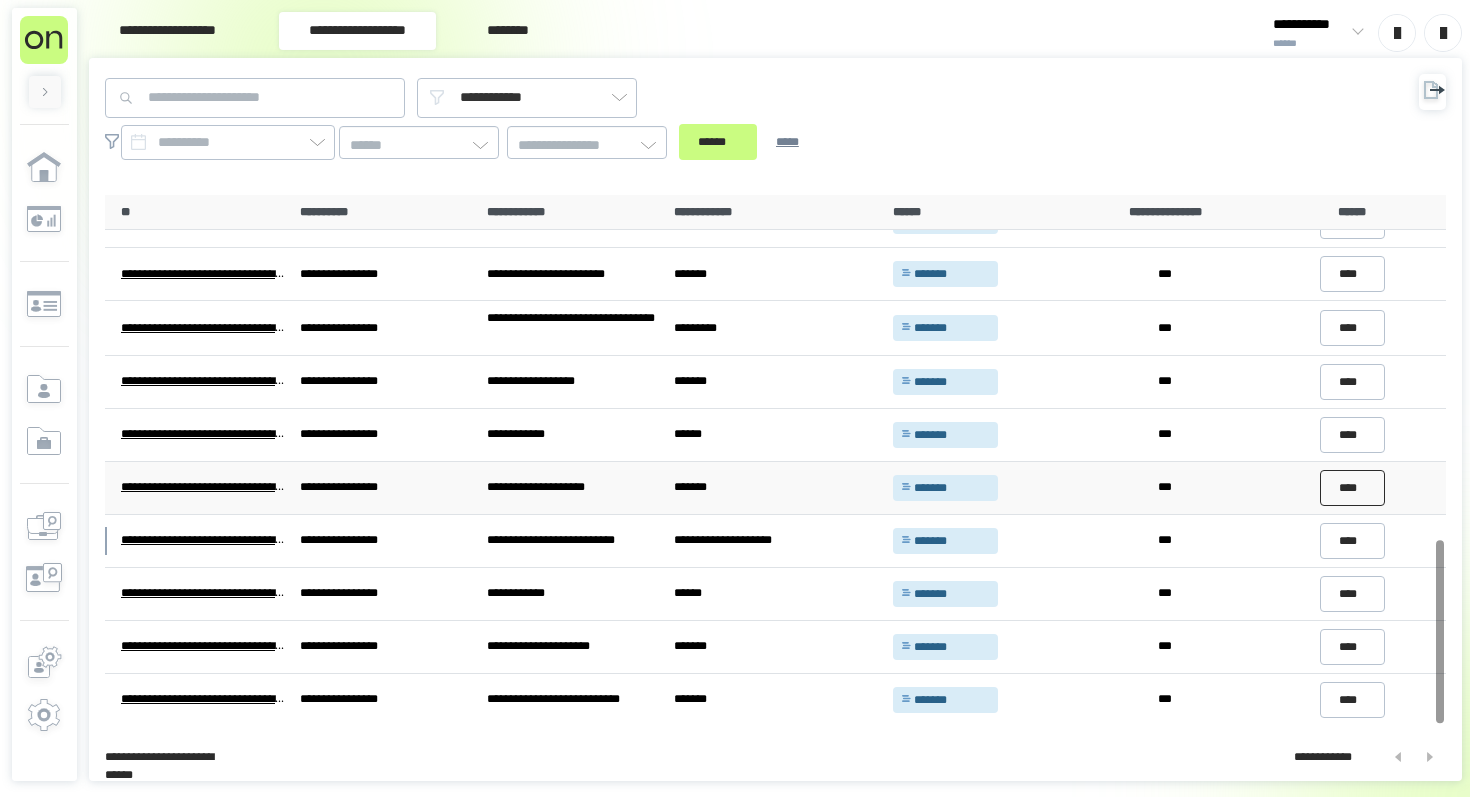click on "****" at bounding box center (1353, 488) 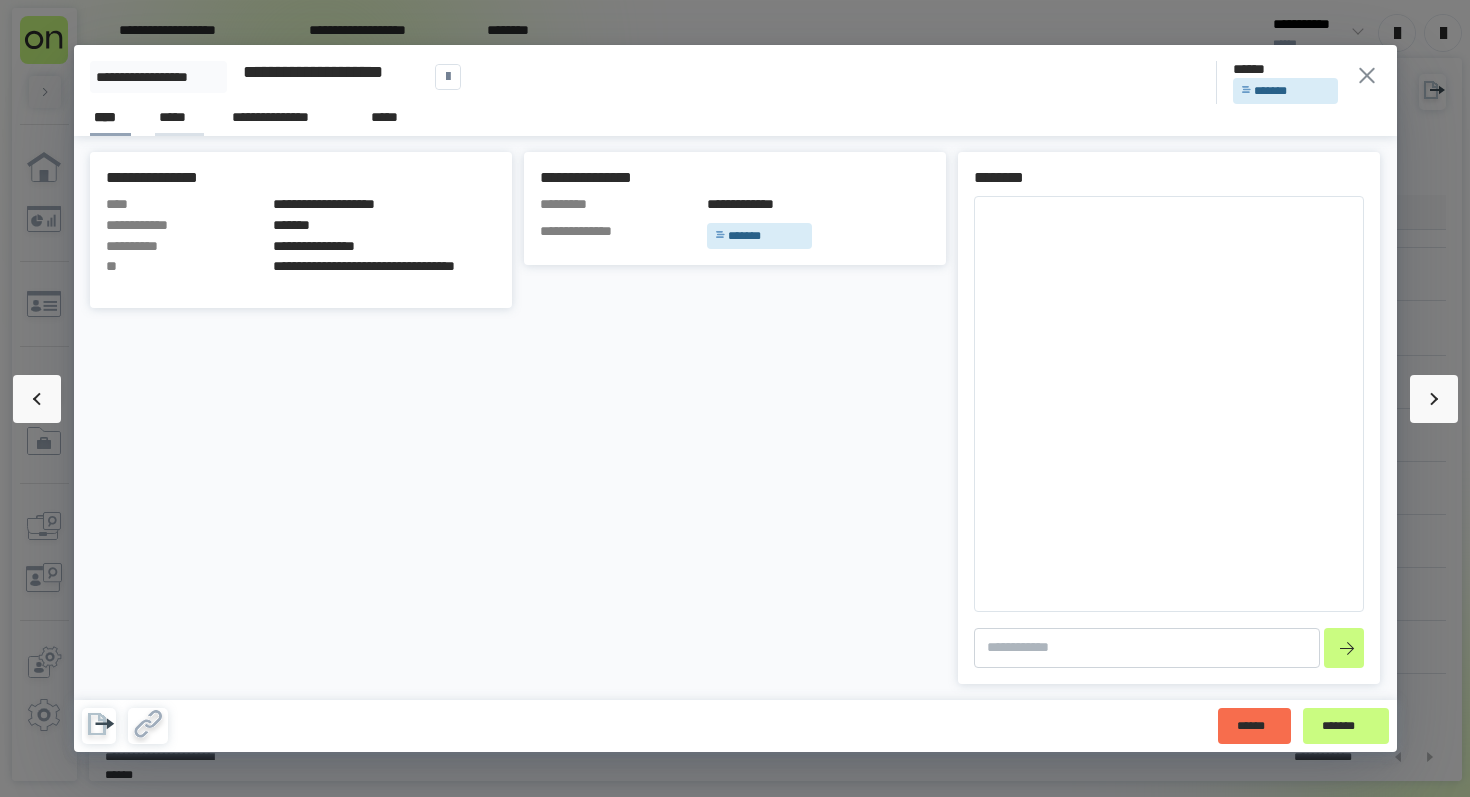 click on "*****" at bounding box center (179, 117) 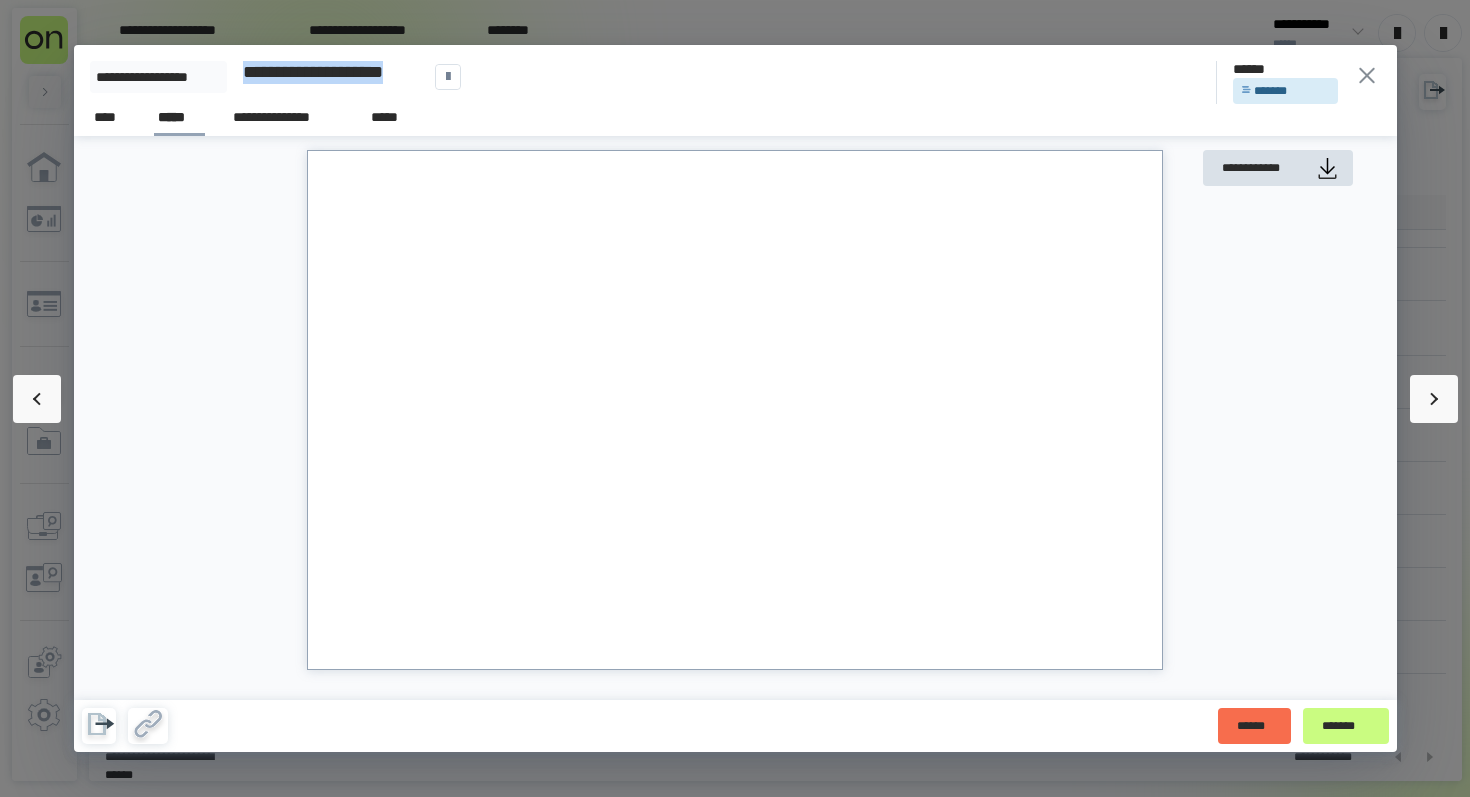 drag, startPoint x: 243, startPoint y: 74, endPoint x: 424, endPoint y: 77, distance: 181.02486 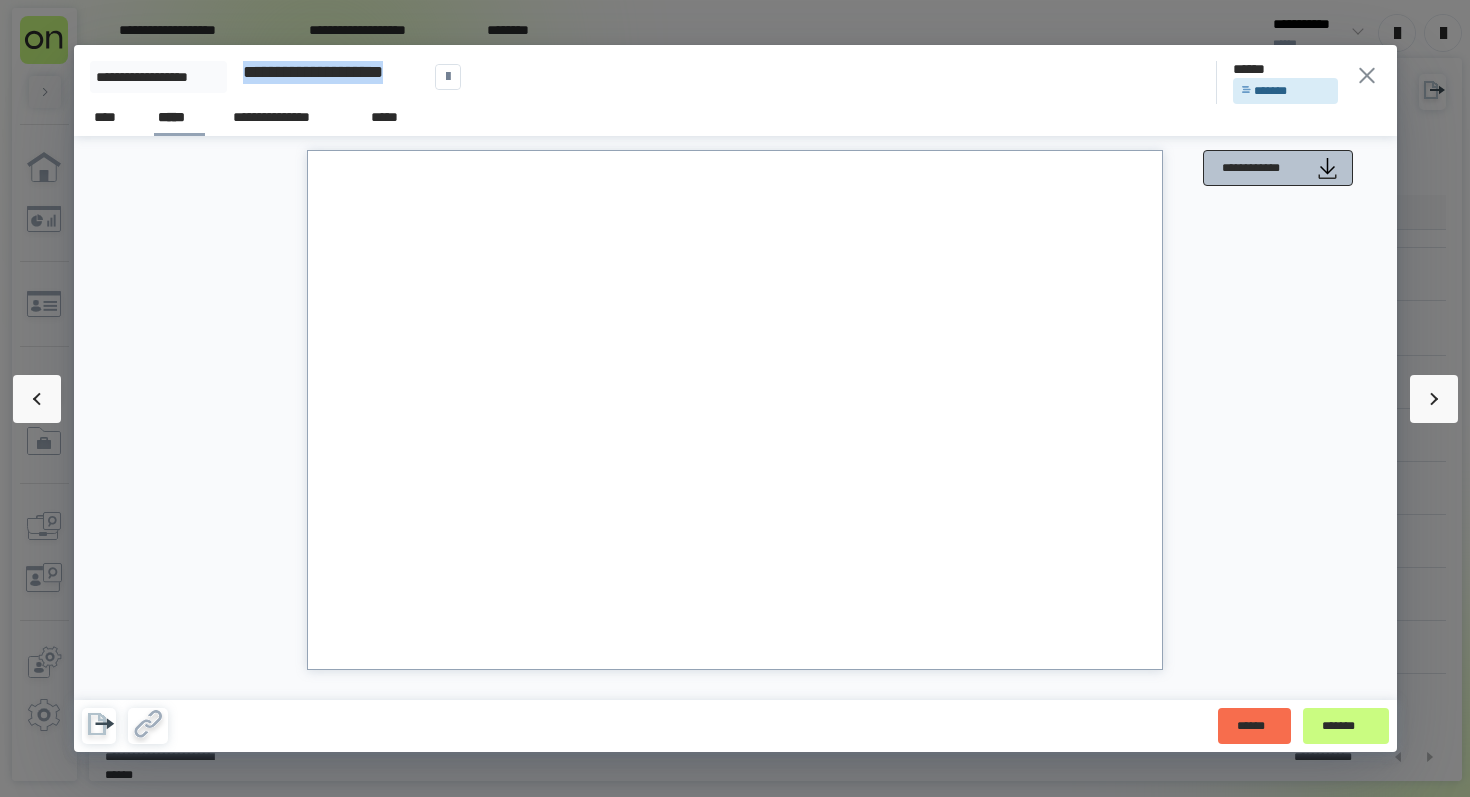 click on "**********" at bounding box center (1263, 168) 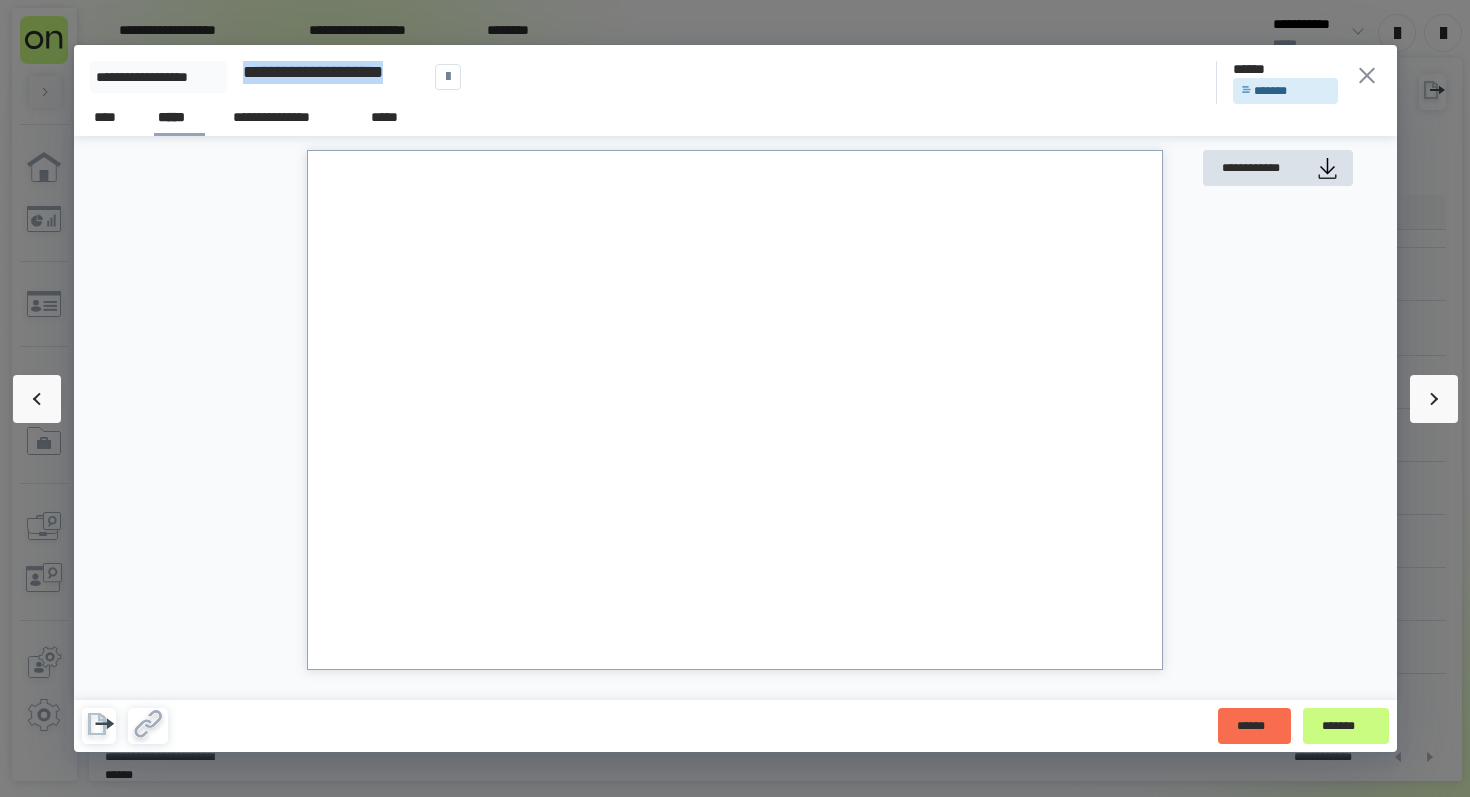 click 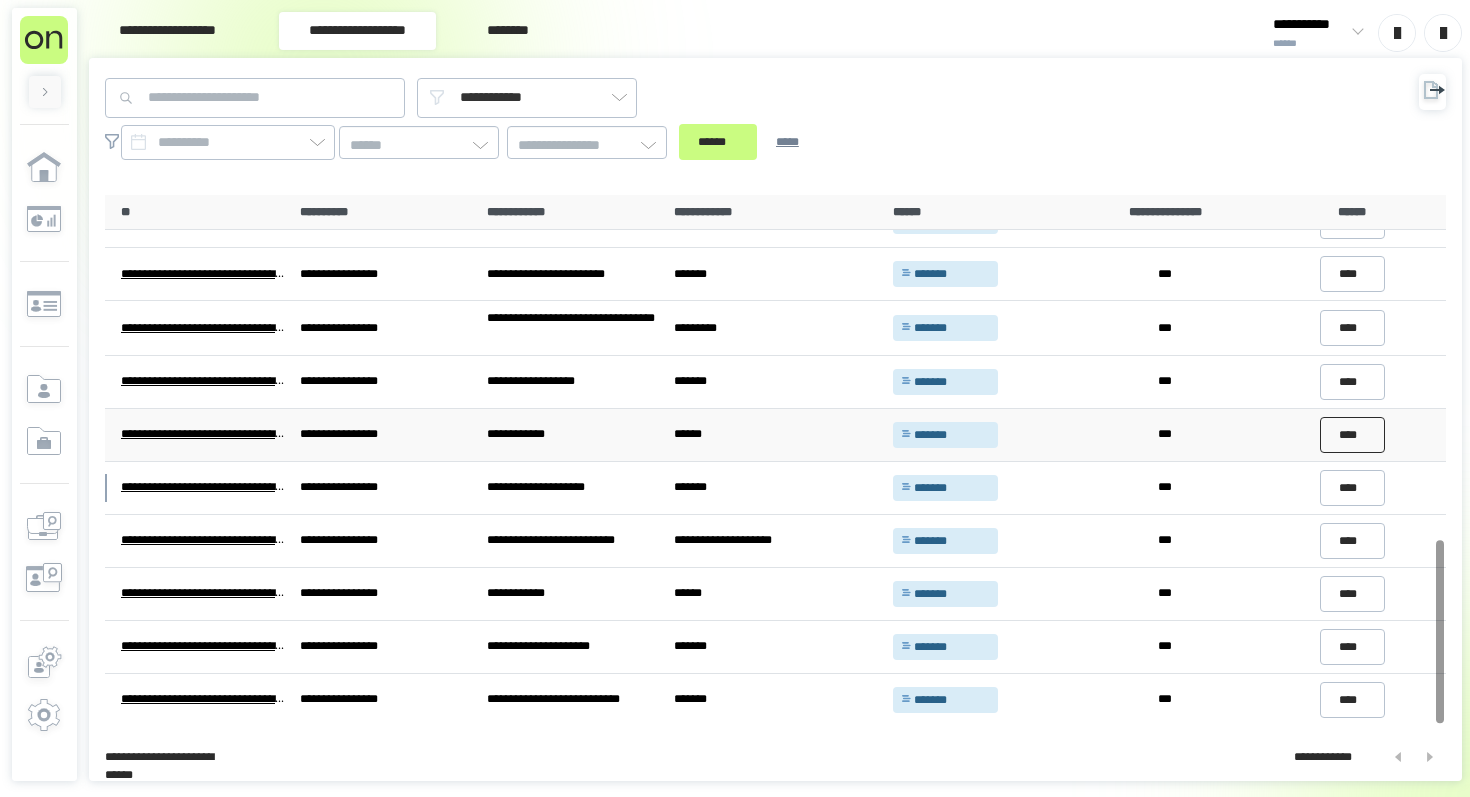 click on "****" at bounding box center (1353, 435) 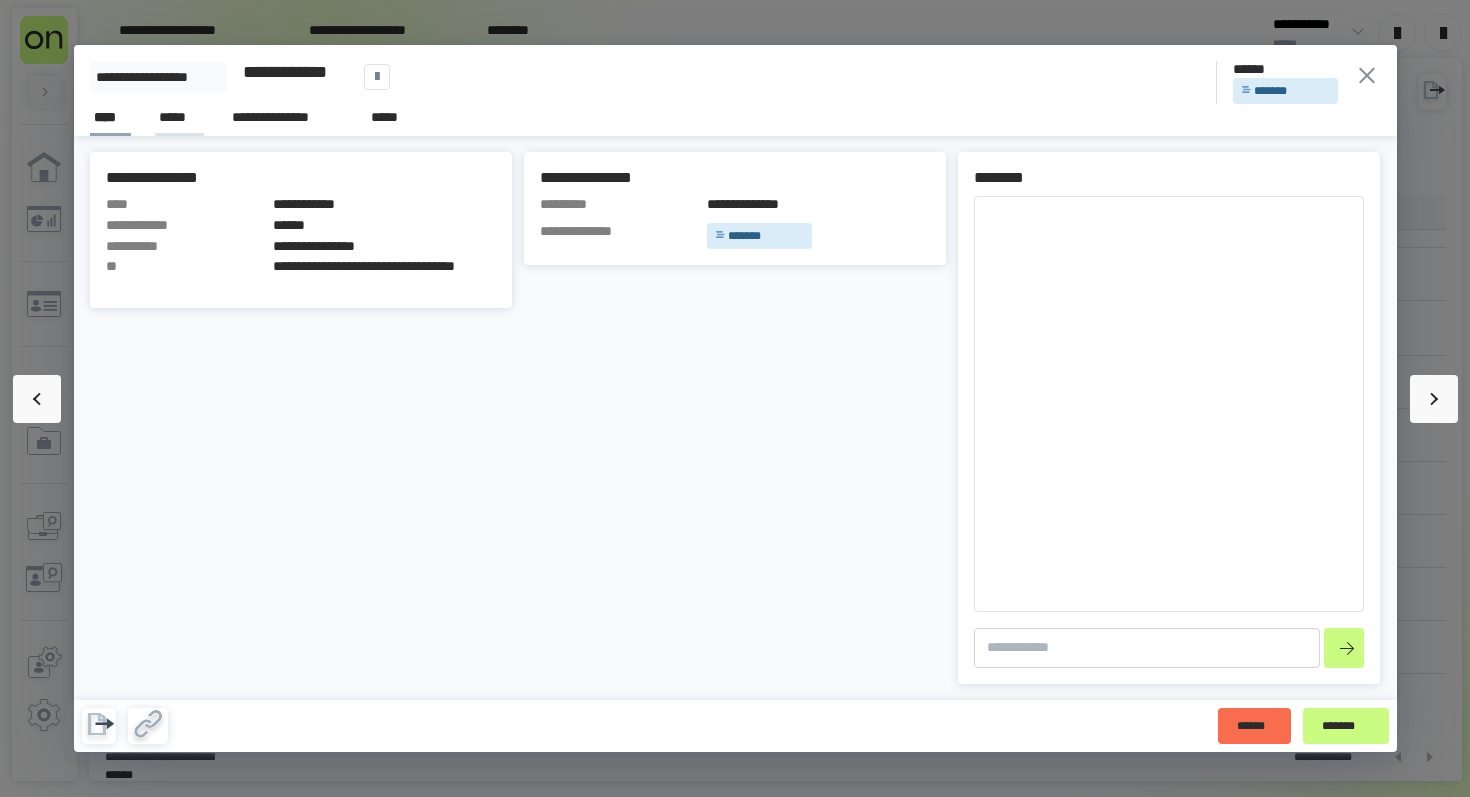 click on "*****" at bounding box center (179, 117) 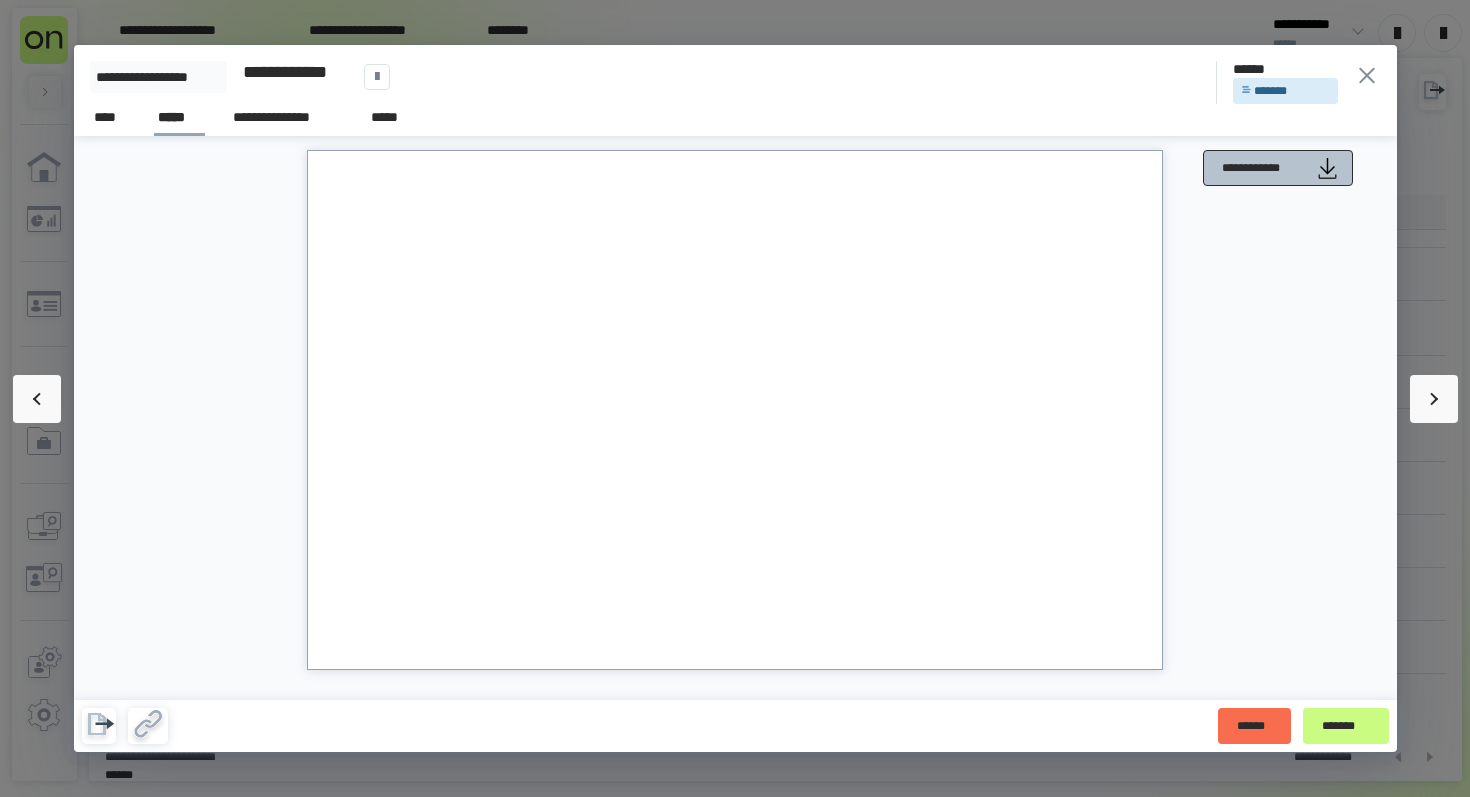 click on "**********" at bounding box center (1263, 168) 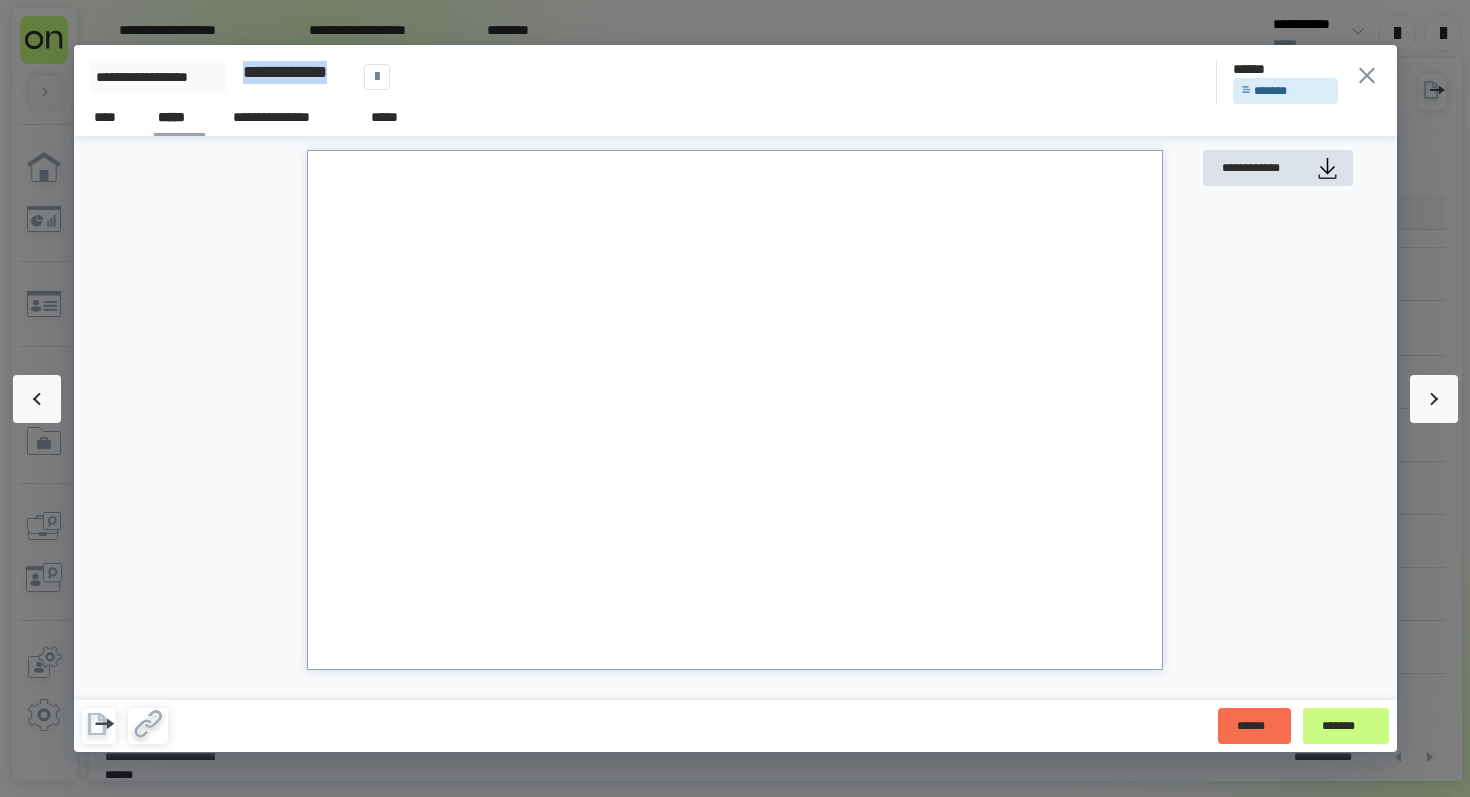 drag, startPoint x: 244, startPoint y: 68, endPoint x: 360, endPoint y: 78, distance: 116.43024 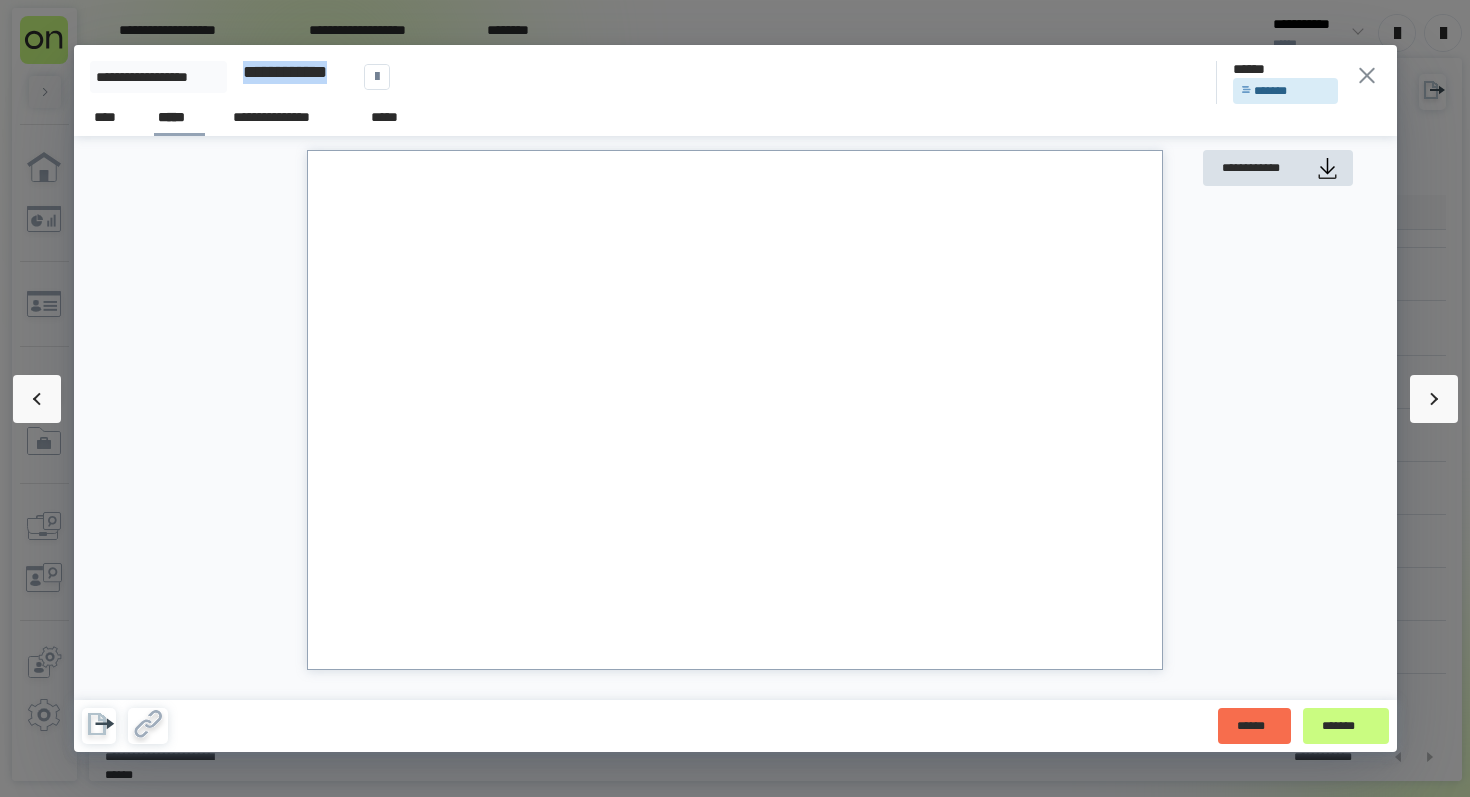 click 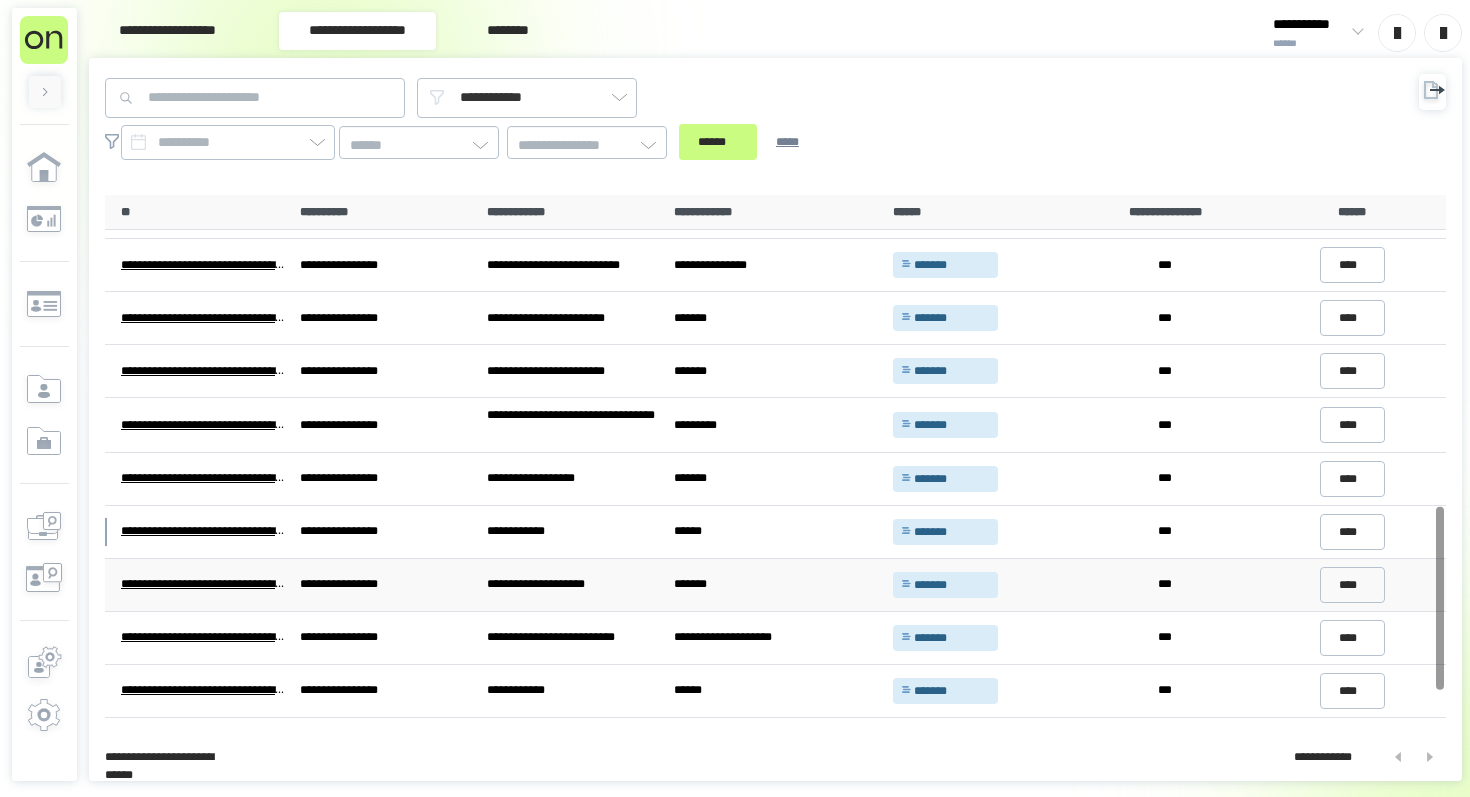 scroll, scrollTop: 897, scrollLeft: 0, axis: vertical 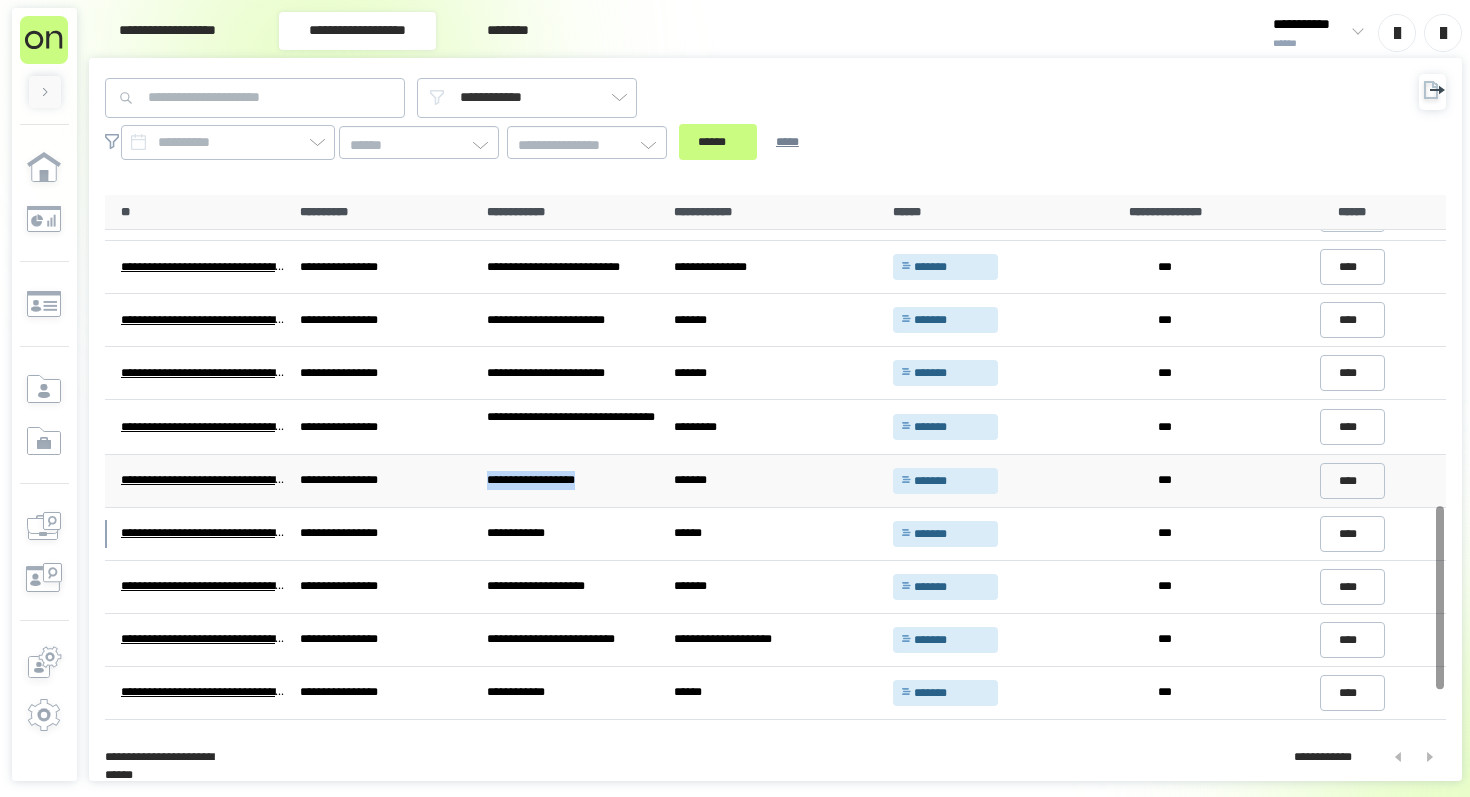 drag, startPoint x: 487, startPoint y: 481, endPoint x: 606, endPoint y: 481, distance: 119 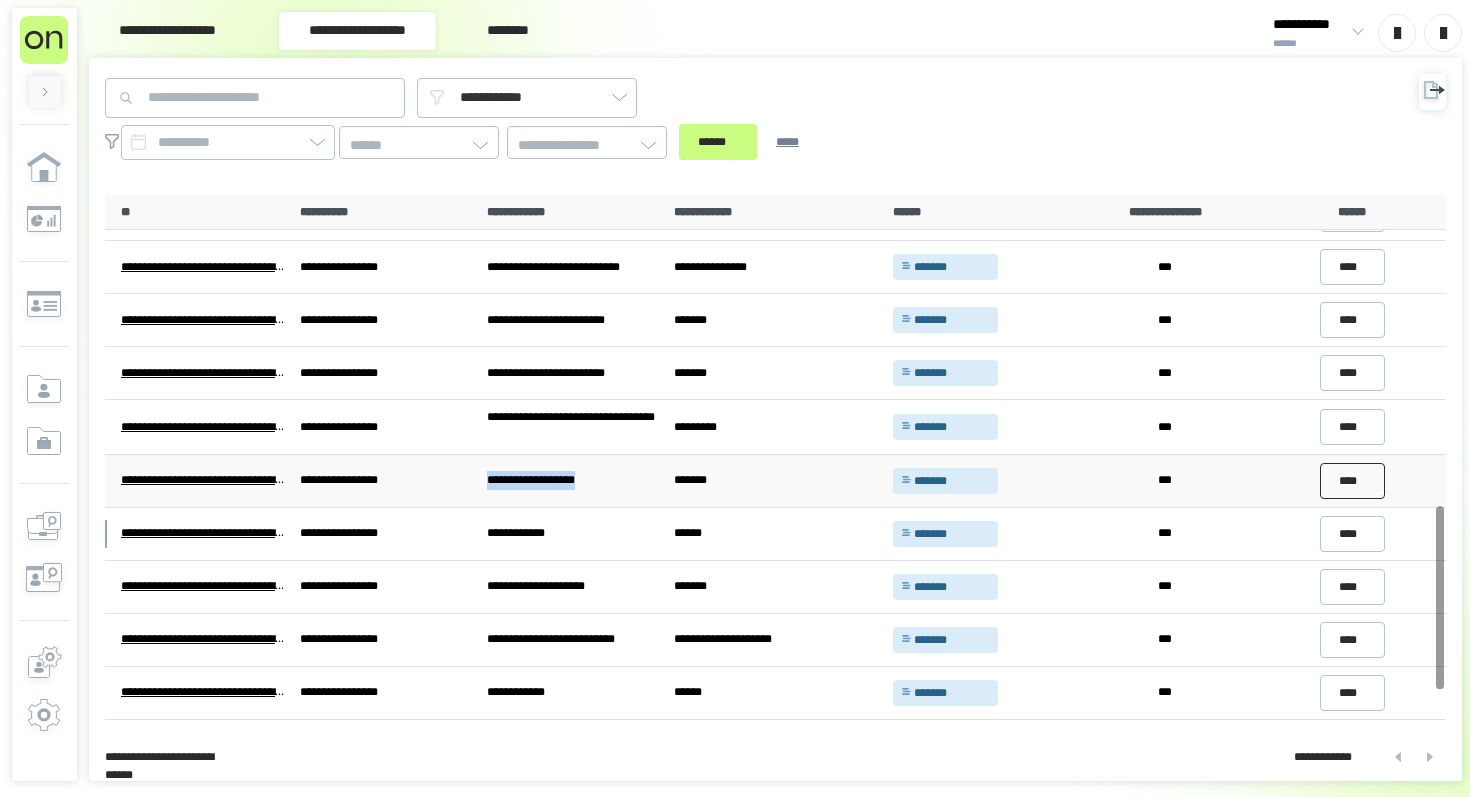 click on "****" at bounding box center [1353, 481] 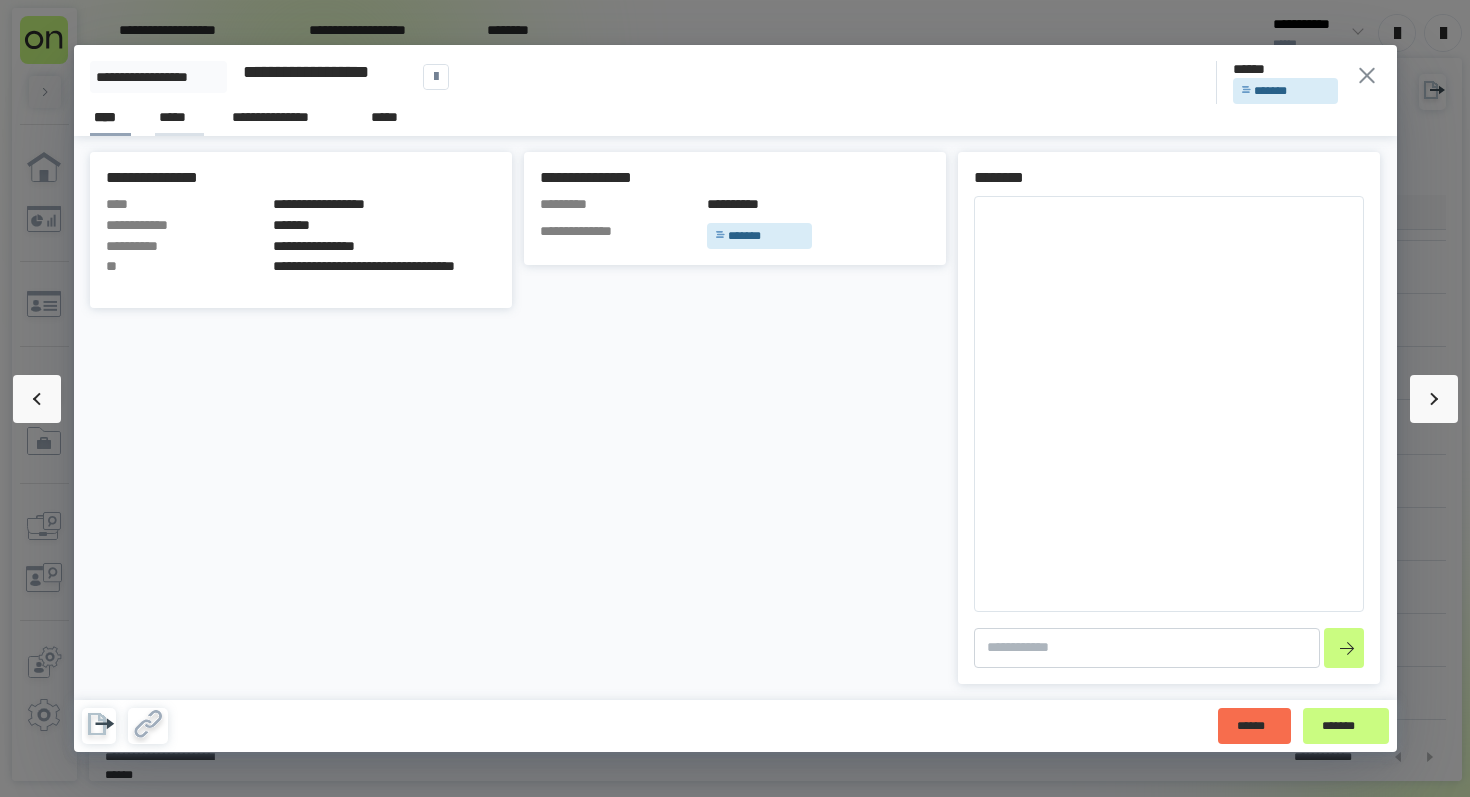 click on "*****" at bounding box center (179, 117) 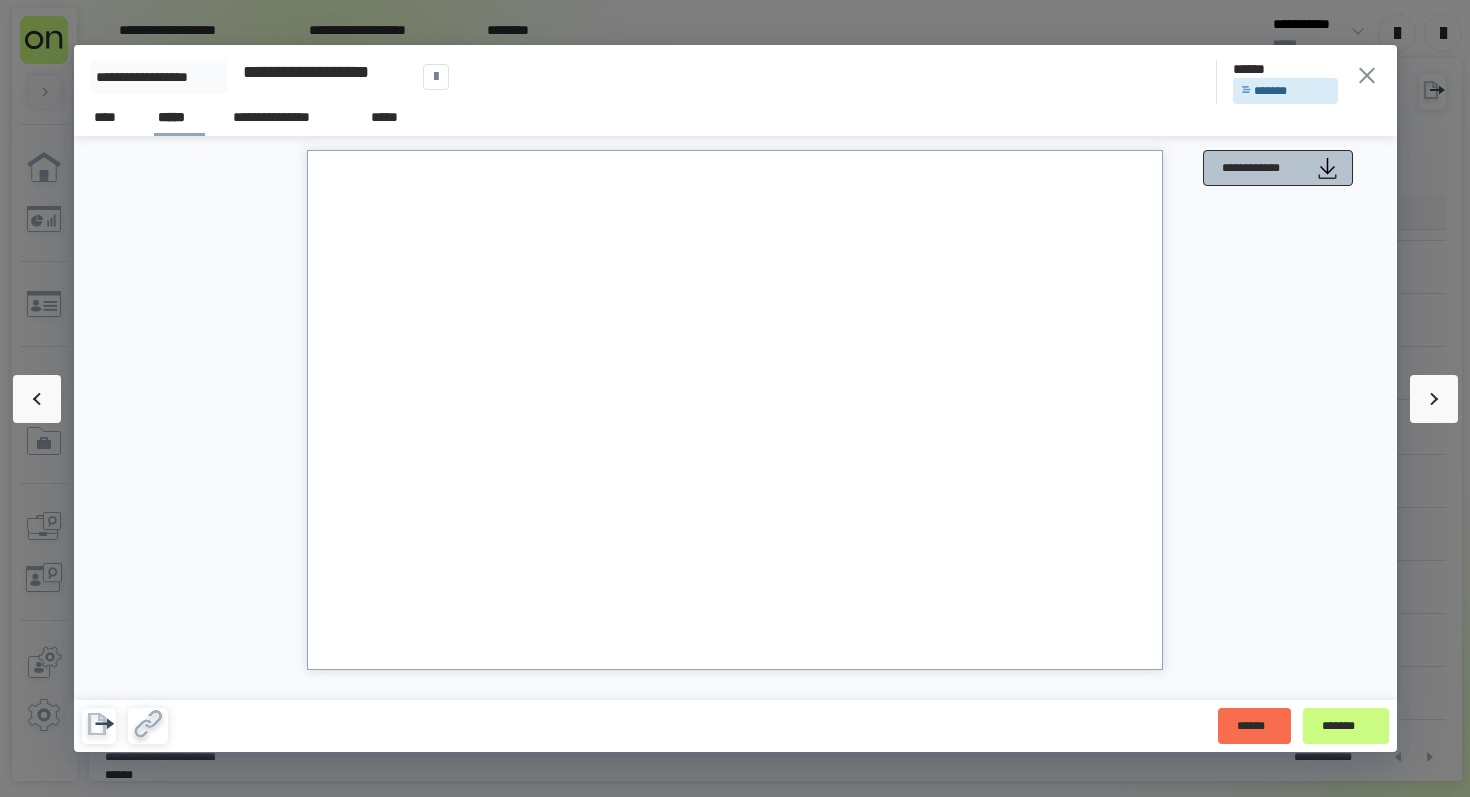 click on "**********" at bounding box center [1263, 168] 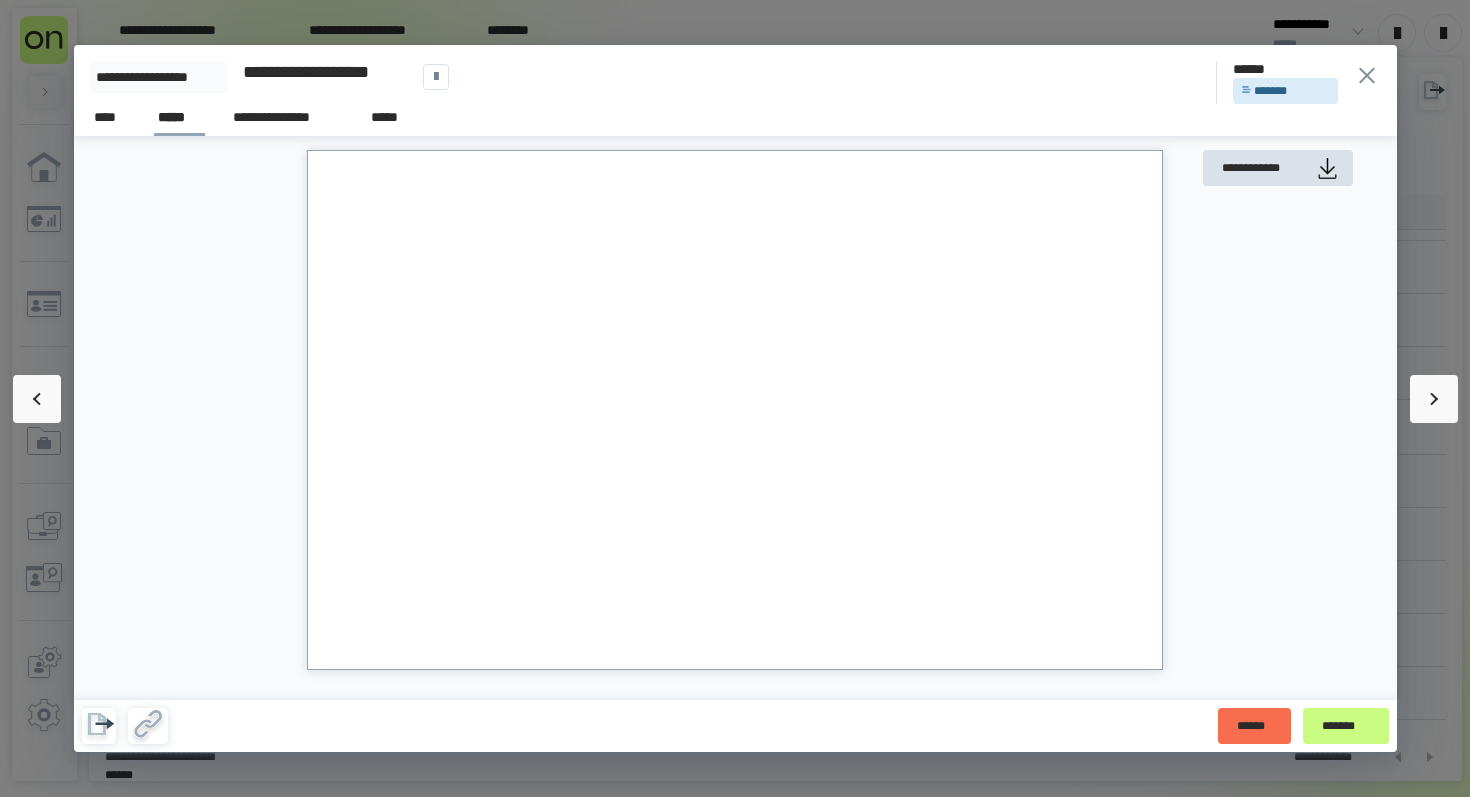 click 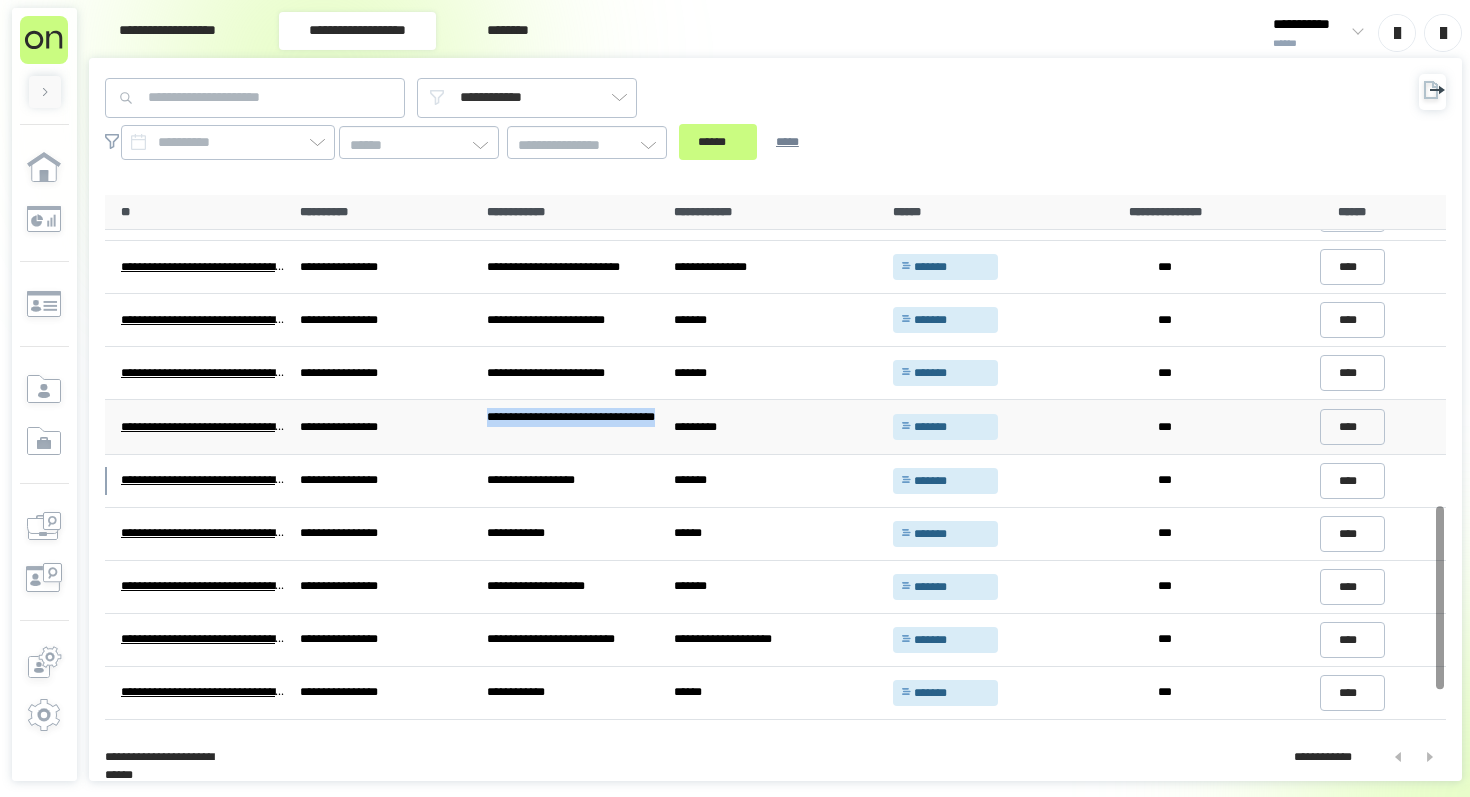 drag, startPoint x: 554, startPoint y: 439, endPoint x: 459, endPoint y: 420, distance: 96.88137 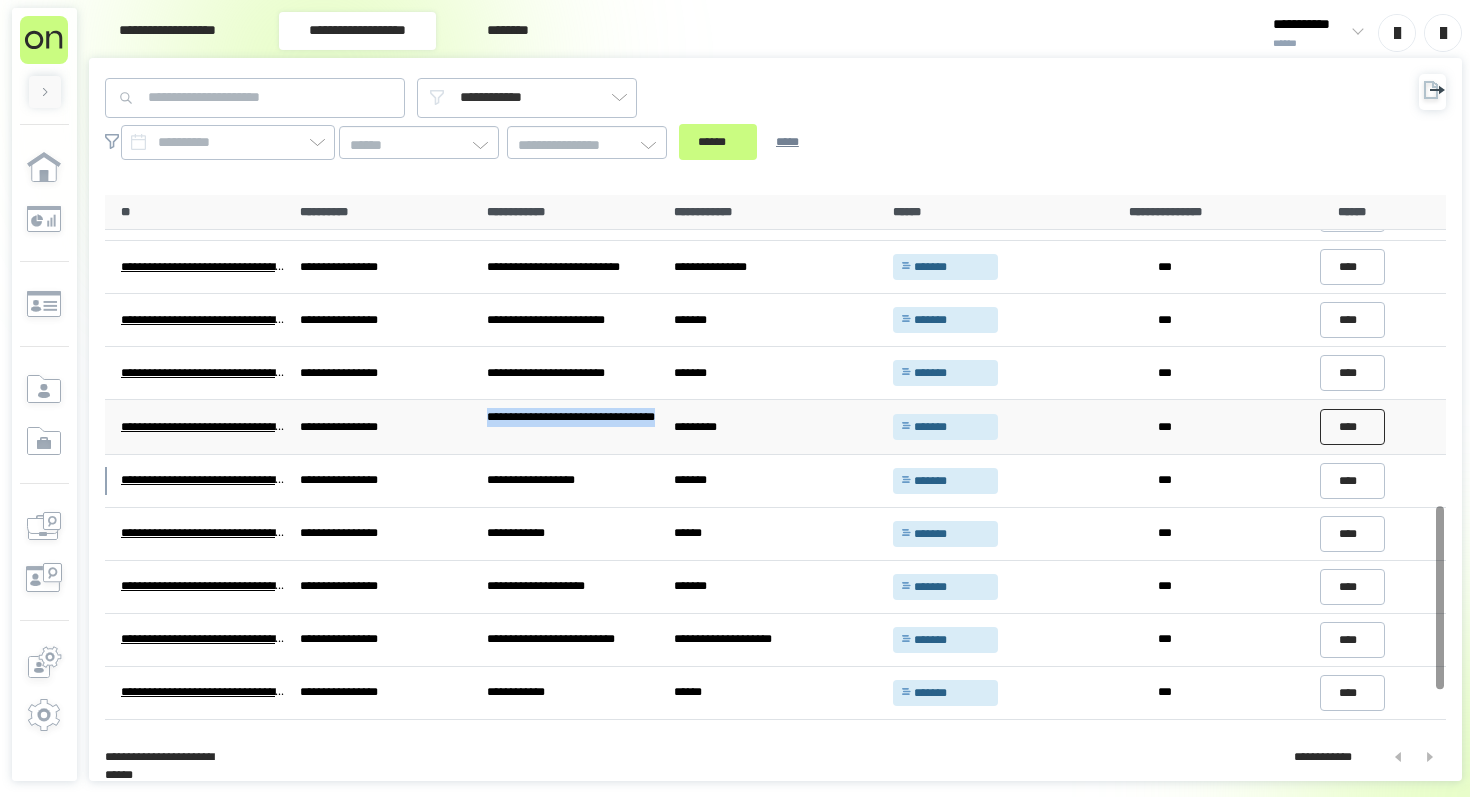 click on "****" at bounding box center [1353, 427] 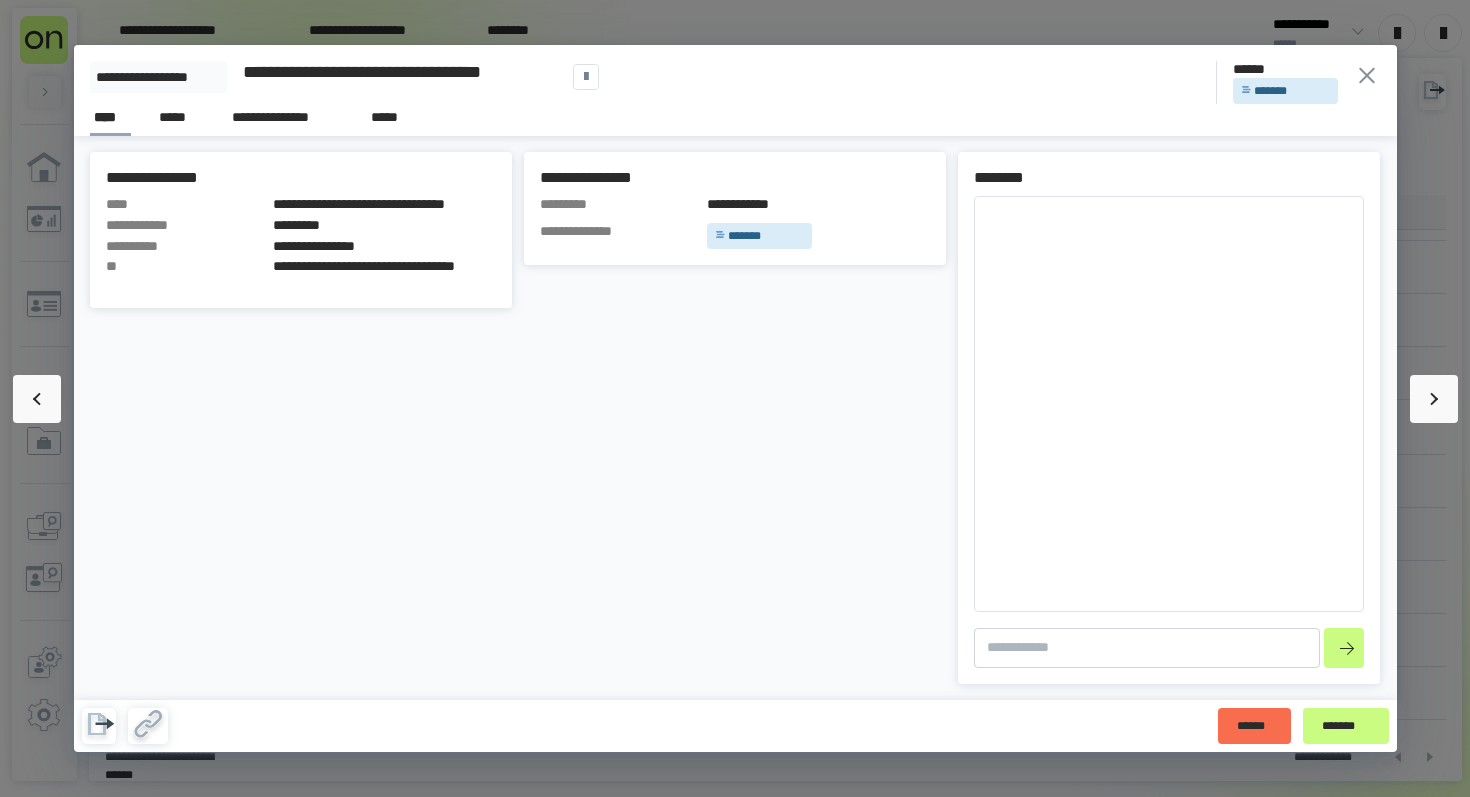 click on "**********" at bounding box center [735, 114] 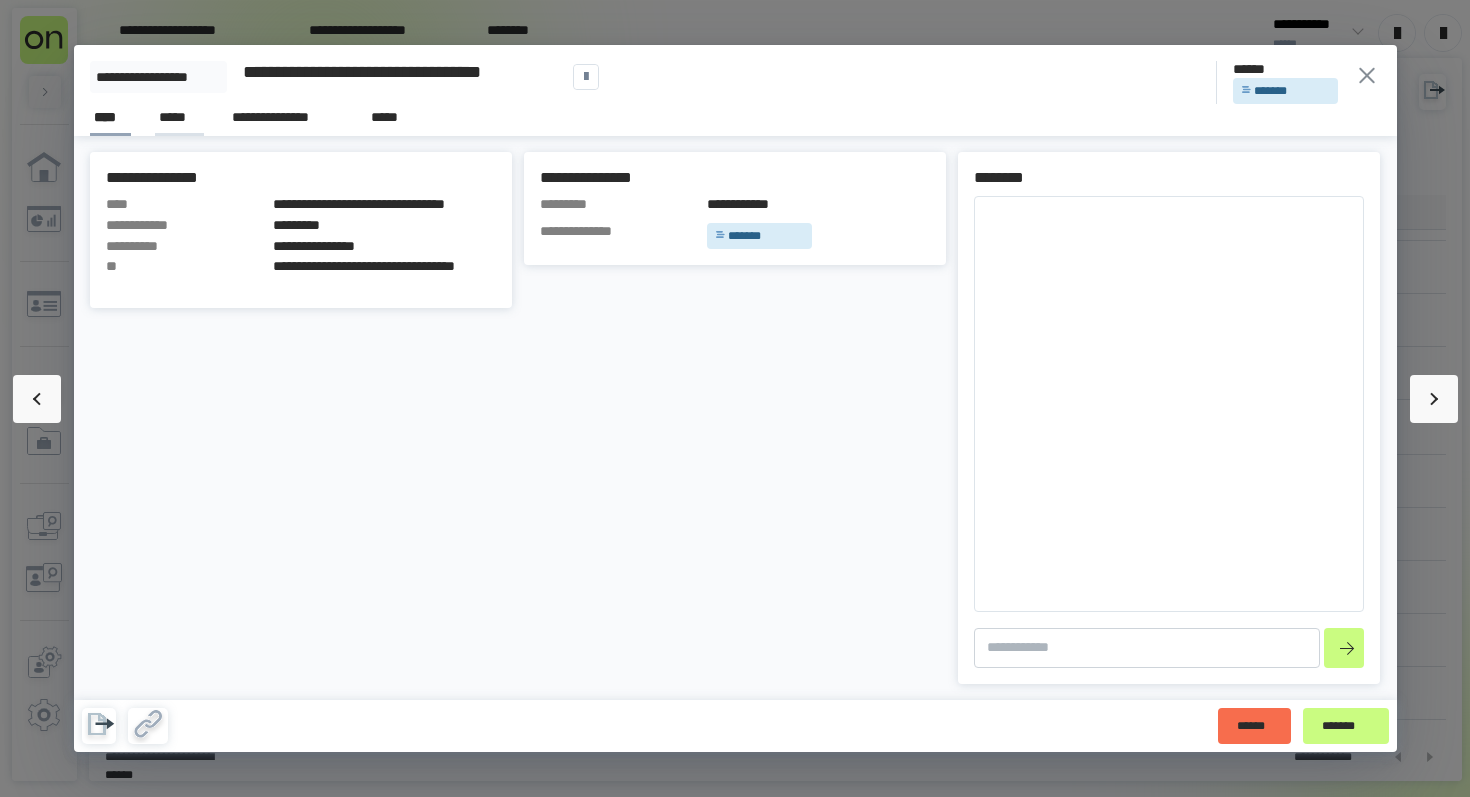 click on "*****" at bounding box center [179, 117] 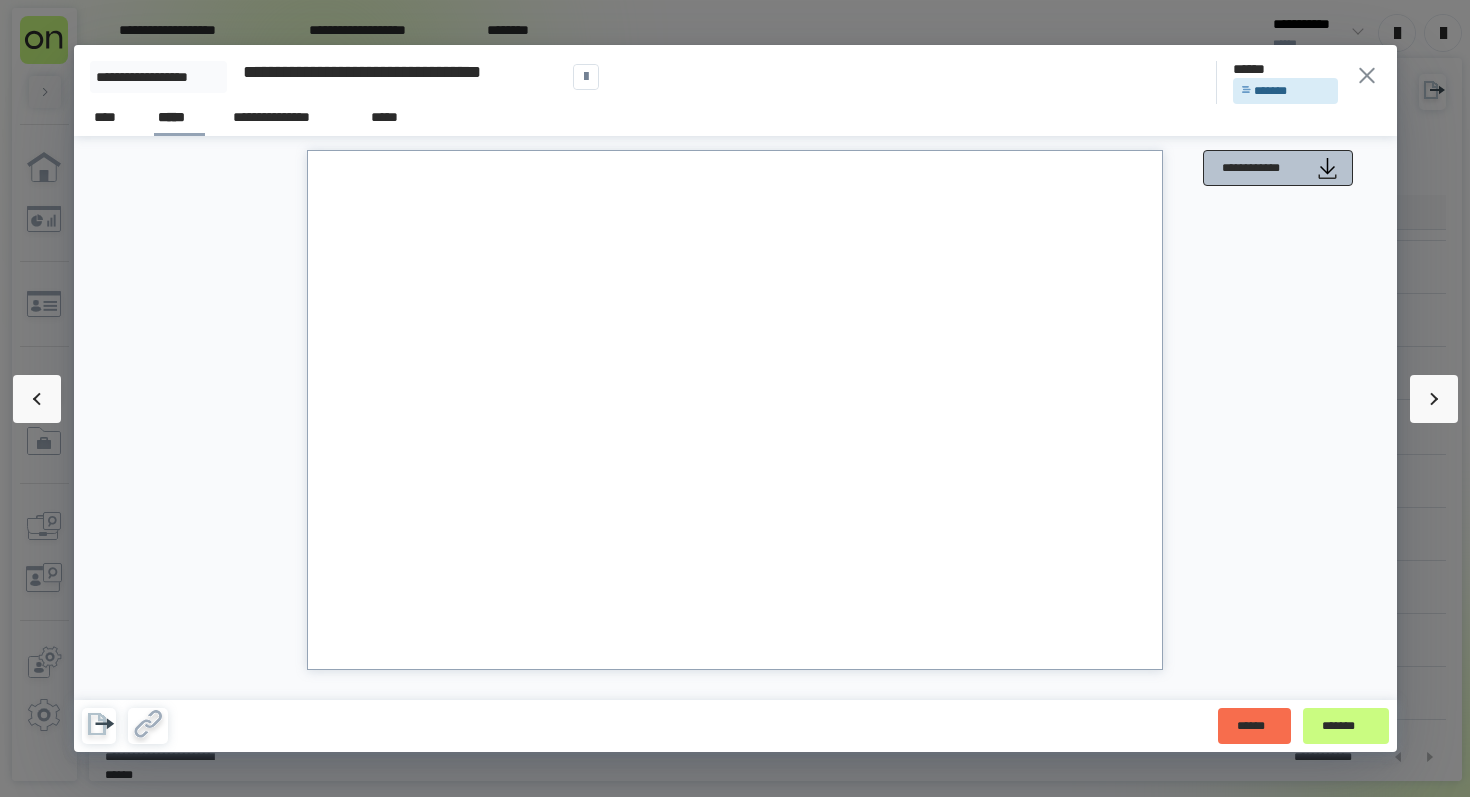 click on "**********" at bounding box center (1263, 168) 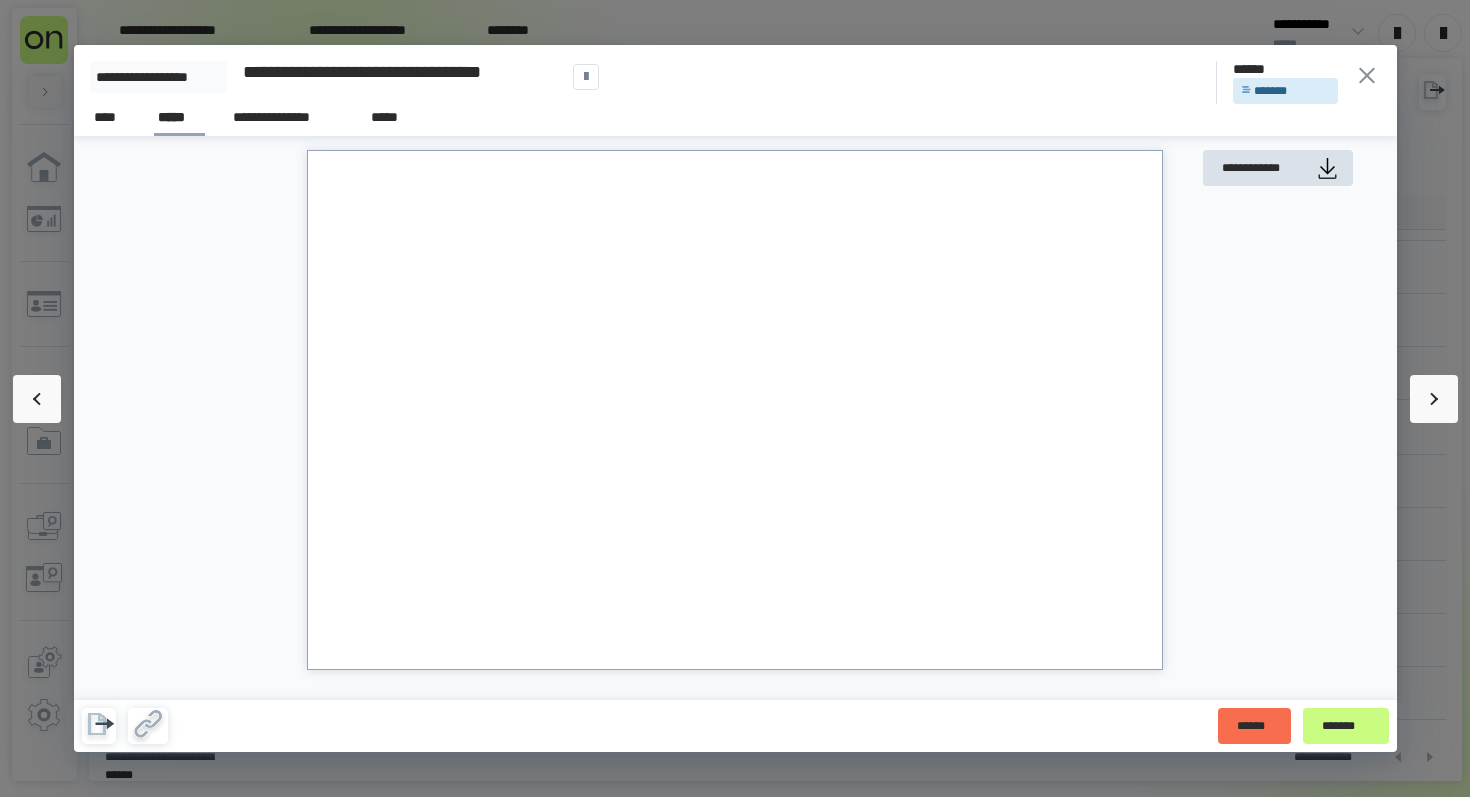 click 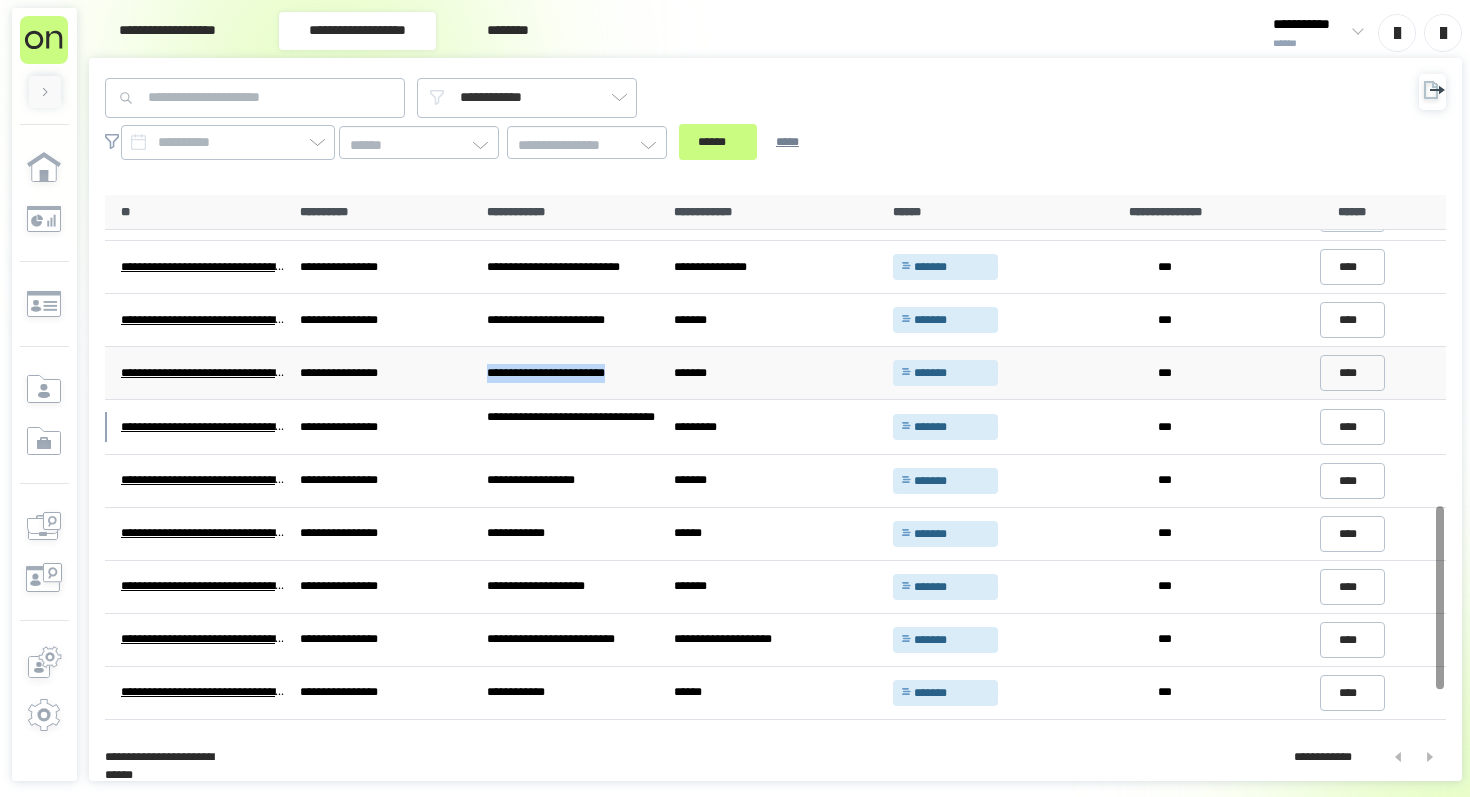 drag, startPoint x: 487, startPoint y: 371, endPoint x: 629, endPoint y: 372, distance: 142.00352 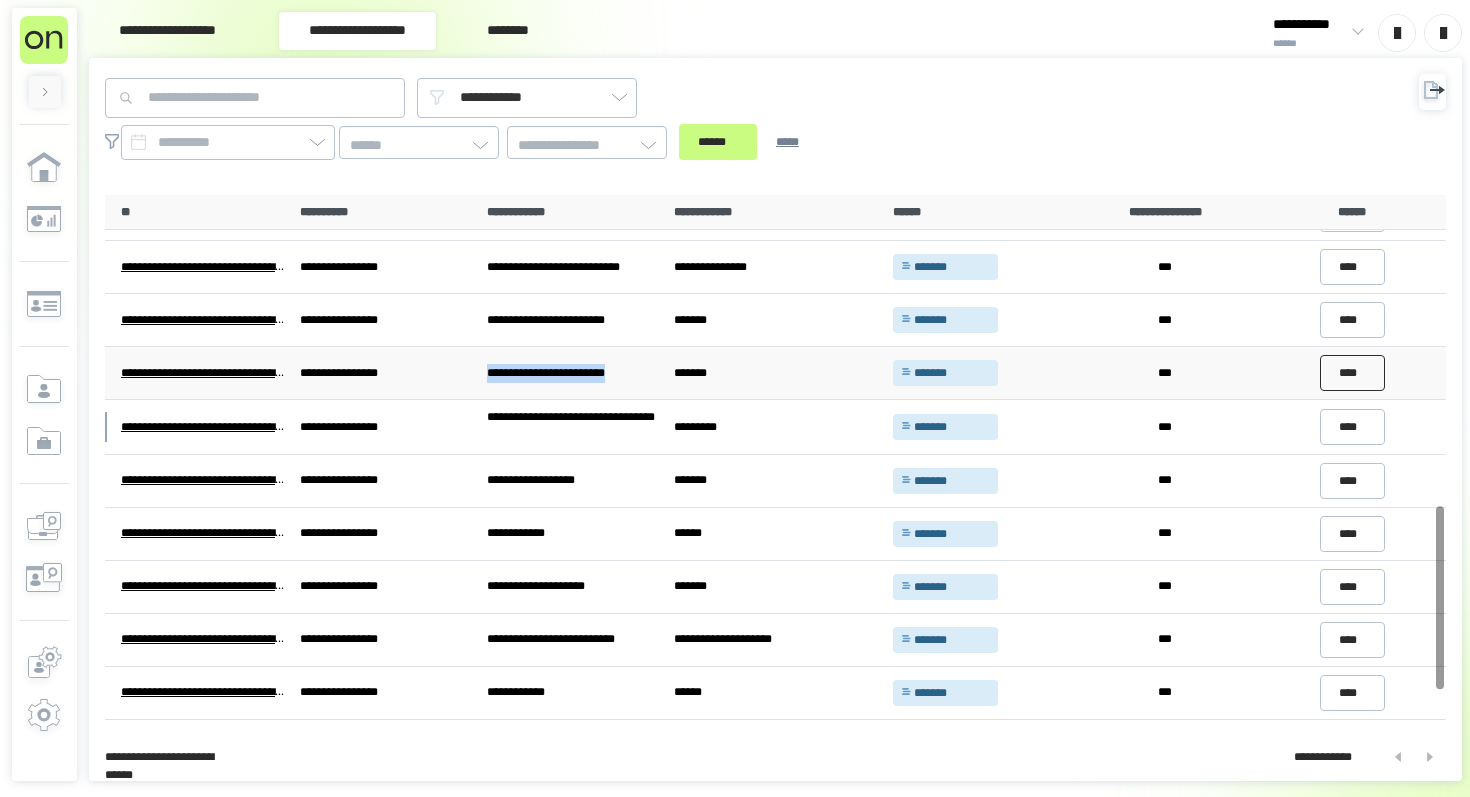 click on "****" at bounding box center (1353, 373) 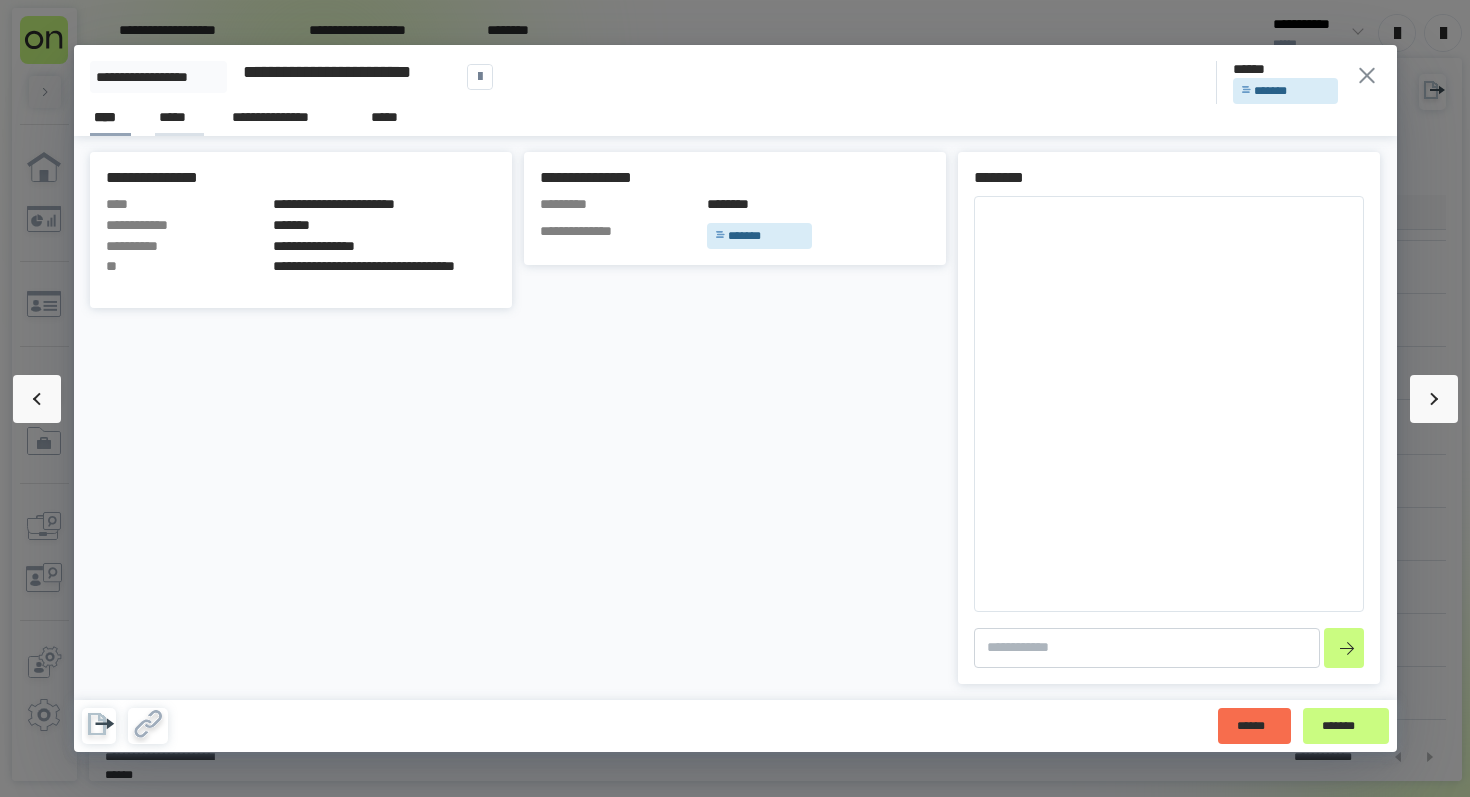 click on "*****" at bounding box center (179, 117) 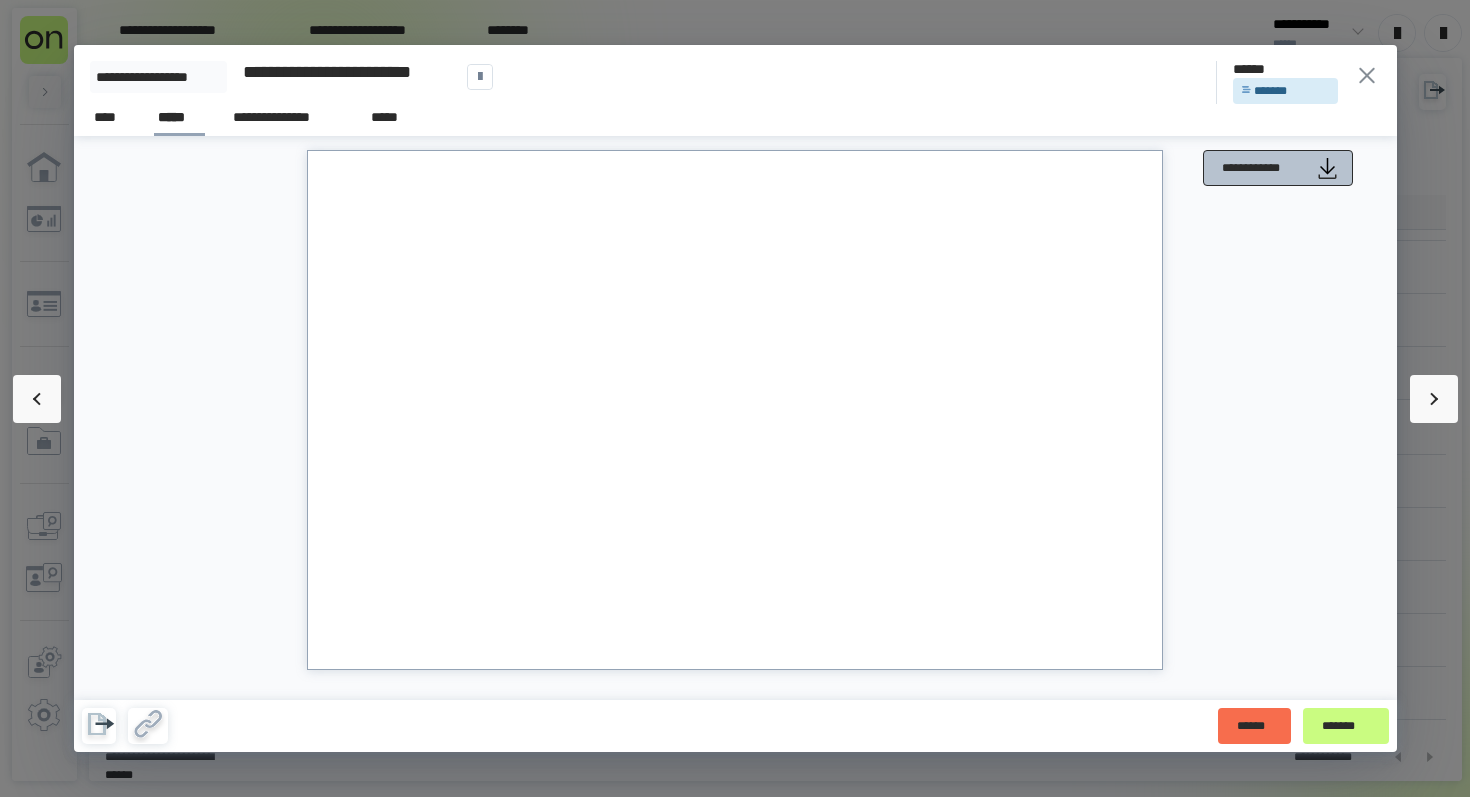 click on "**********" at bounding box center (1263, 168) 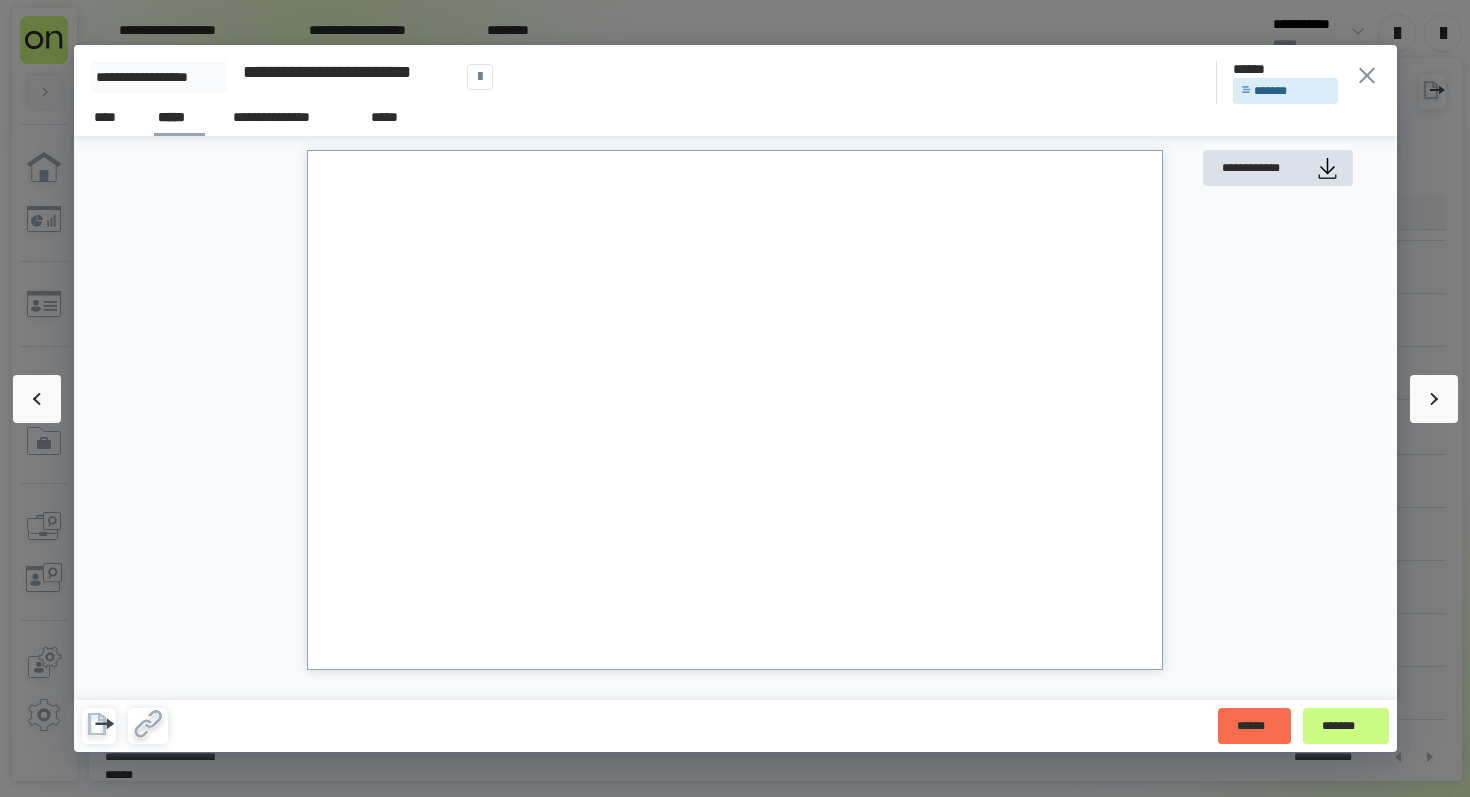 click at bounding box center [735, 410] 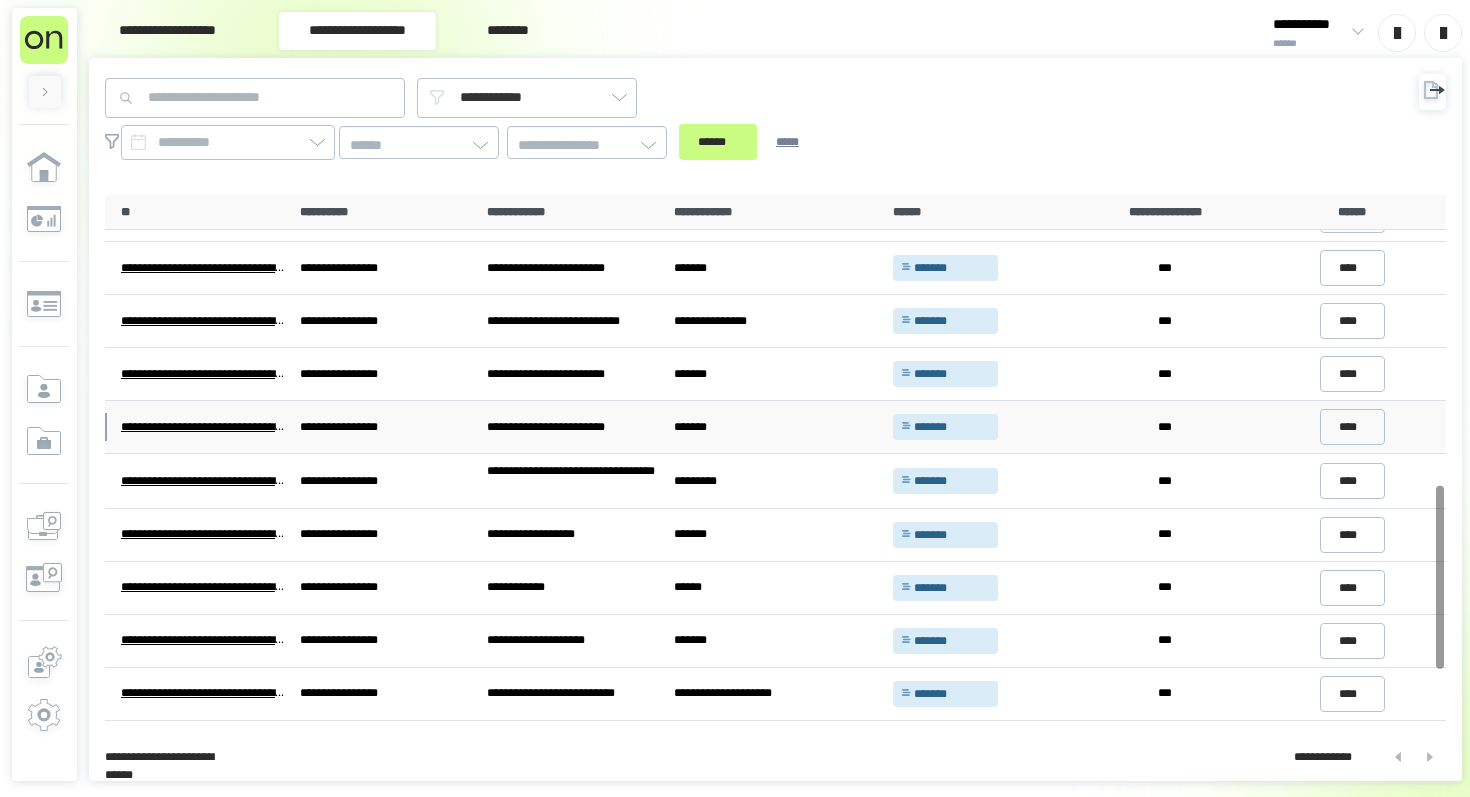 scroll, scrollTop: 838, scrollLeft: 0, axis: vertical 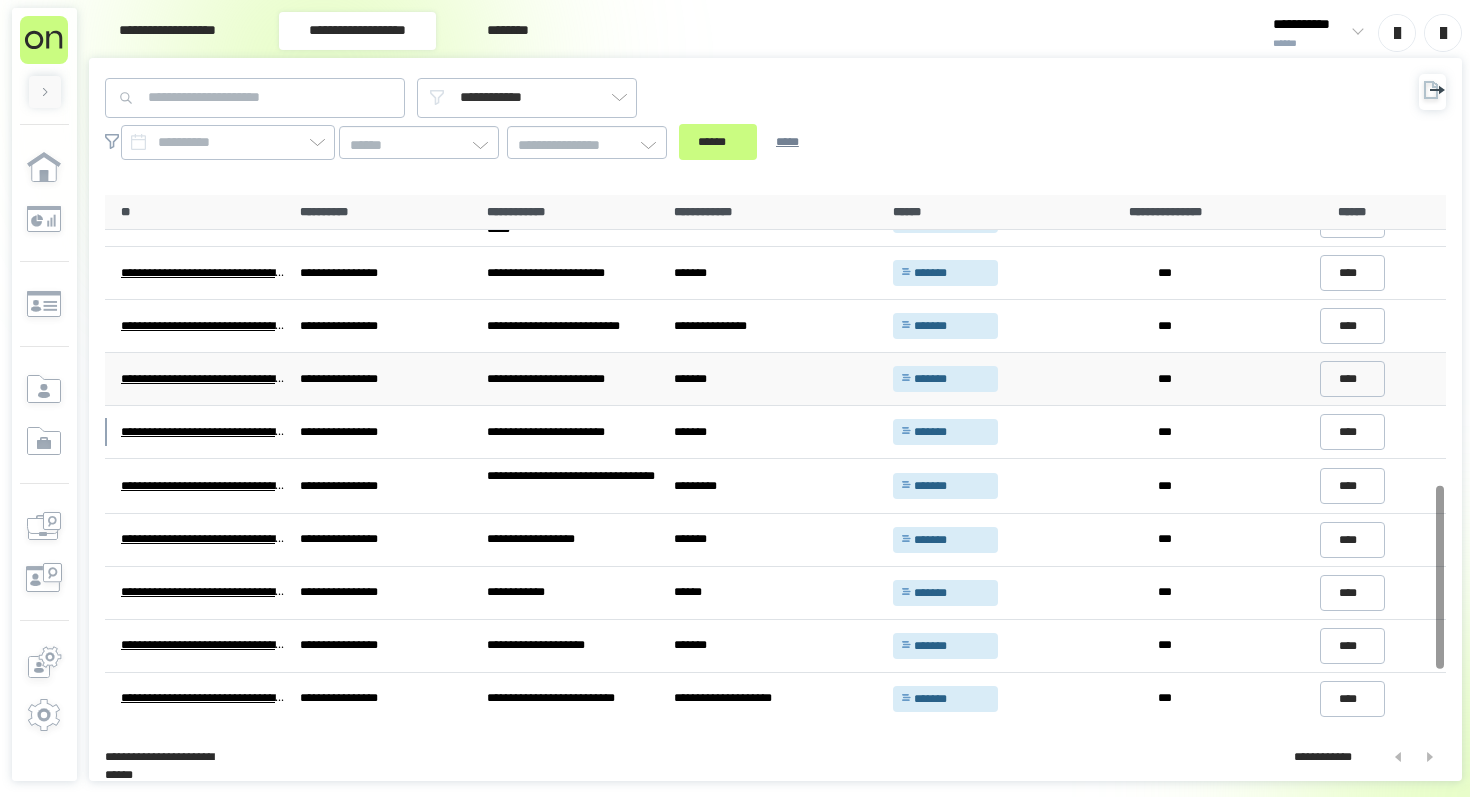 click on "**********" at bounding box center [572, 378] 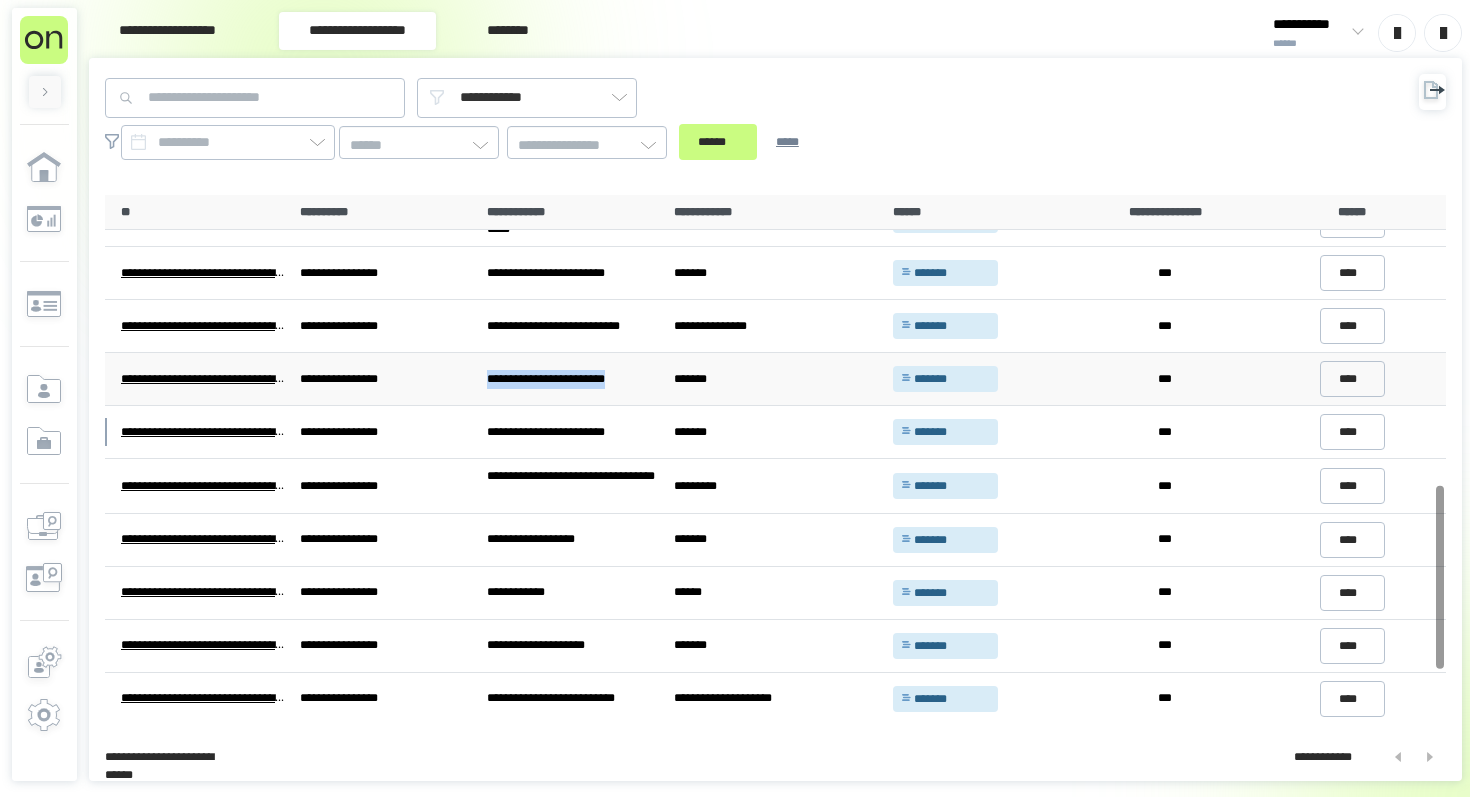 drag, startPoint x: 488, startPoint y: 376, endPoint x: 636, endPoint y: 378, distance: 148.01352 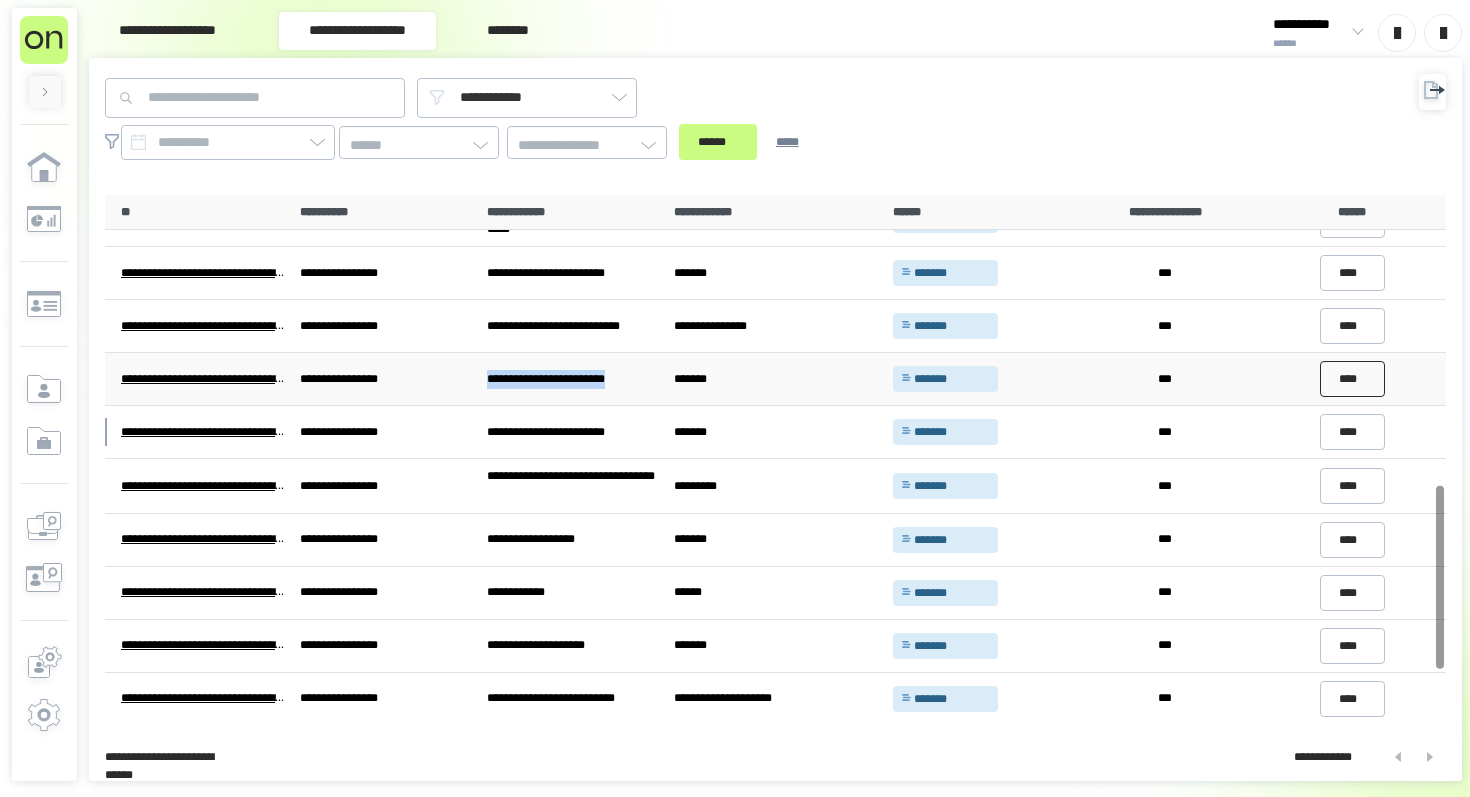 click on "****" at bounding box center [1353, 379] 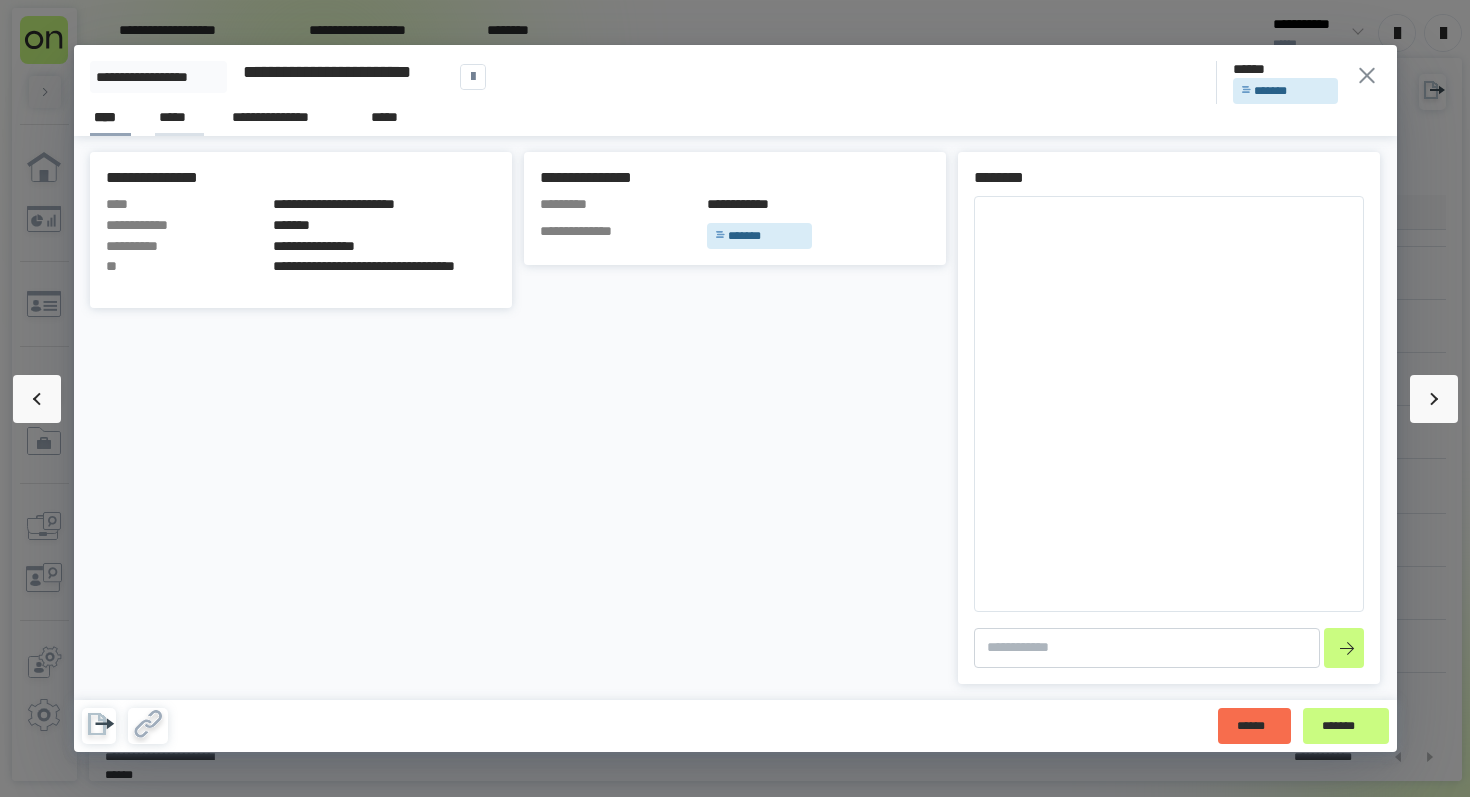 click on "*****" at bounding box center (179, 117) 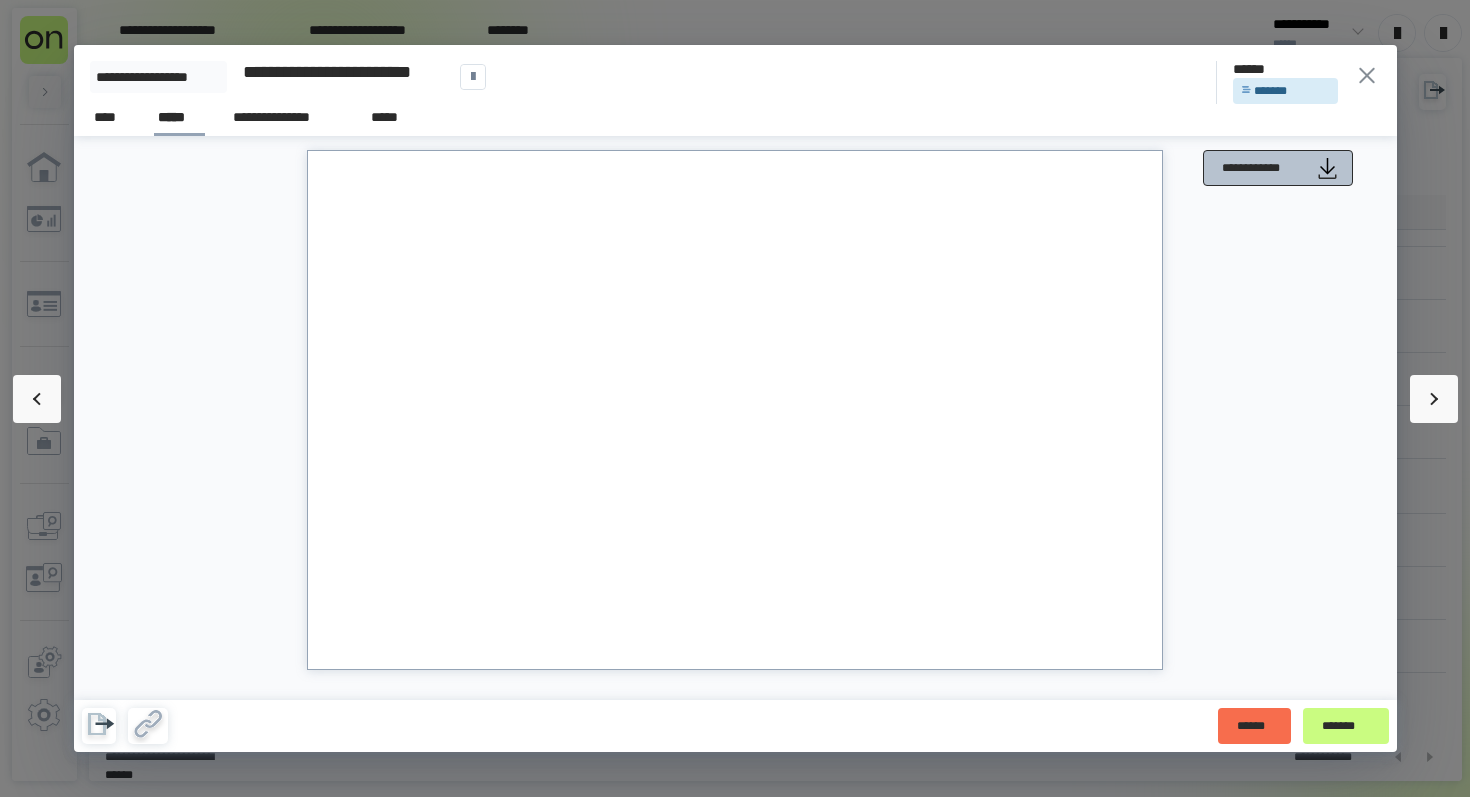 click 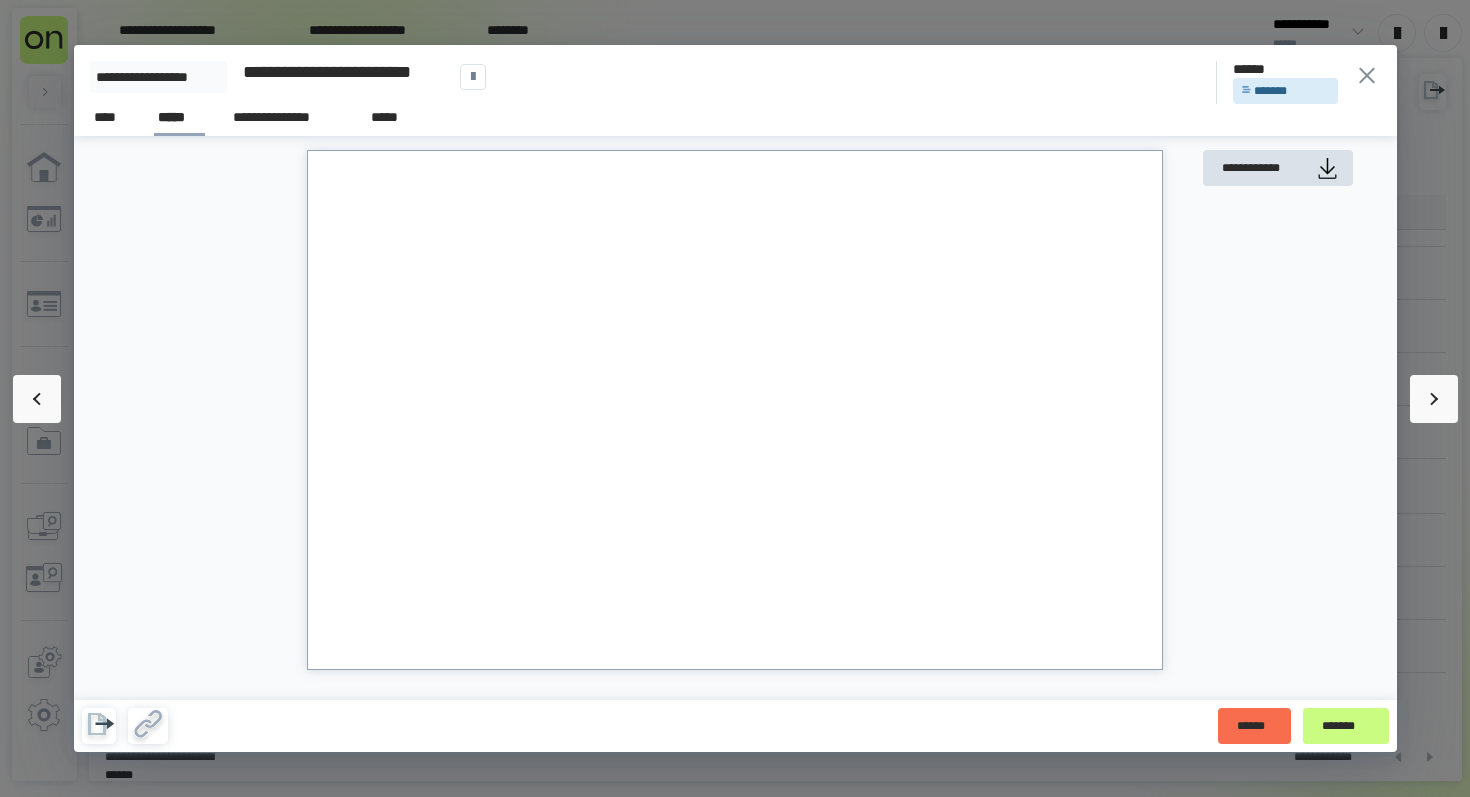 click 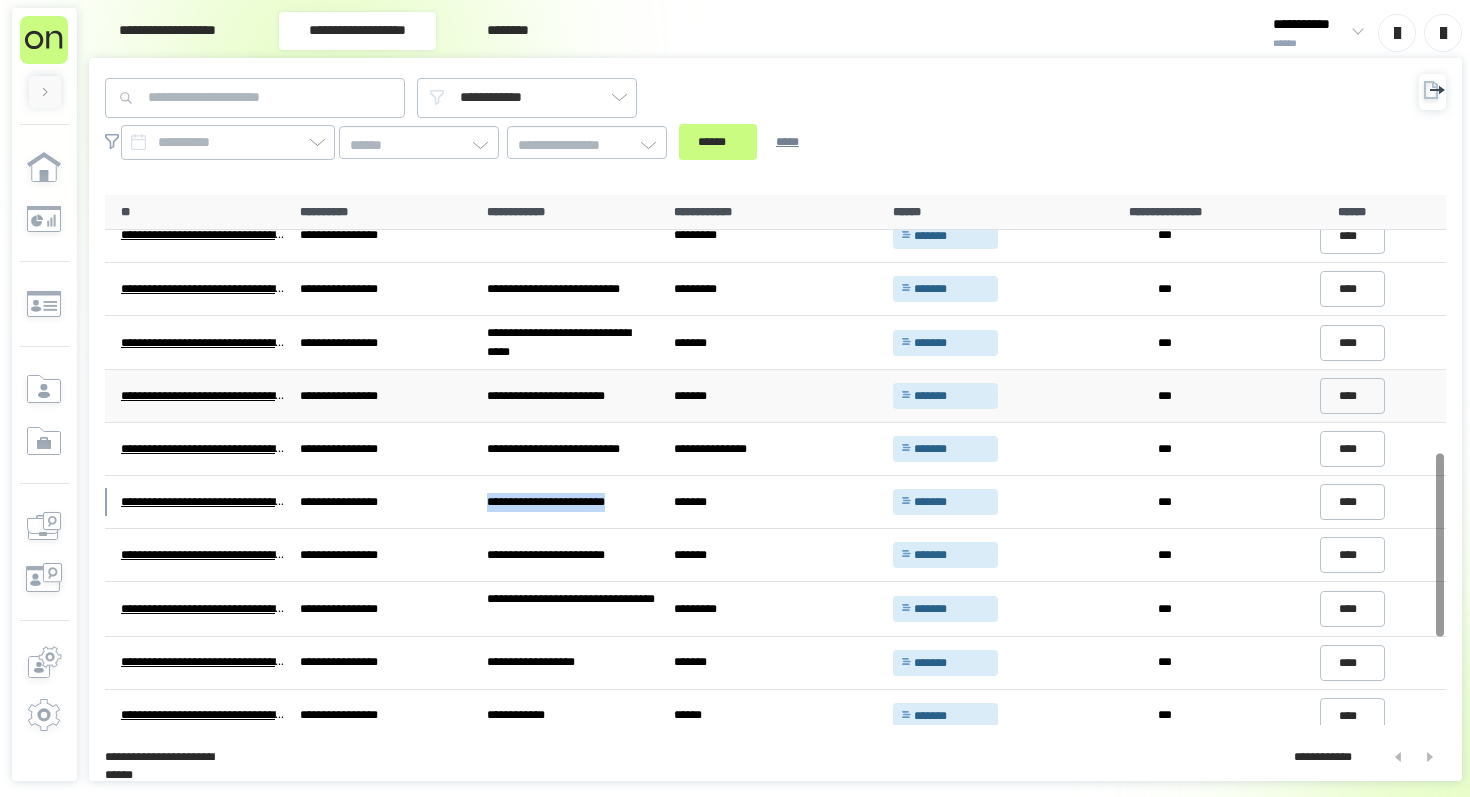 scroll, scrollTop: 695, scrollLeft: 0, axis: vertical 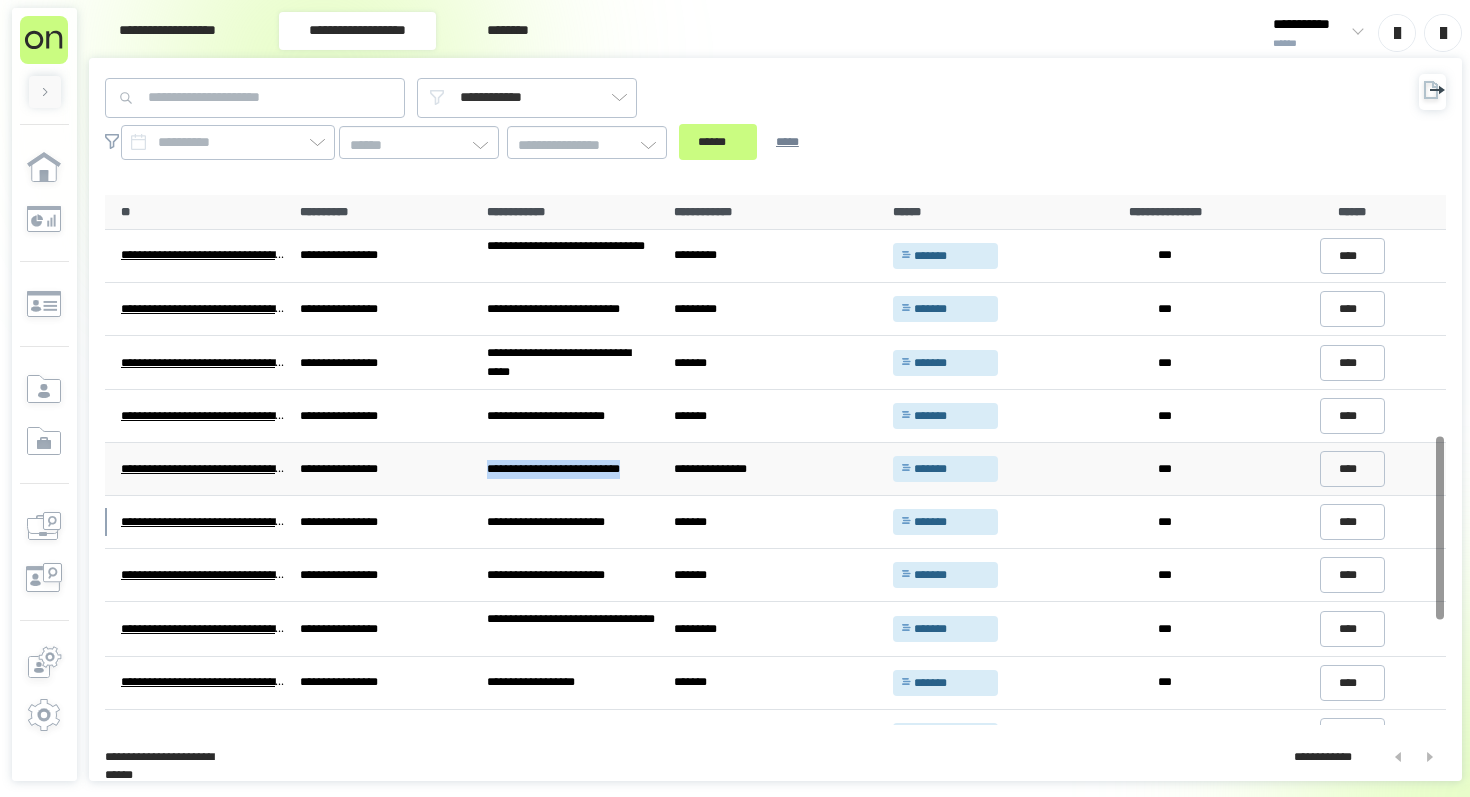 drag, startPoint x: 487, startPoint y: 470, endPoint x: 664, endPoint y: 468, distance: 177.01129 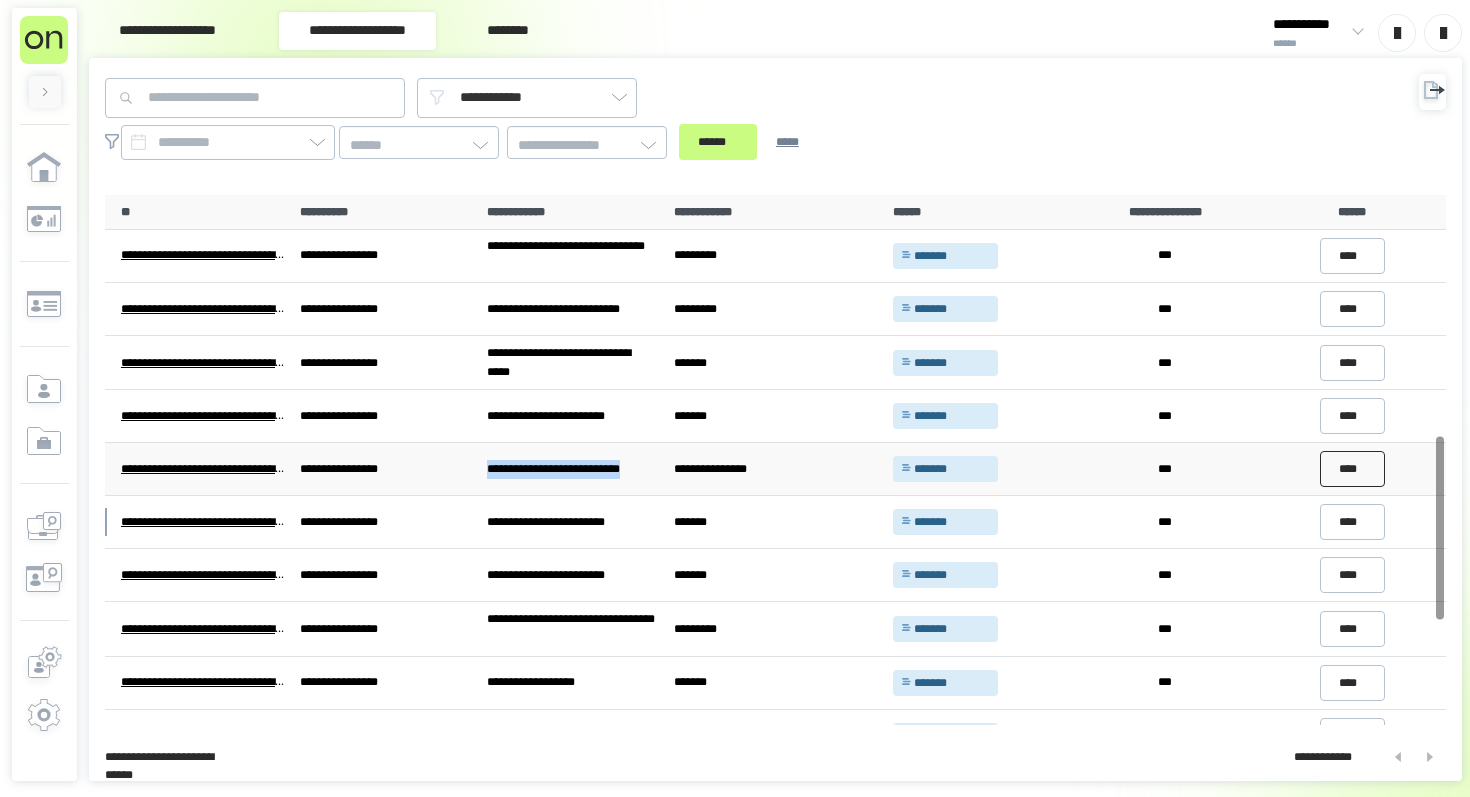 click on "****" at bounding box center [1353, 469] 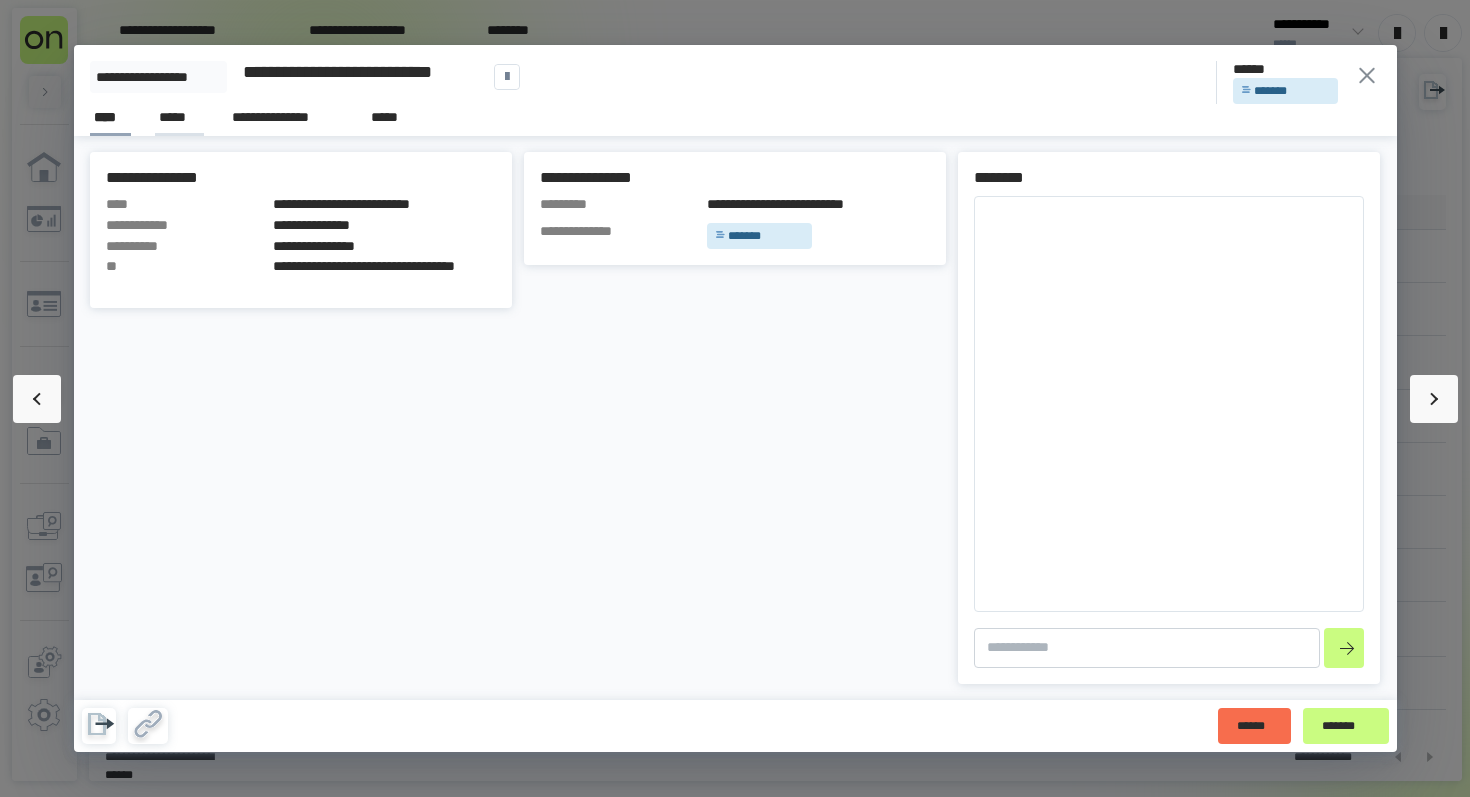 click on "*****" at bounding box center (179, 117) 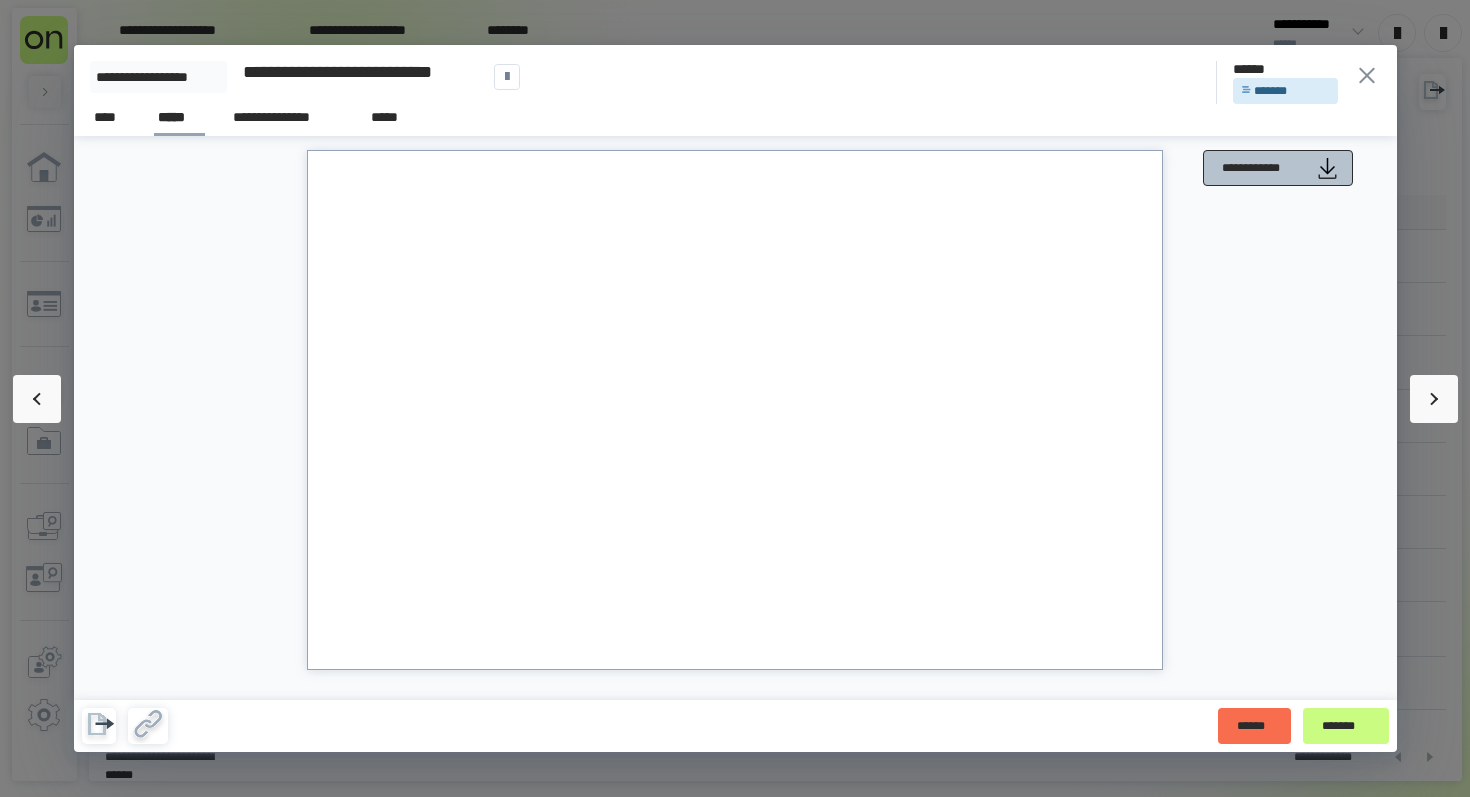 click on "**********" at bounding box center [1263, 168] 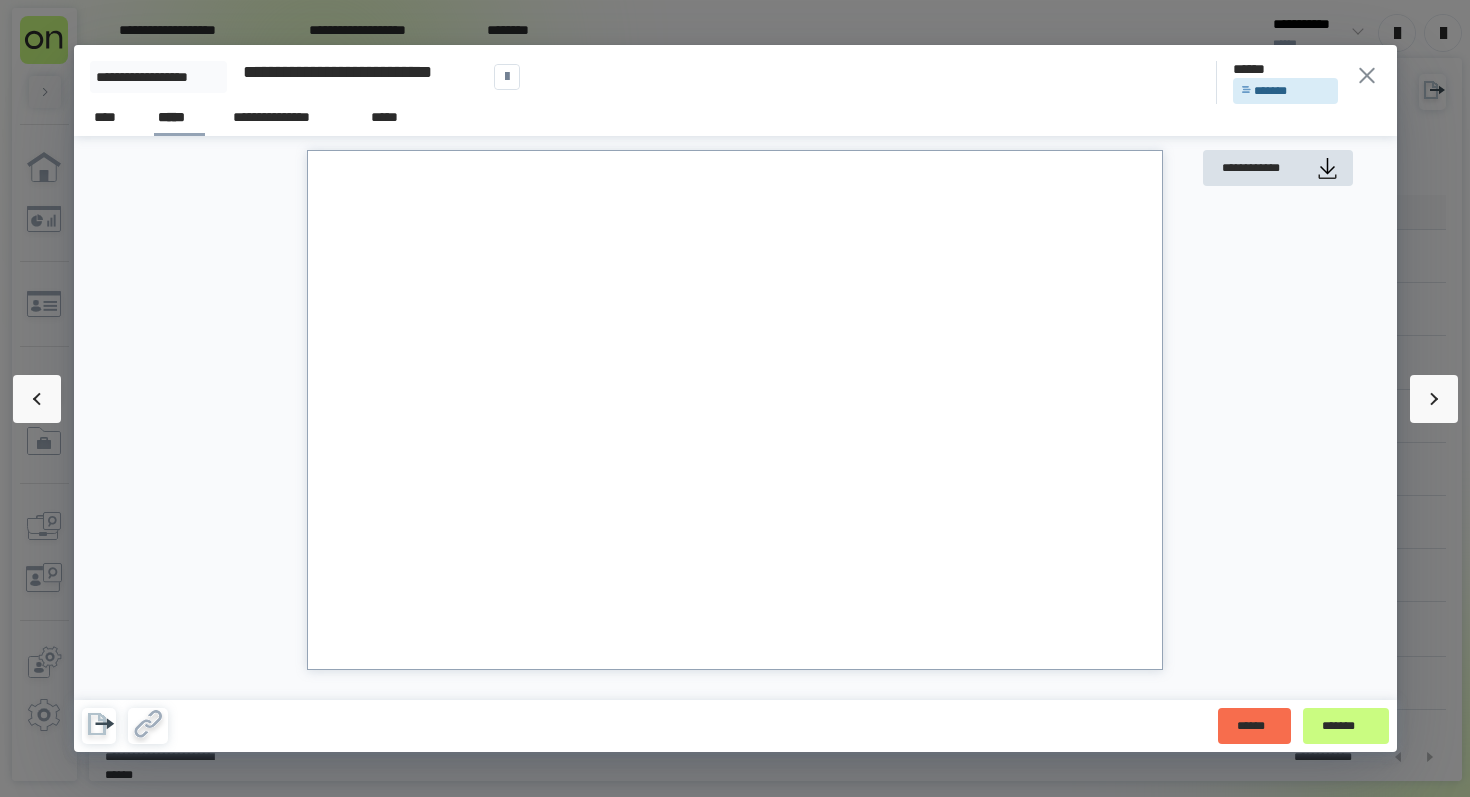 click 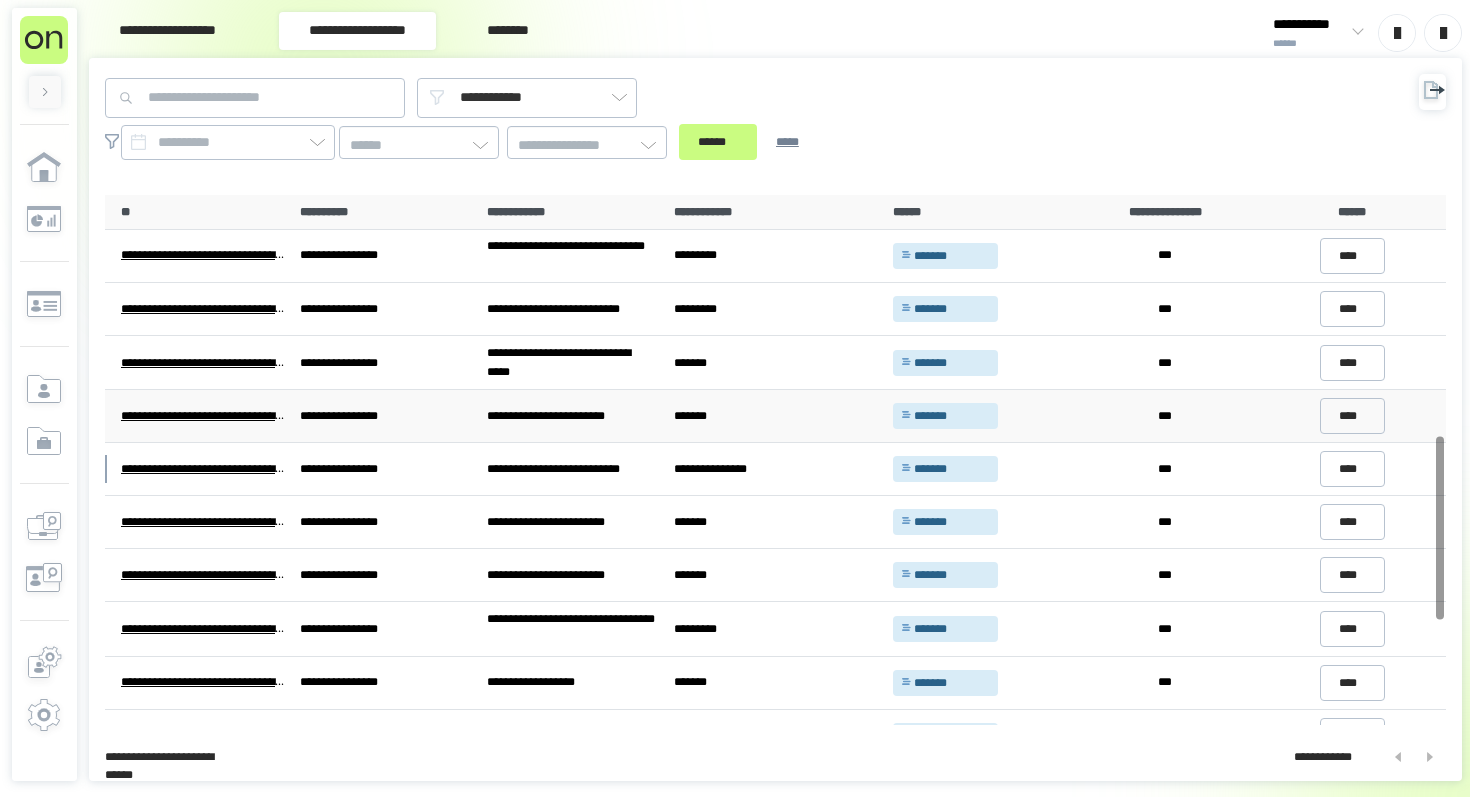 click on "**********" at bounding box center (572, 416) 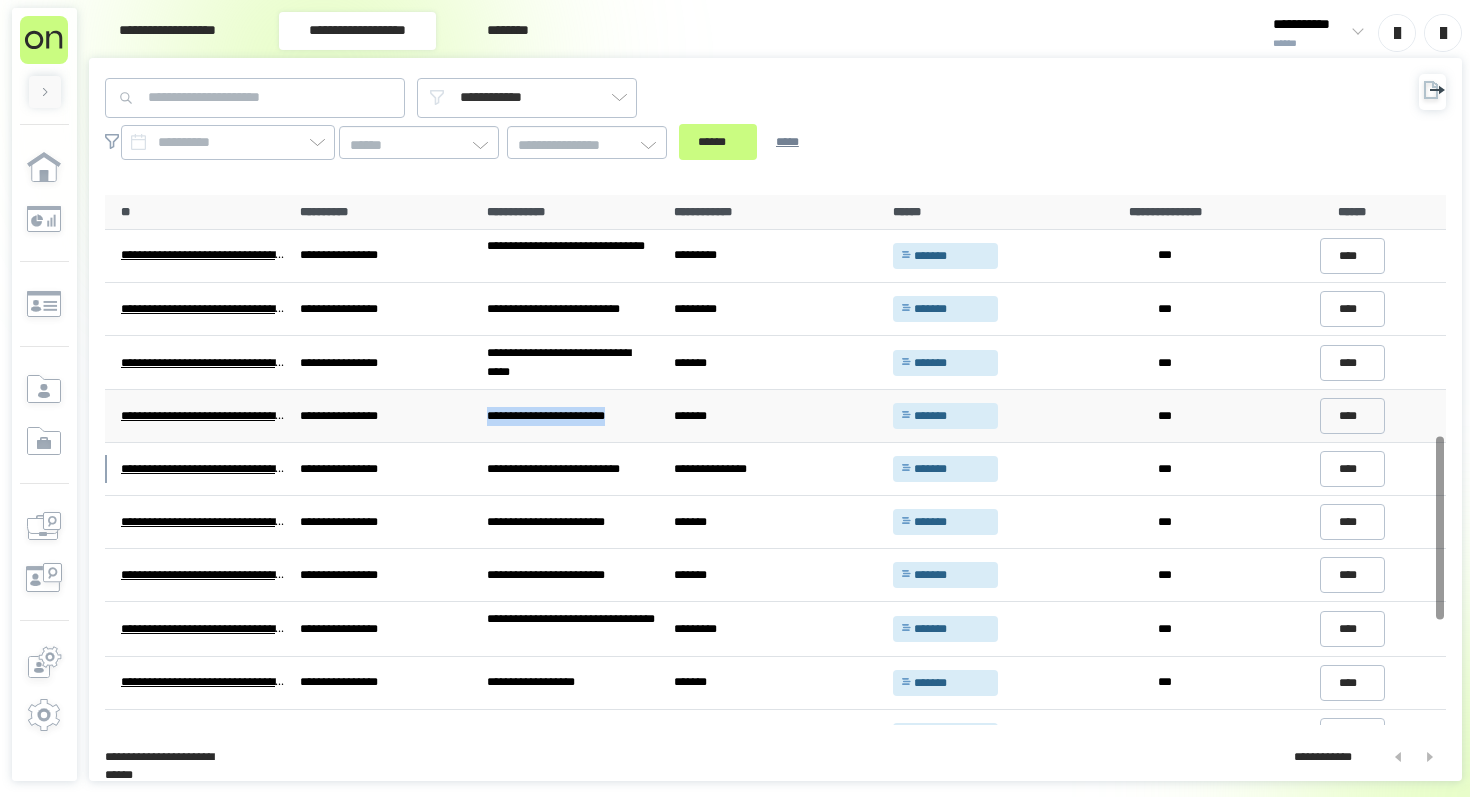 drag, startPoint x: 487, startPoint y: 417, endPoint x: 627, endPoint y: 417, distance: 140 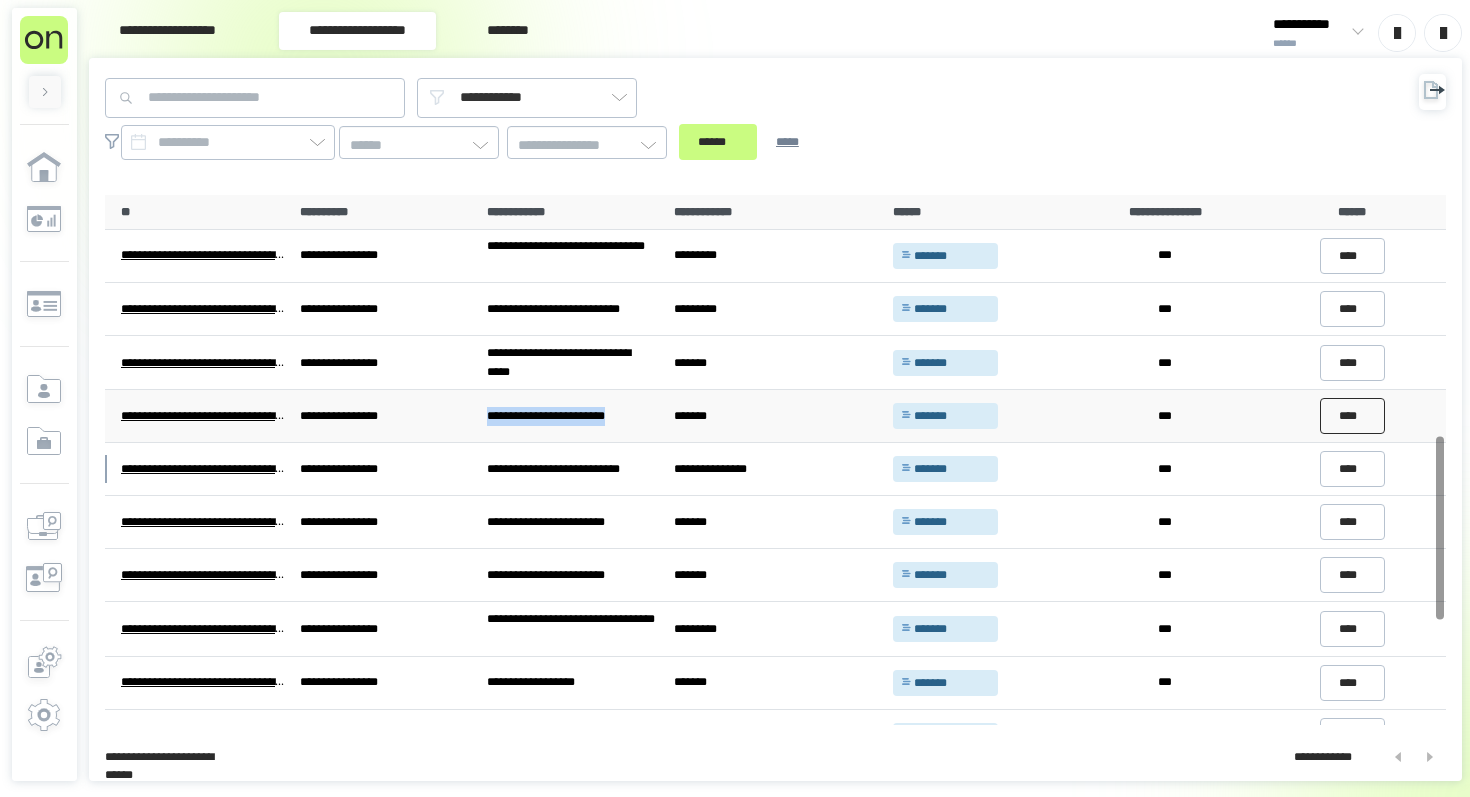 click on "****" at bounding box center [1353, 416] 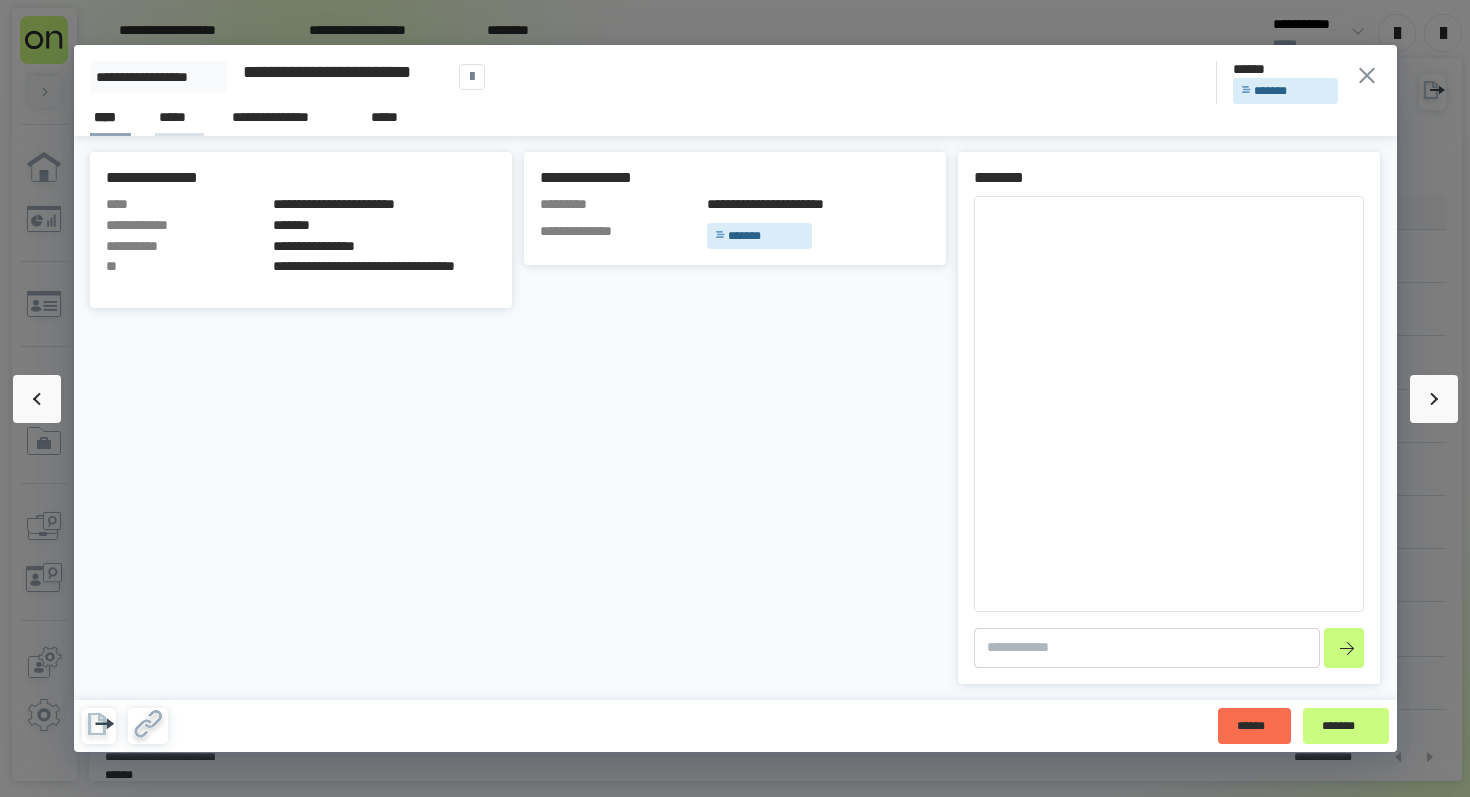 click on "*****" at bounding box center (179, 117) 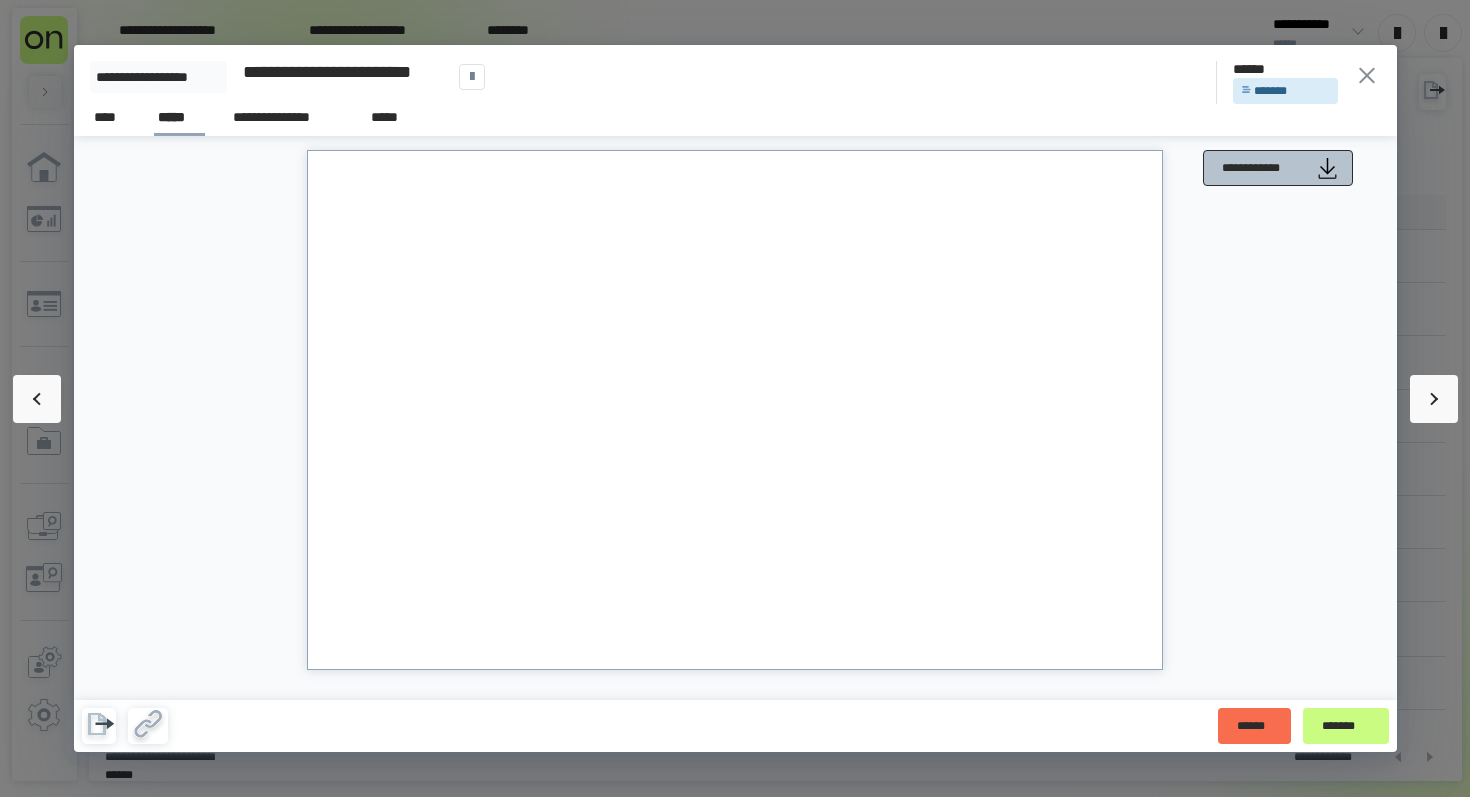 click on "**********" at bounding box center [1263, 168] 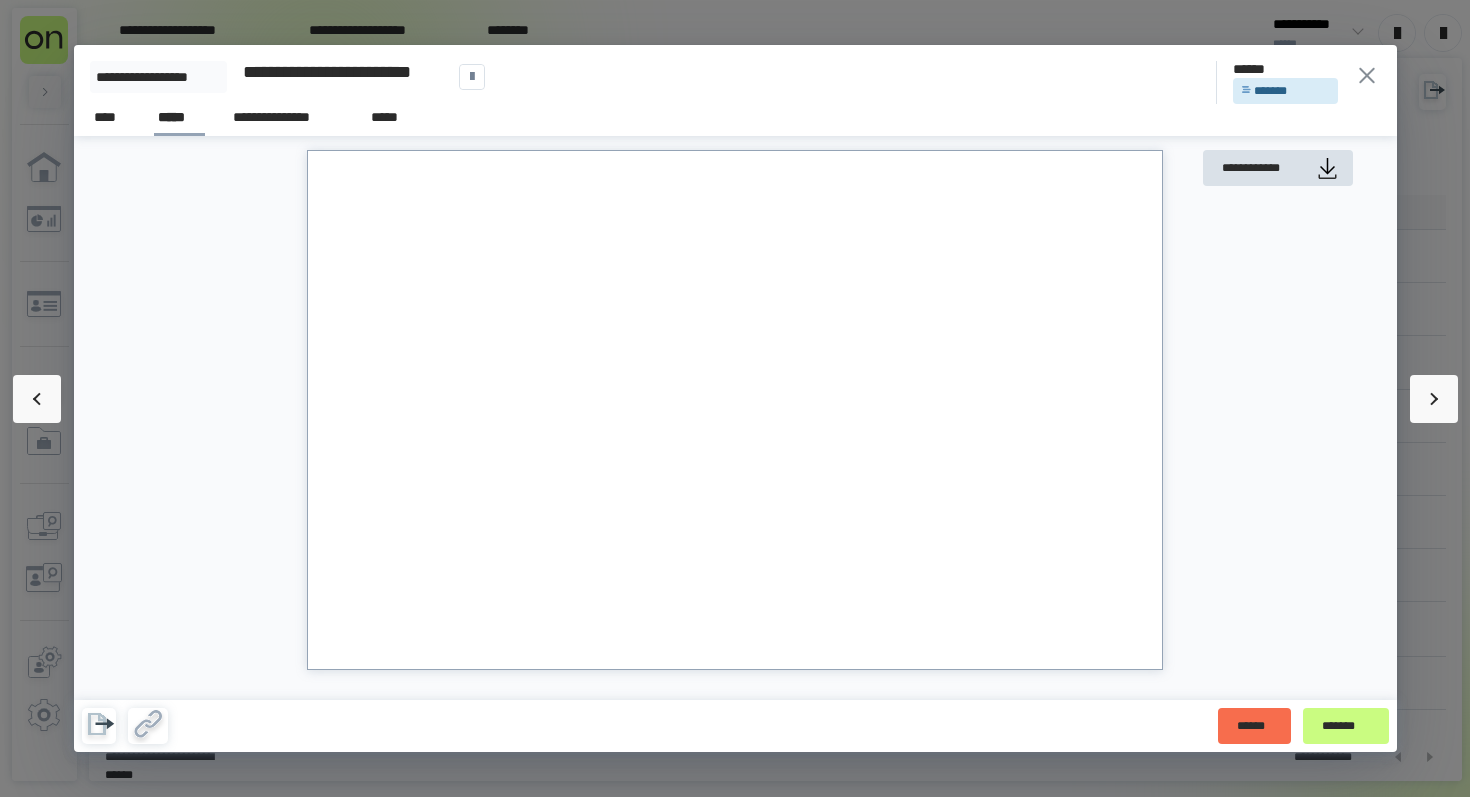 click on "**********" at bounding box center (735, 77) 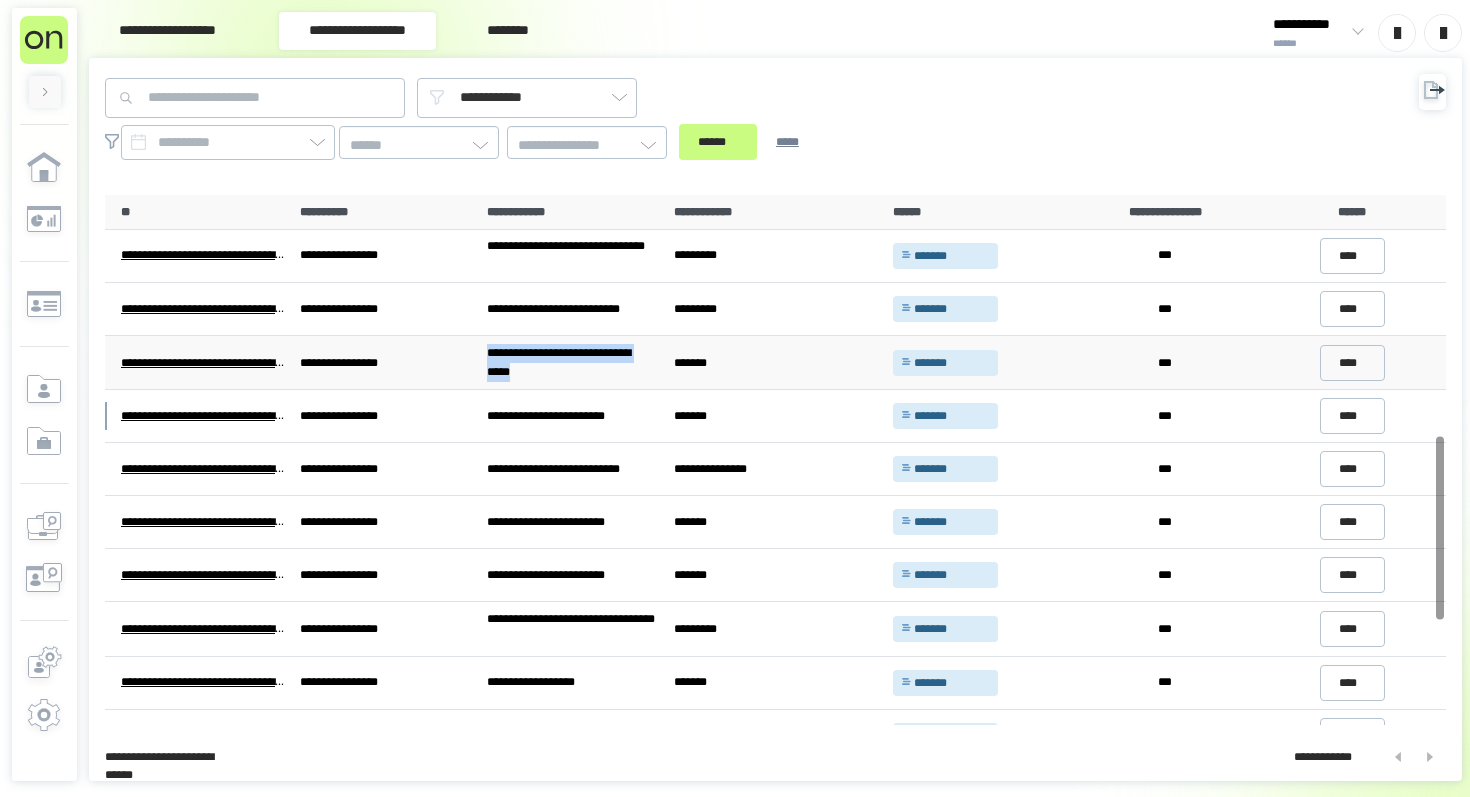 drag, startPoint x: 568, startPoint y: 369, endPoint x: 462, endPoint y: 356, distance: 106.7942 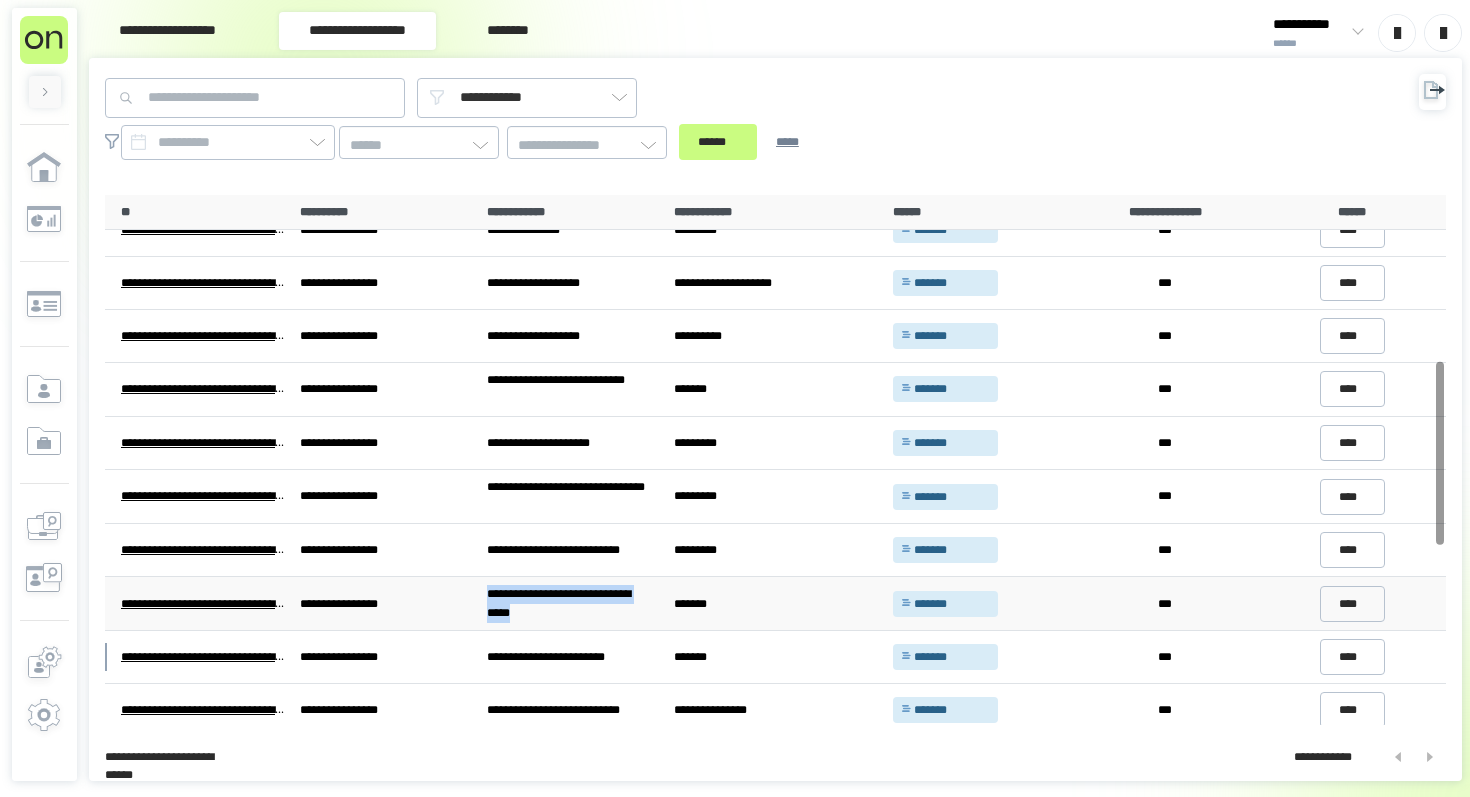 scroll, scrollTop: 453, scrollLeft: 0, axis: vertical 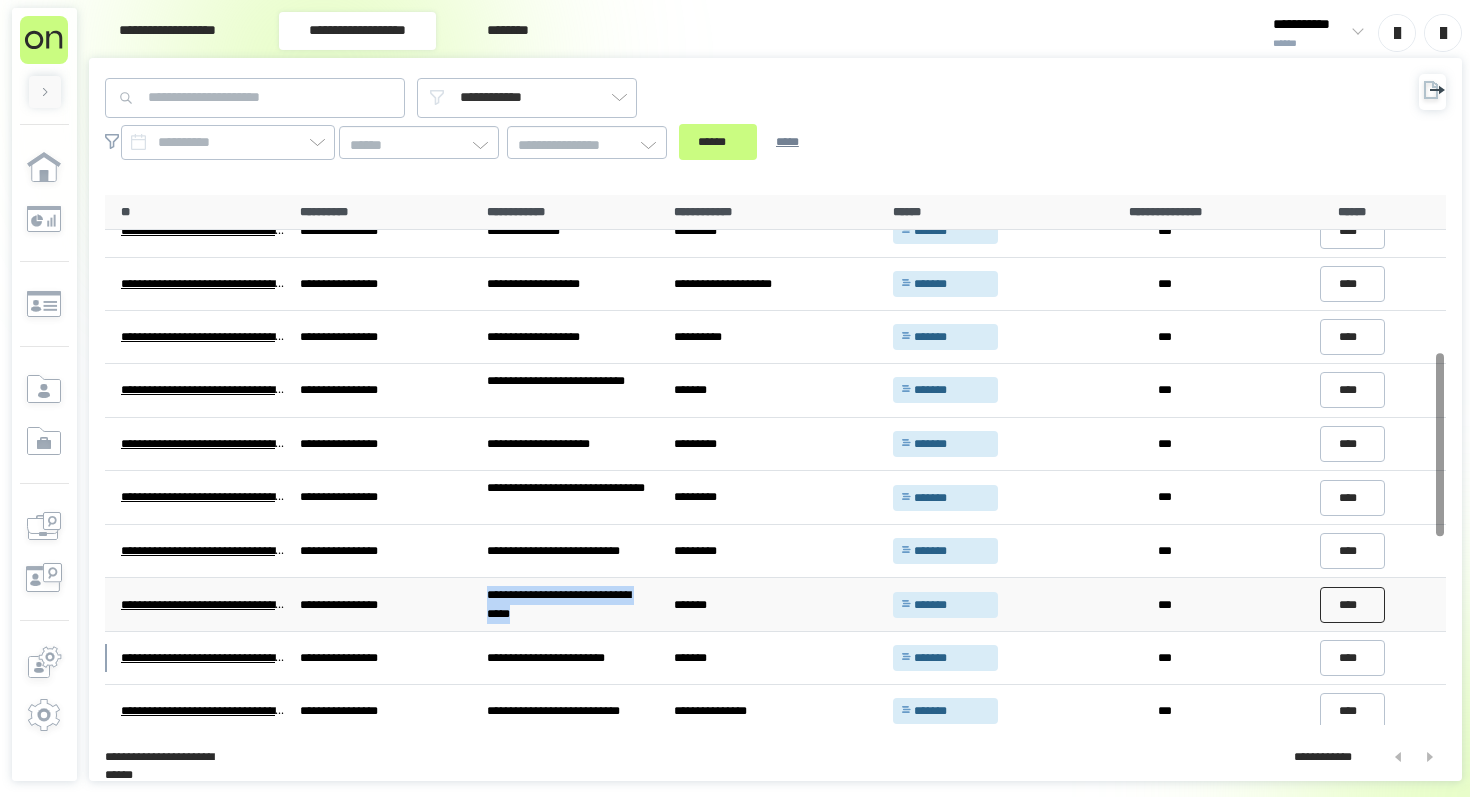 click on "****" at bounding box center (1353, 605) 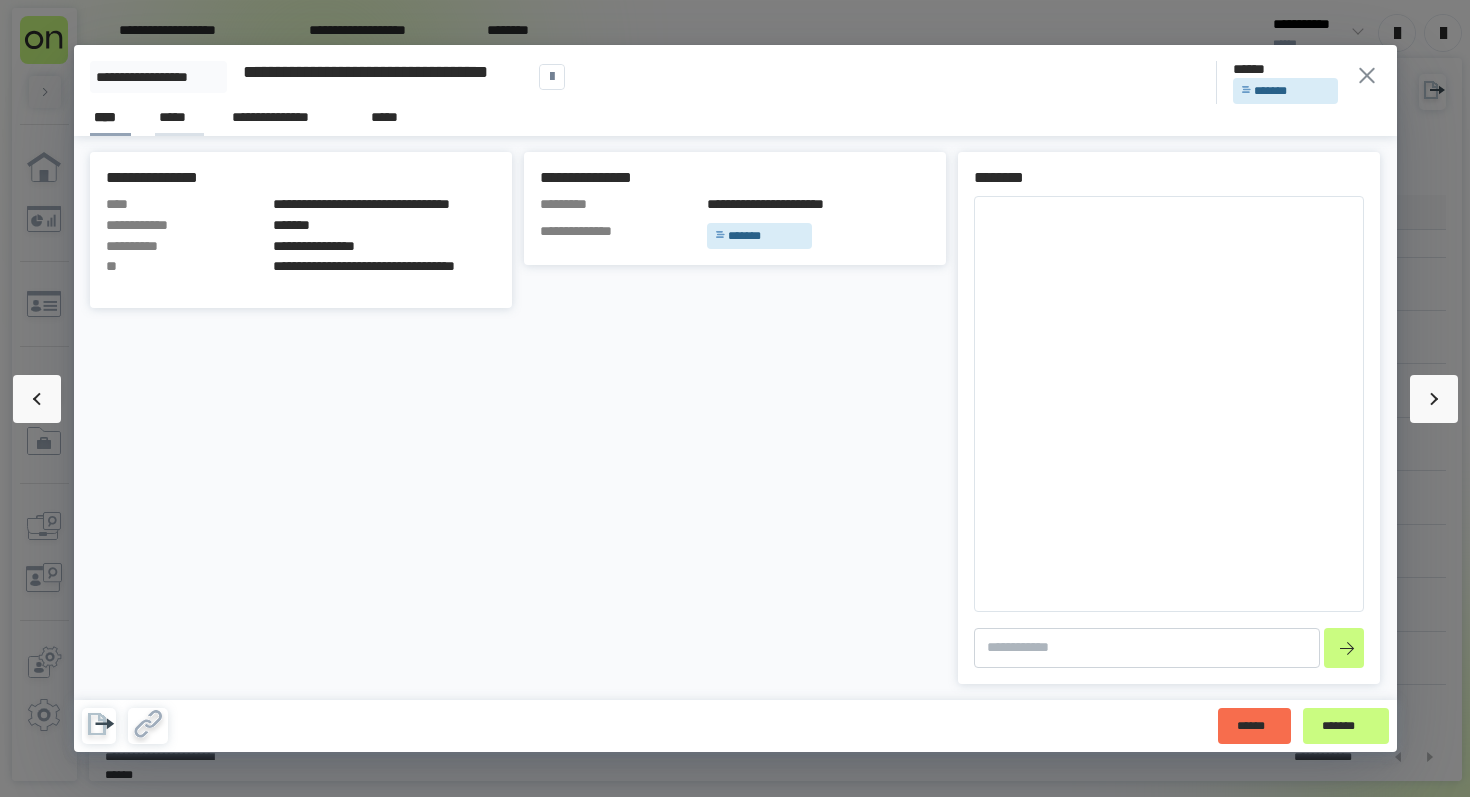 click on "*****" at bounding box center (179, 117) 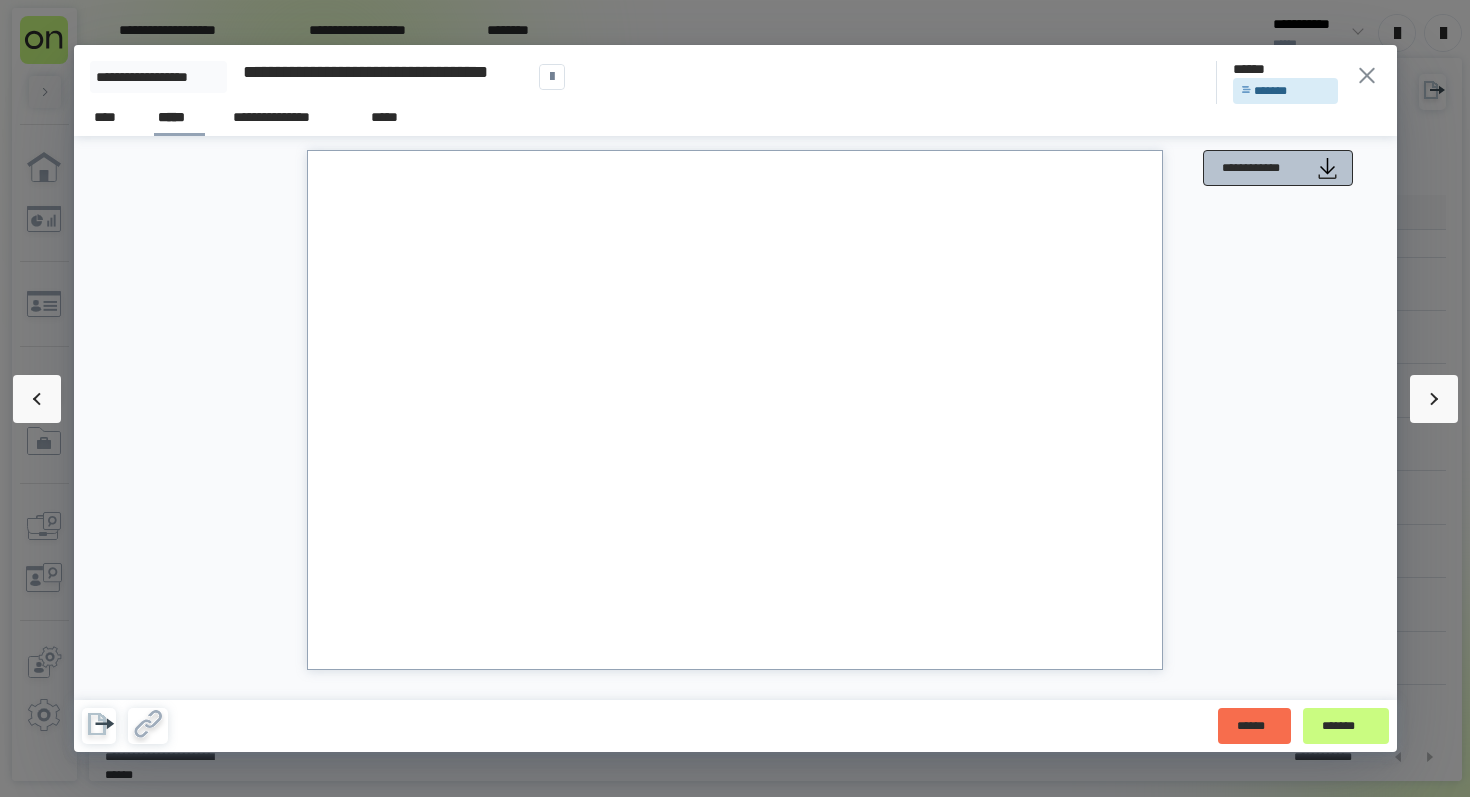 click 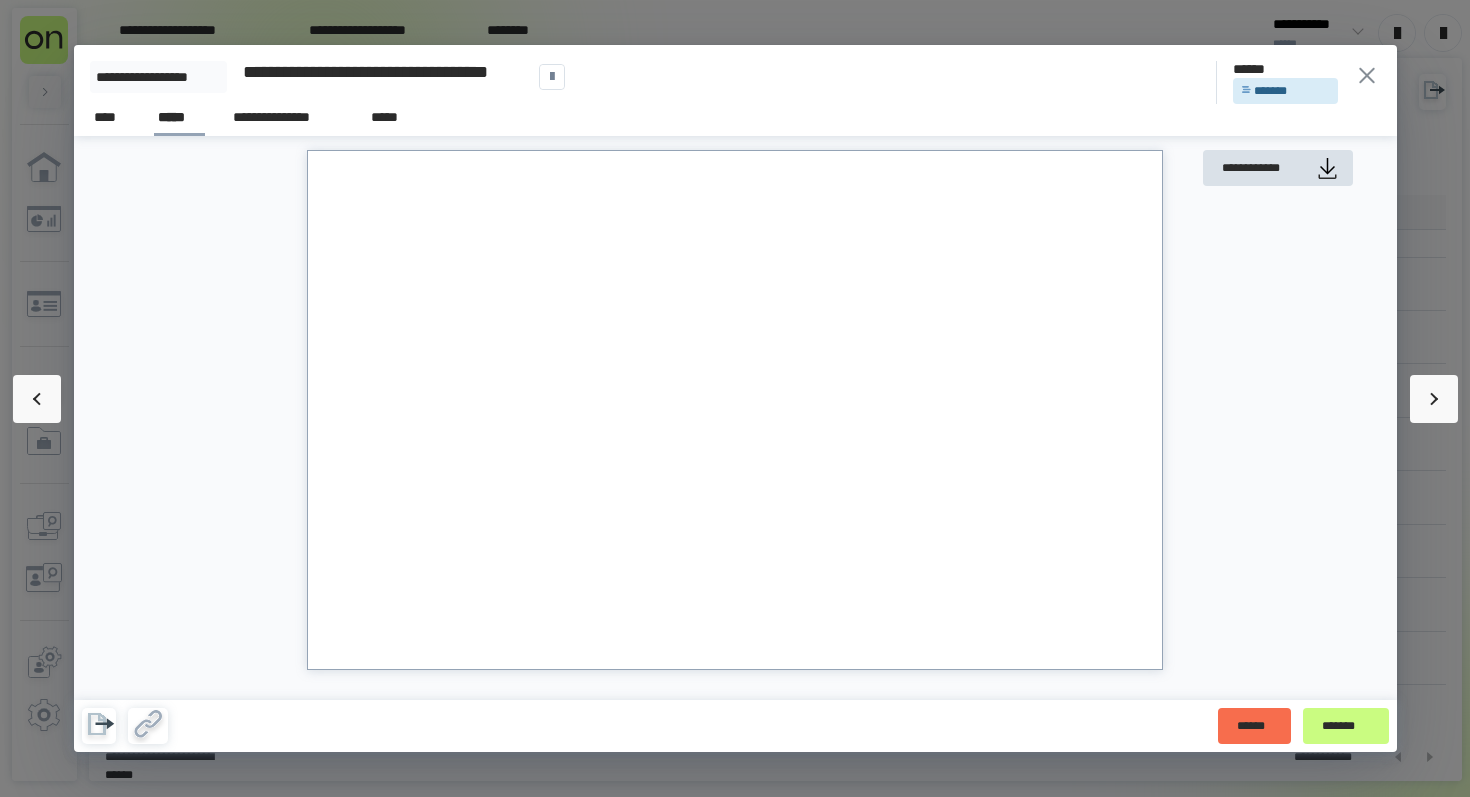 click 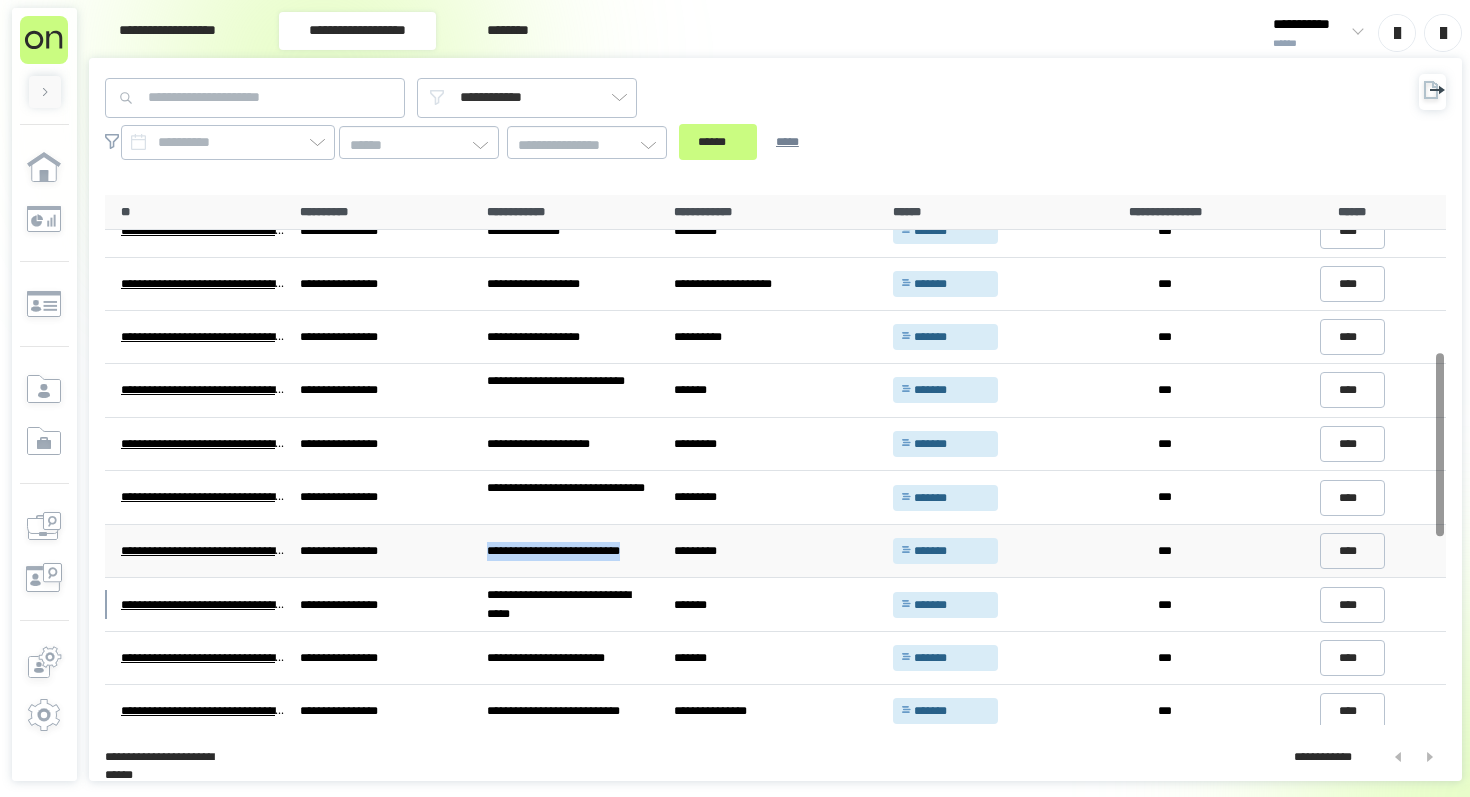 drag, startPoint x: 487, startPoint y: 551, endPoint x: 646, endPoint y: 552, distance: 159.00314 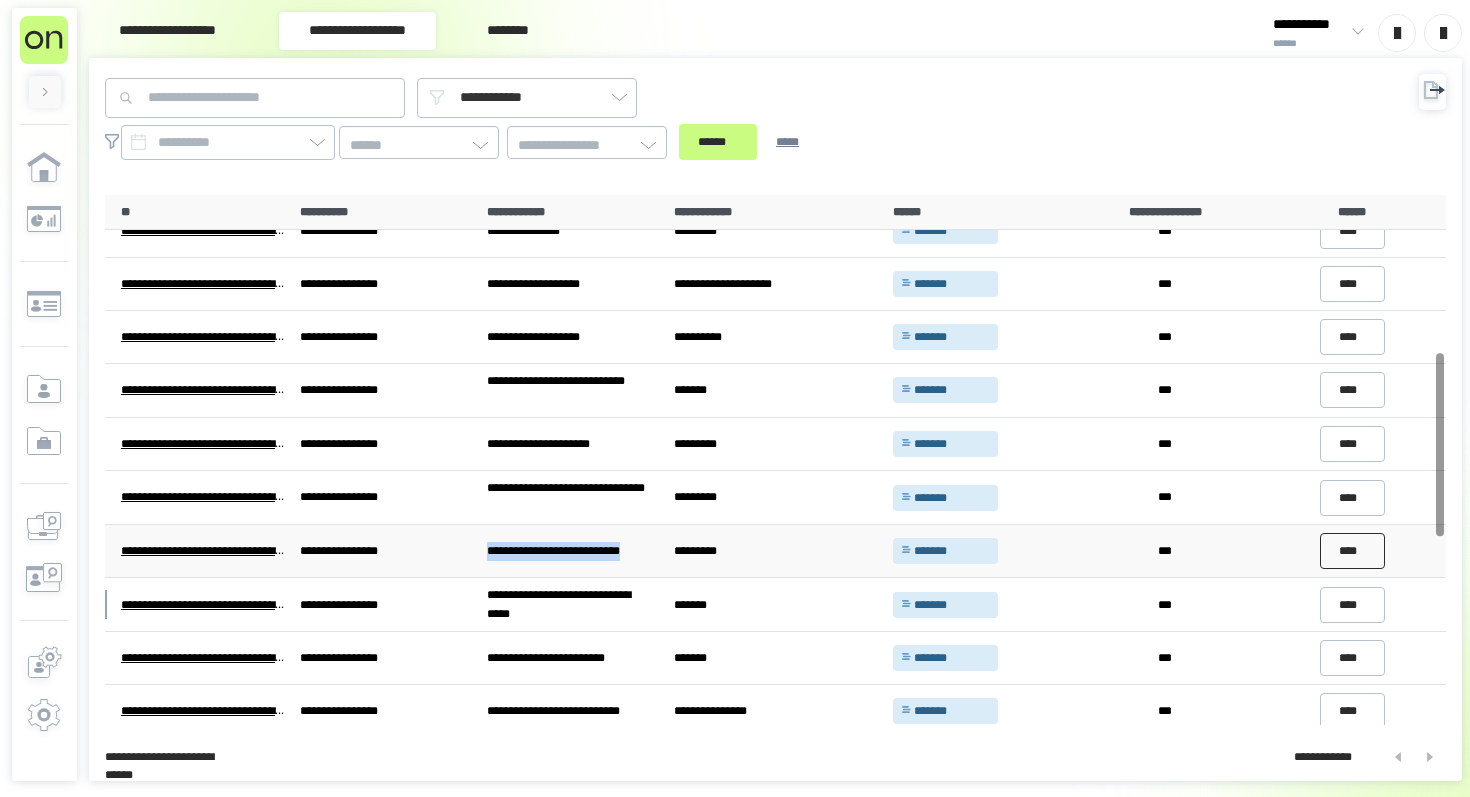 click on "****" at bounding box center (1353, 551) 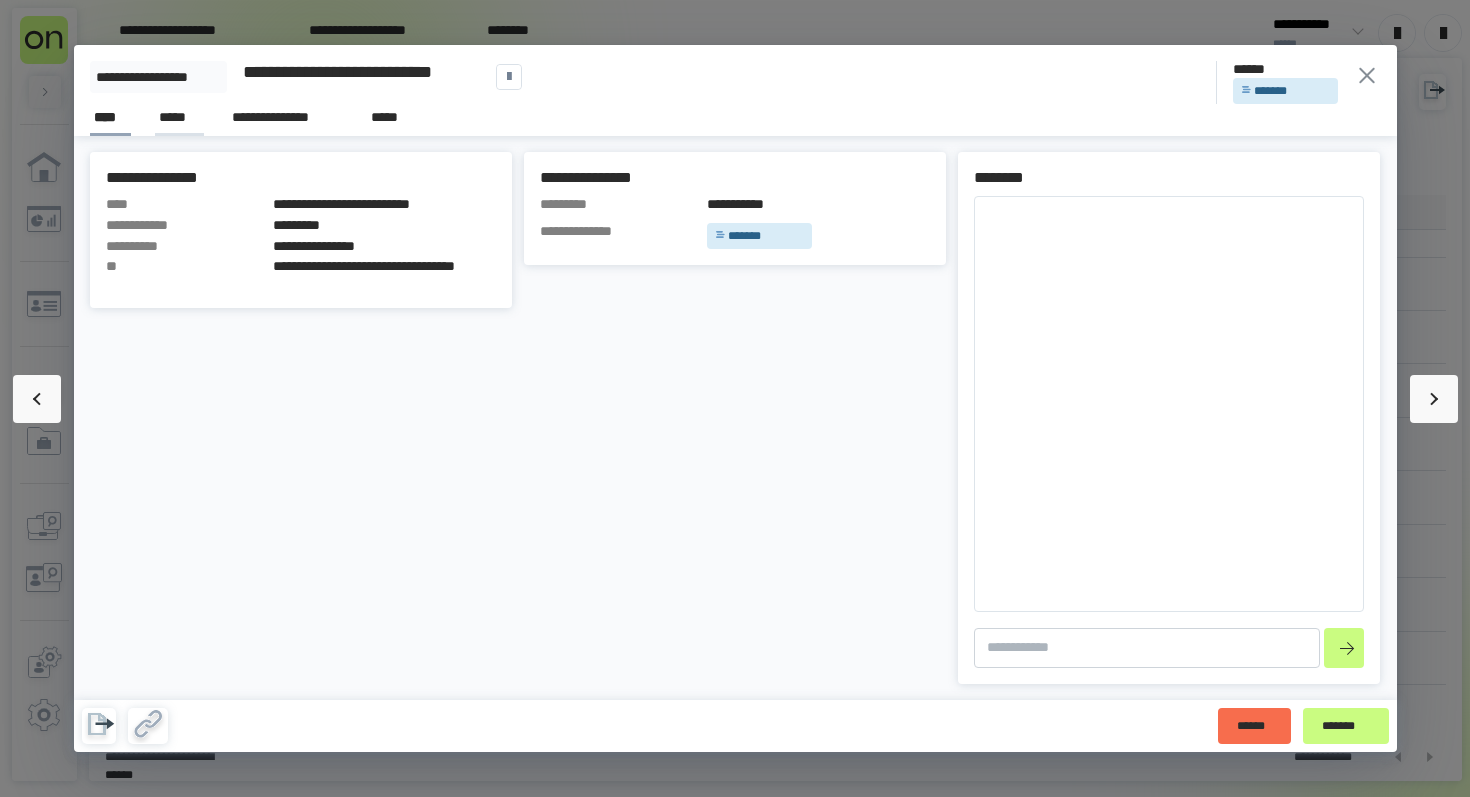 click on "*****" at bounding box center [179, 117] 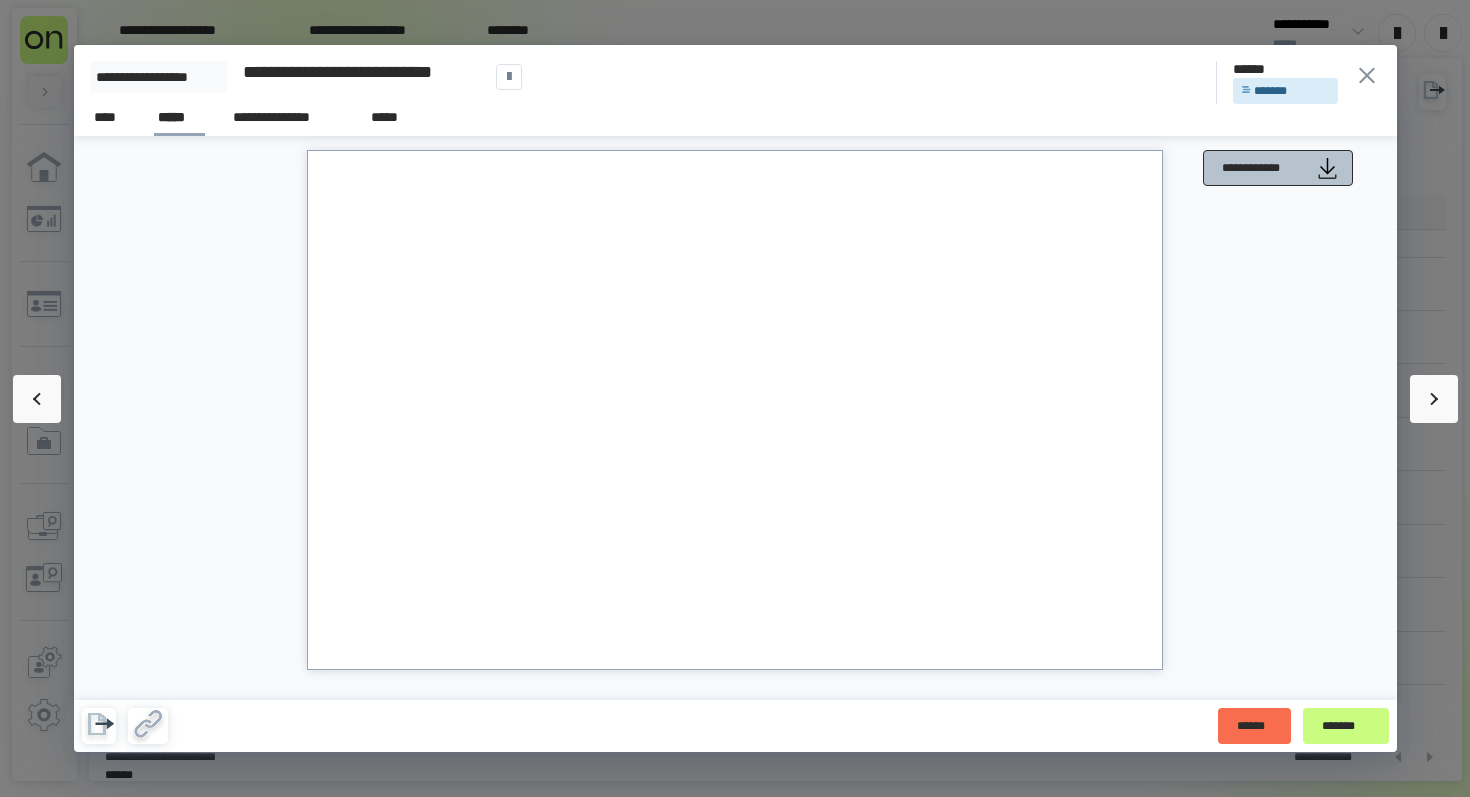click on "**********" at bounding box center [1263, 168] 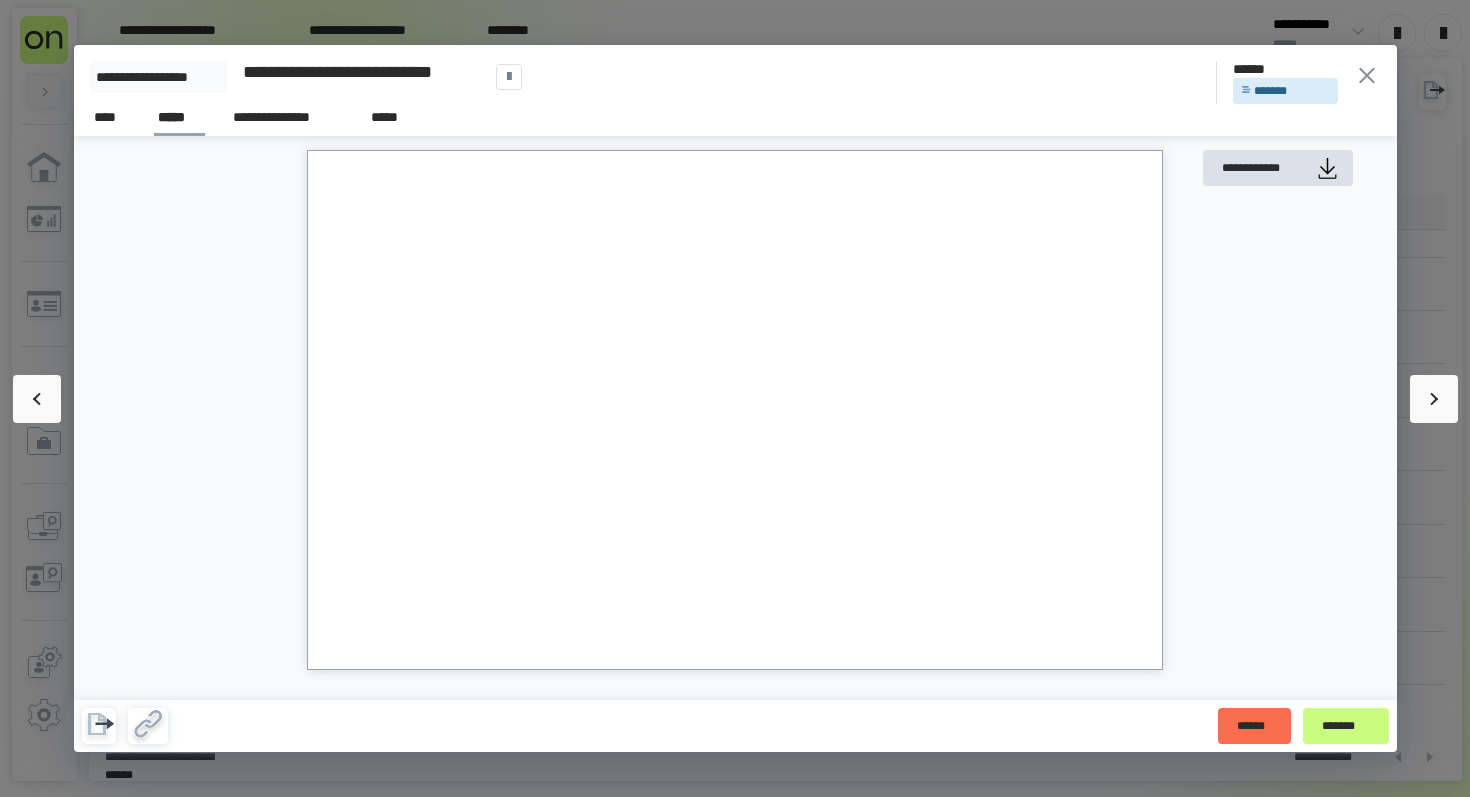 click 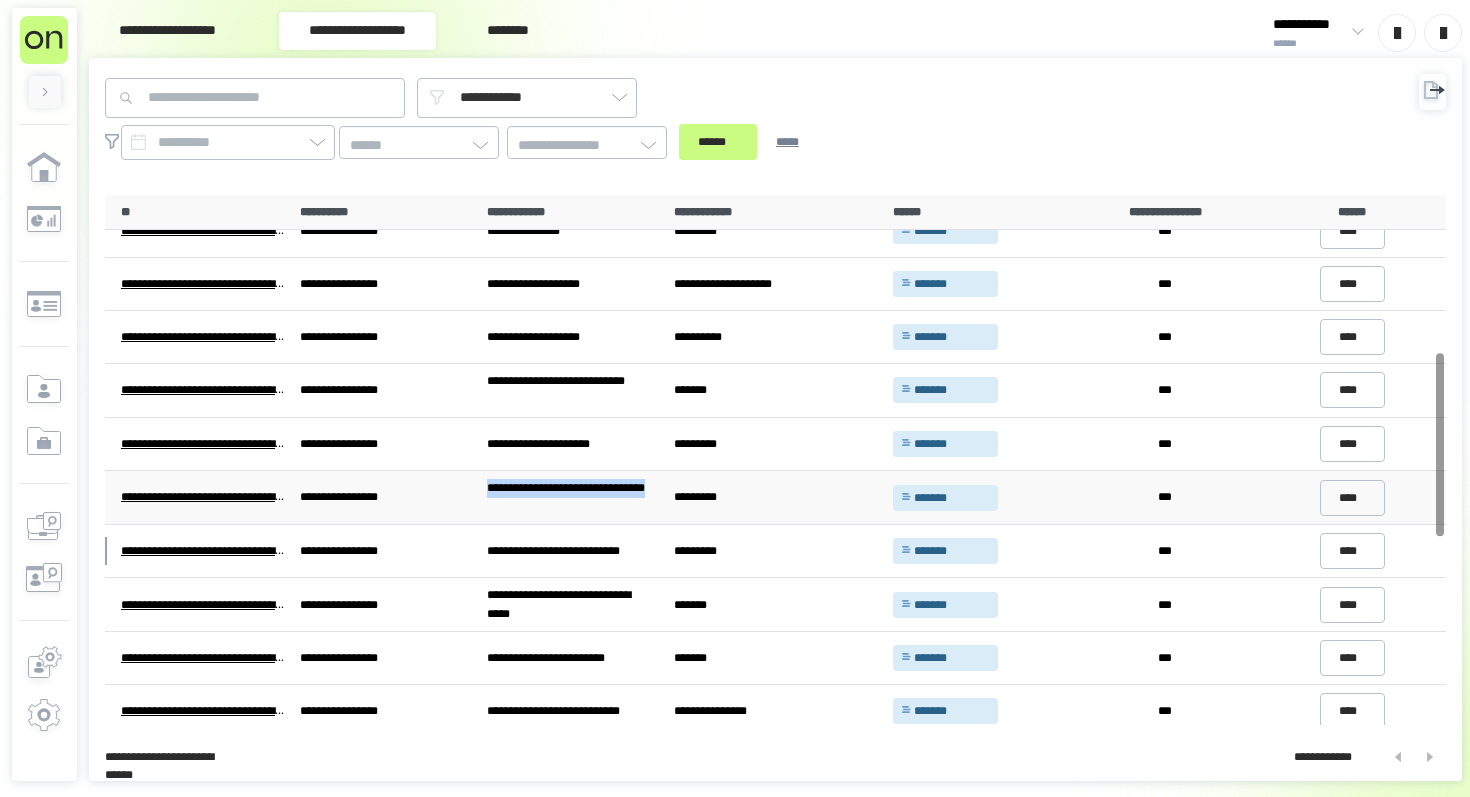 drag, startPoint x: 524, startPoint y: 508, endPoint x: 486, endPoint y: 489, distance: 42.48529 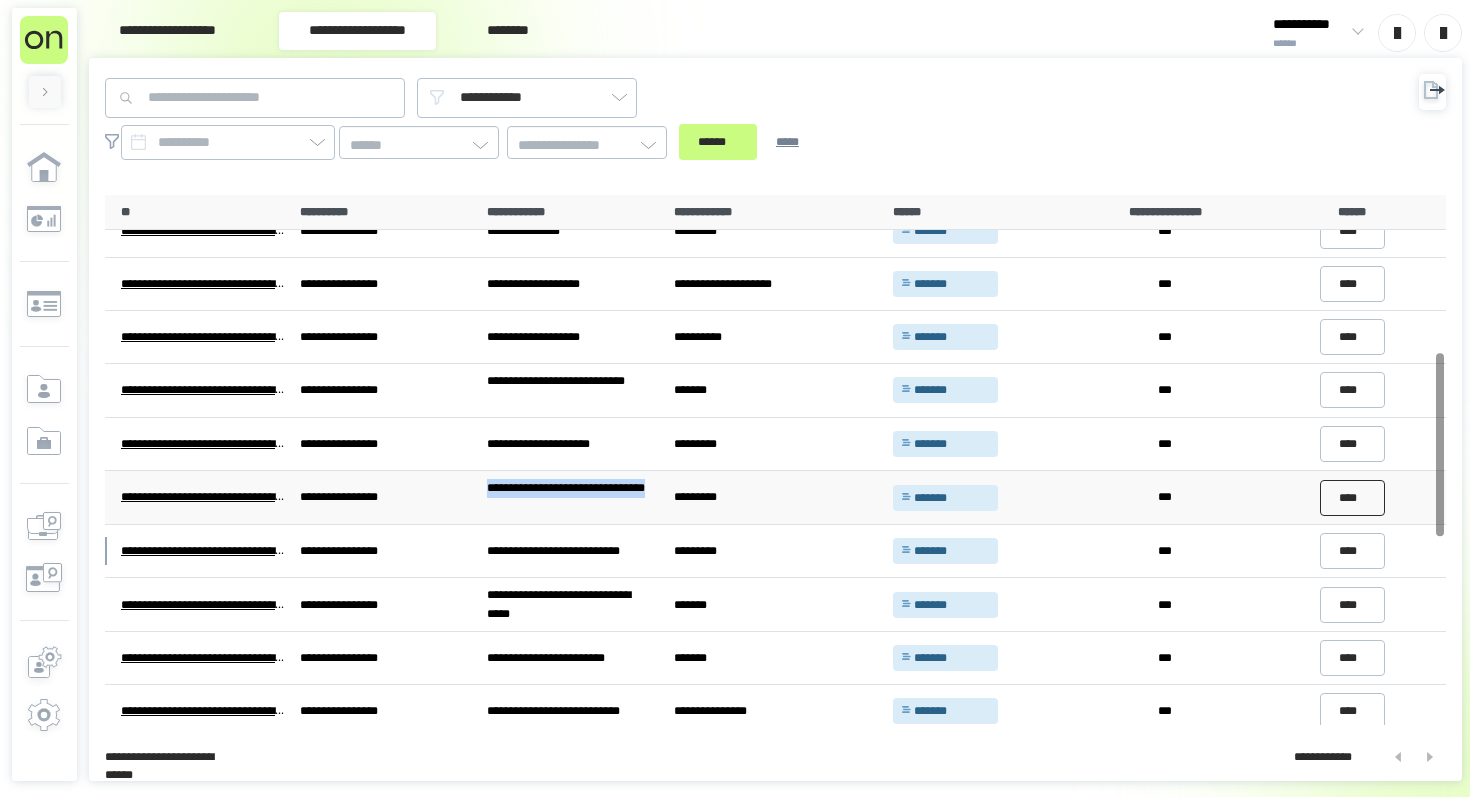 click on "****" at bounding box center (1353, 498) 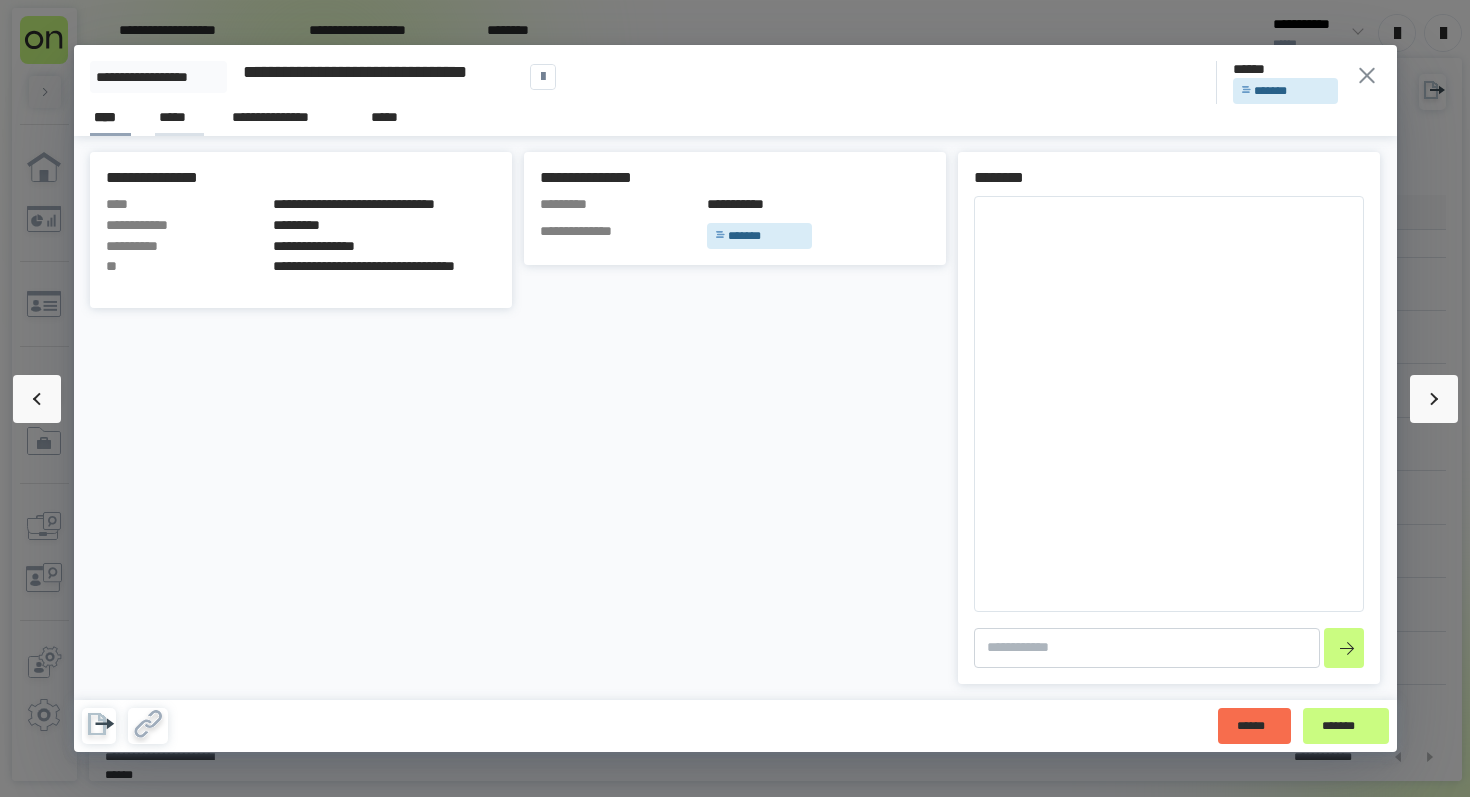 click on "*****" at bounding box center (179, 117) 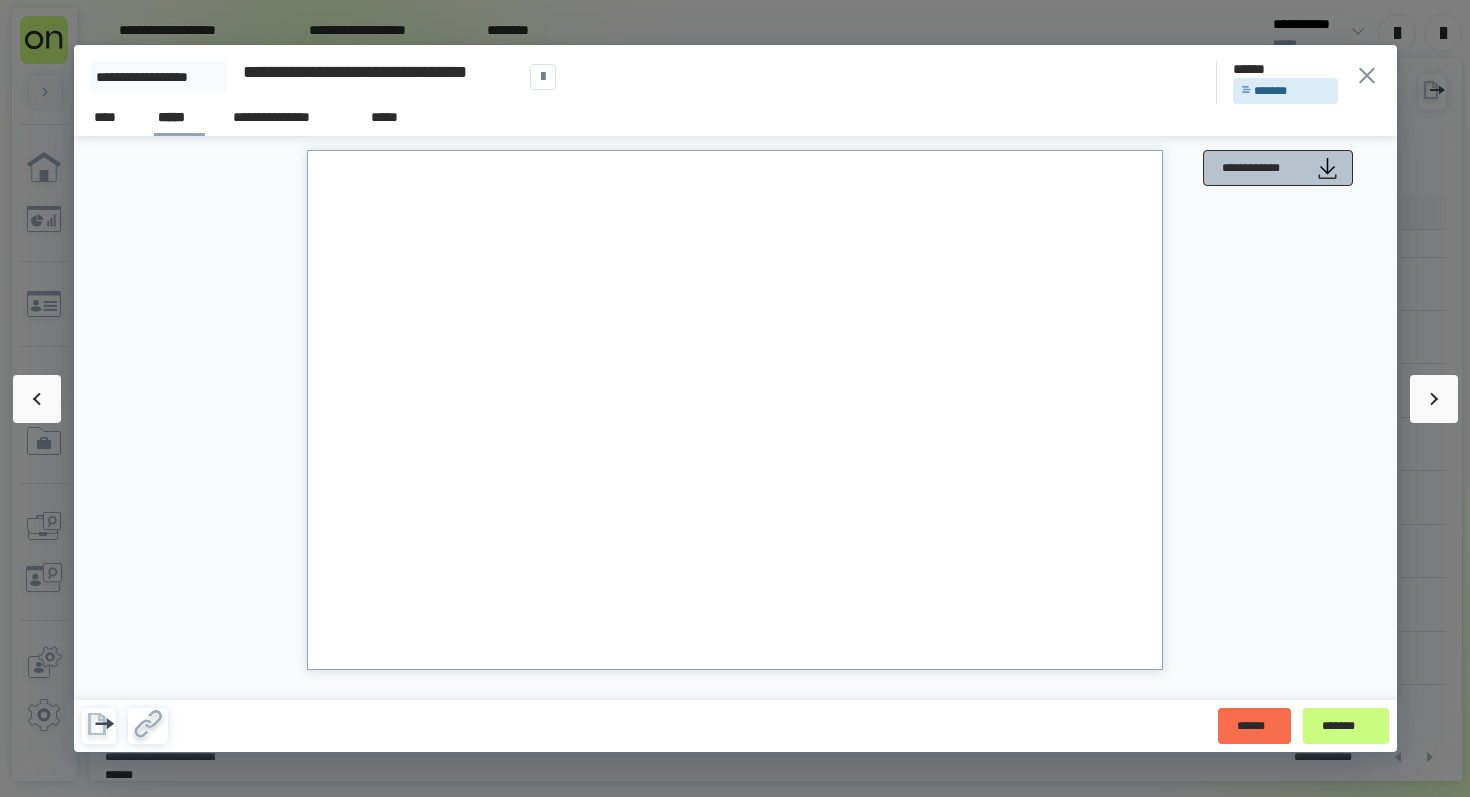 click on "**********" at bounding box center (1263, 168) 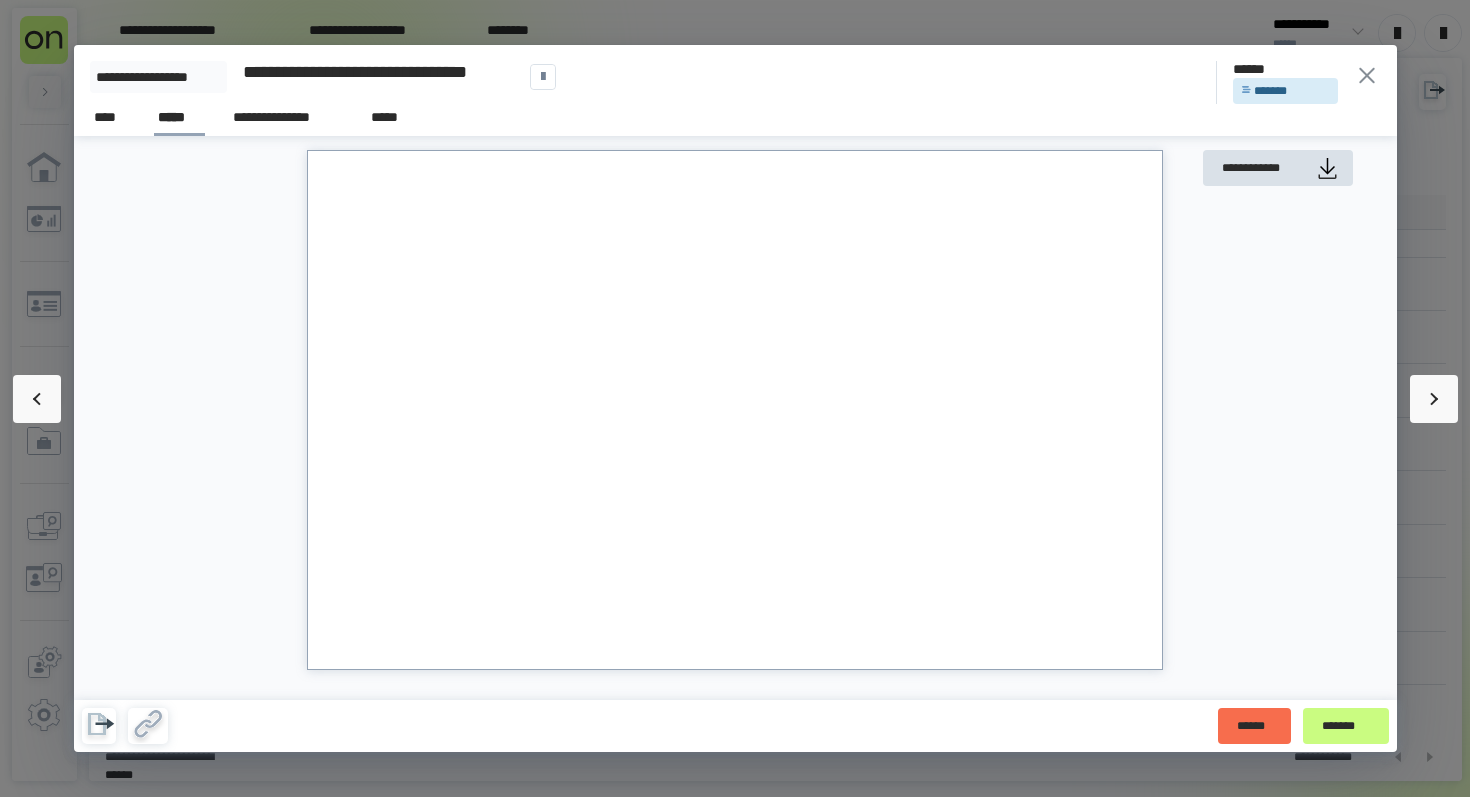 click 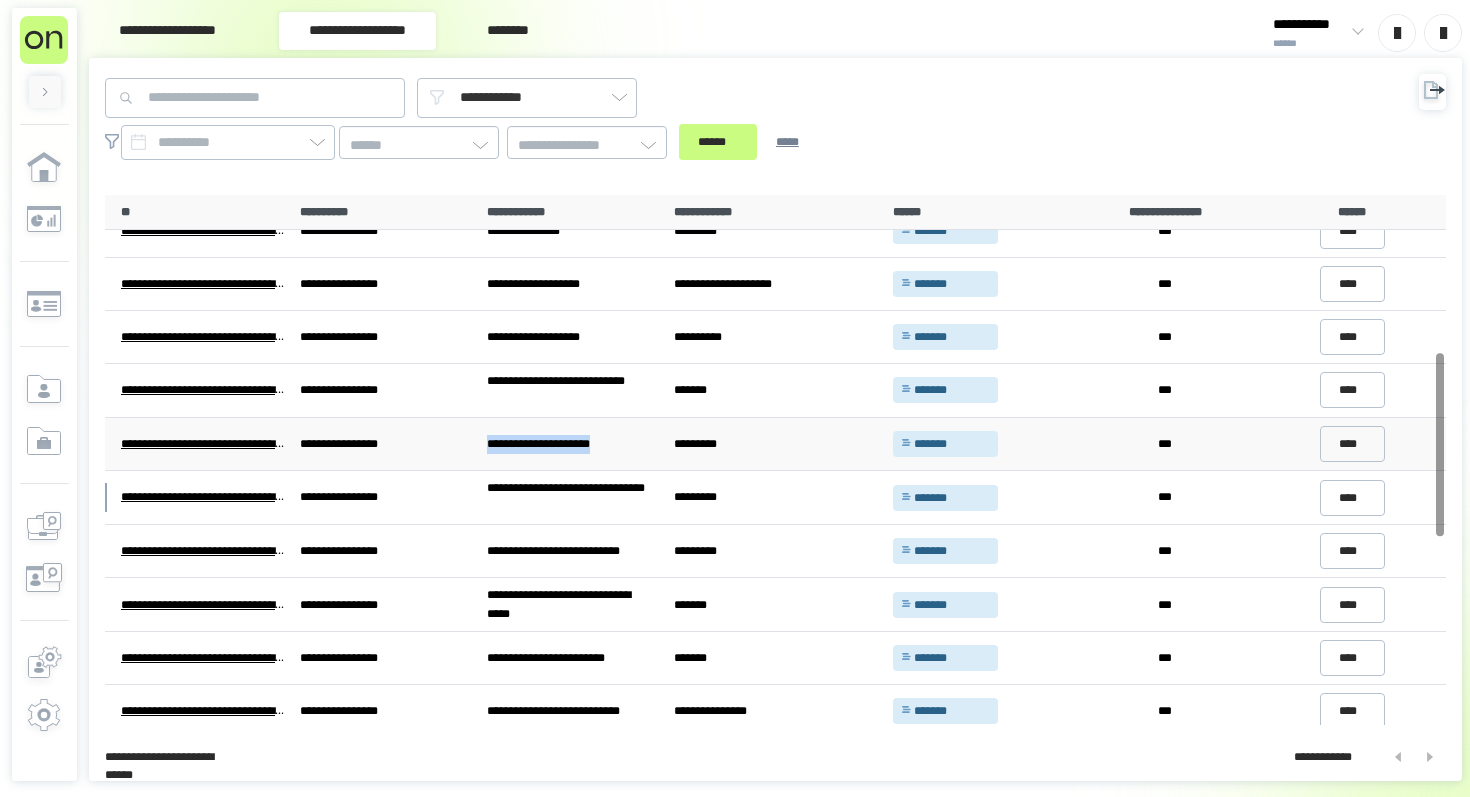 drag, startPoint x: 487, startPoint y: 444, endPoint x: 634, endPoint y: 444, distance: 147 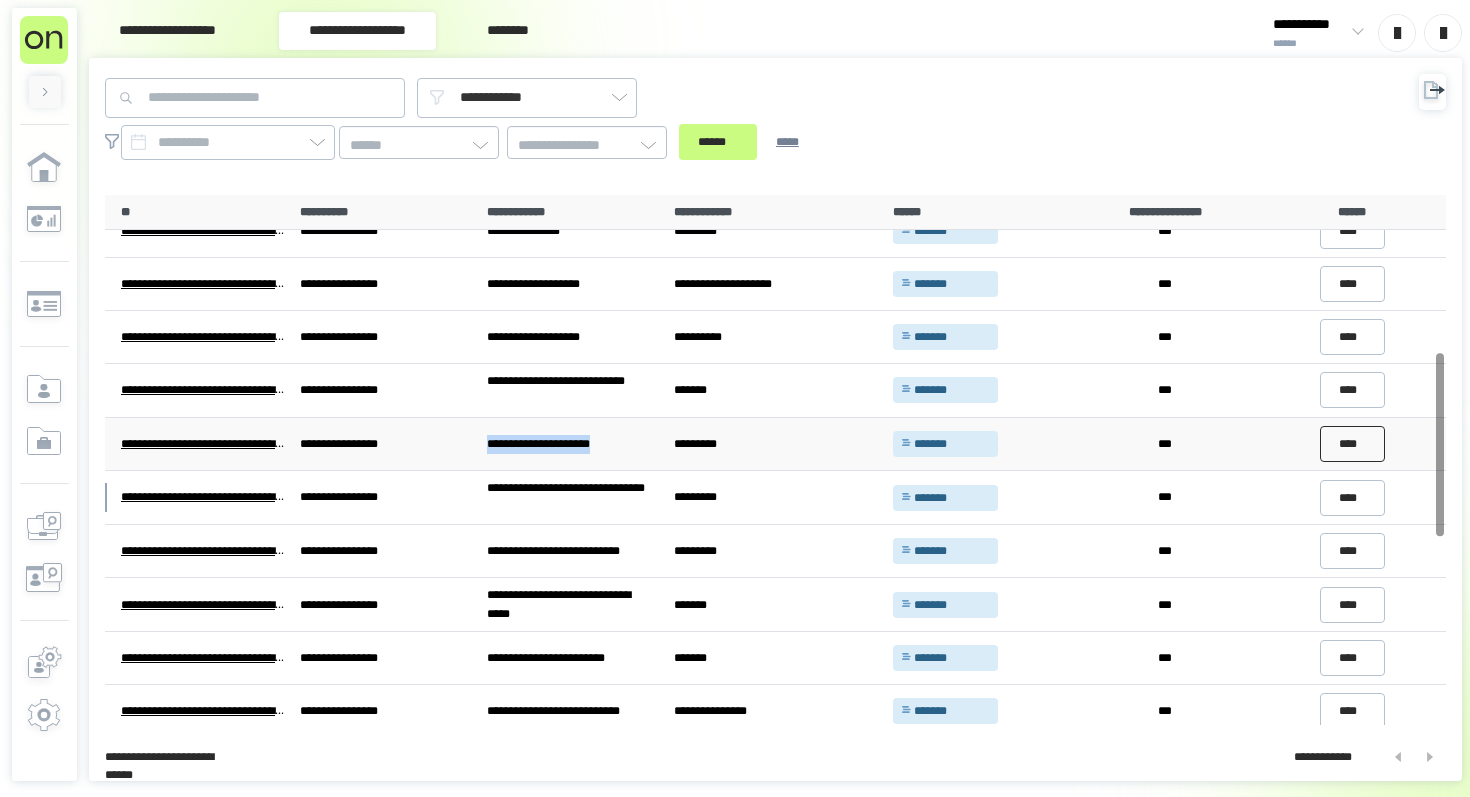 click on "****" at bounding box center (1353, 444) 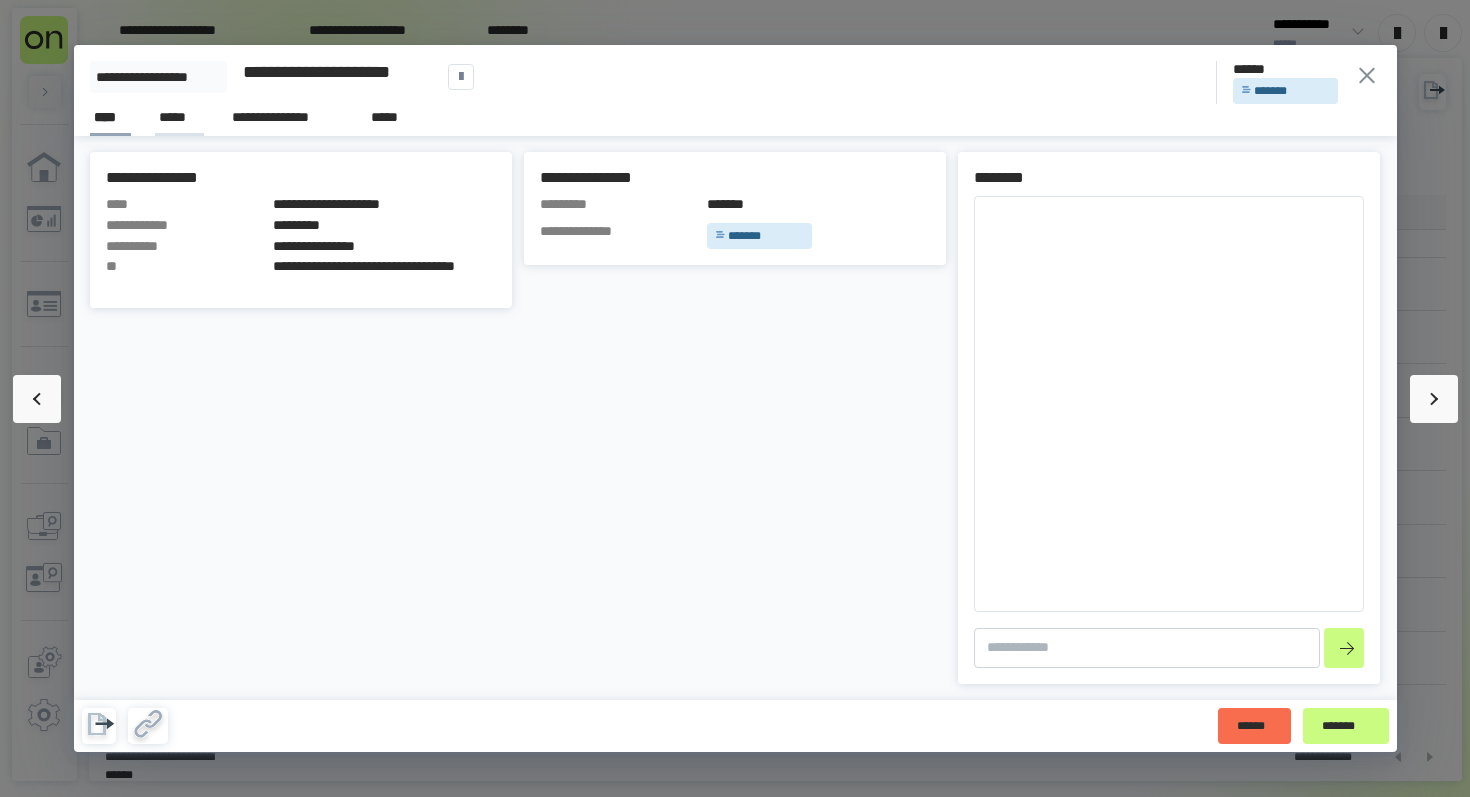 click on "*****" at bounding box center (179, 117) 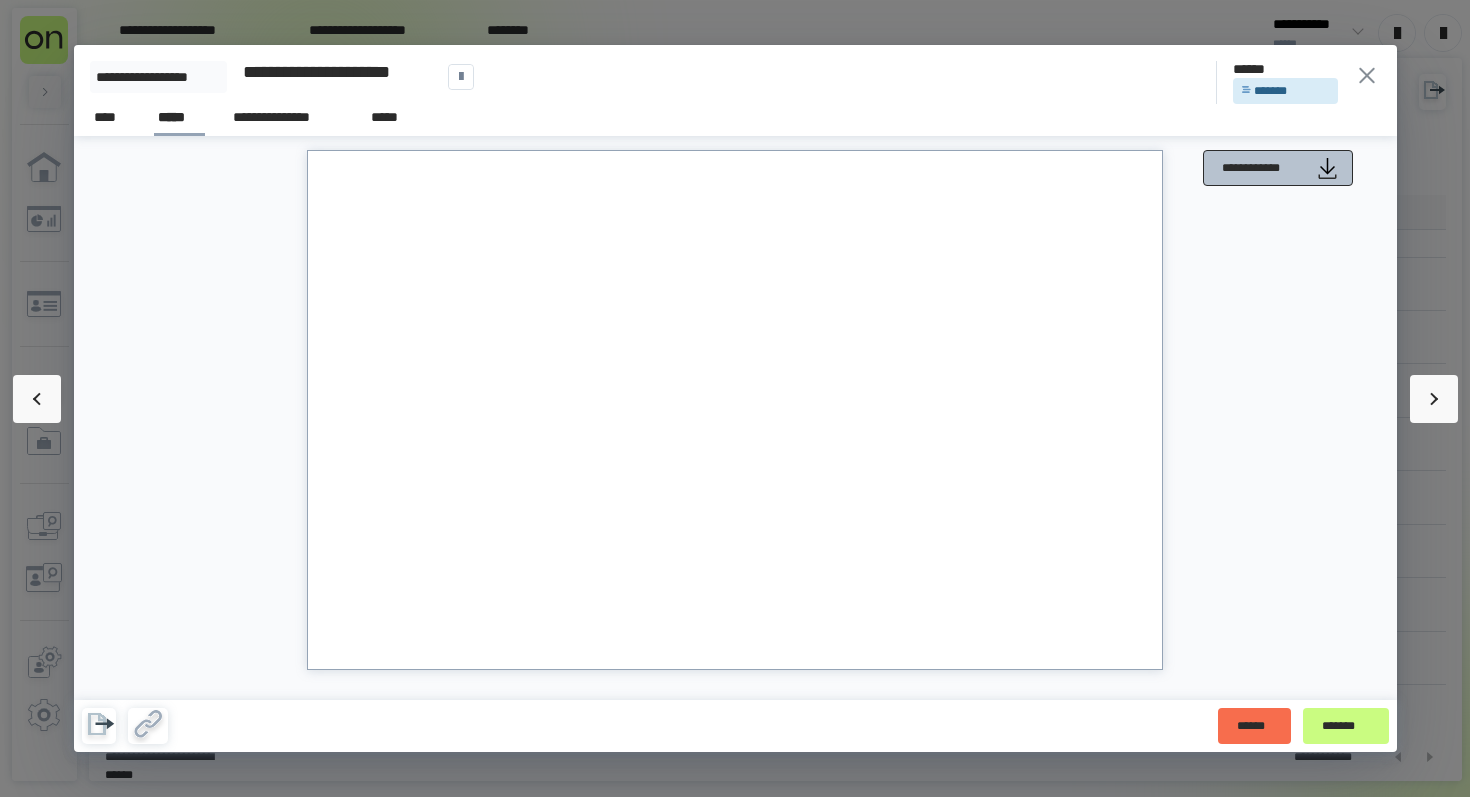 click on "**********" at bounding box center (1263, 168) 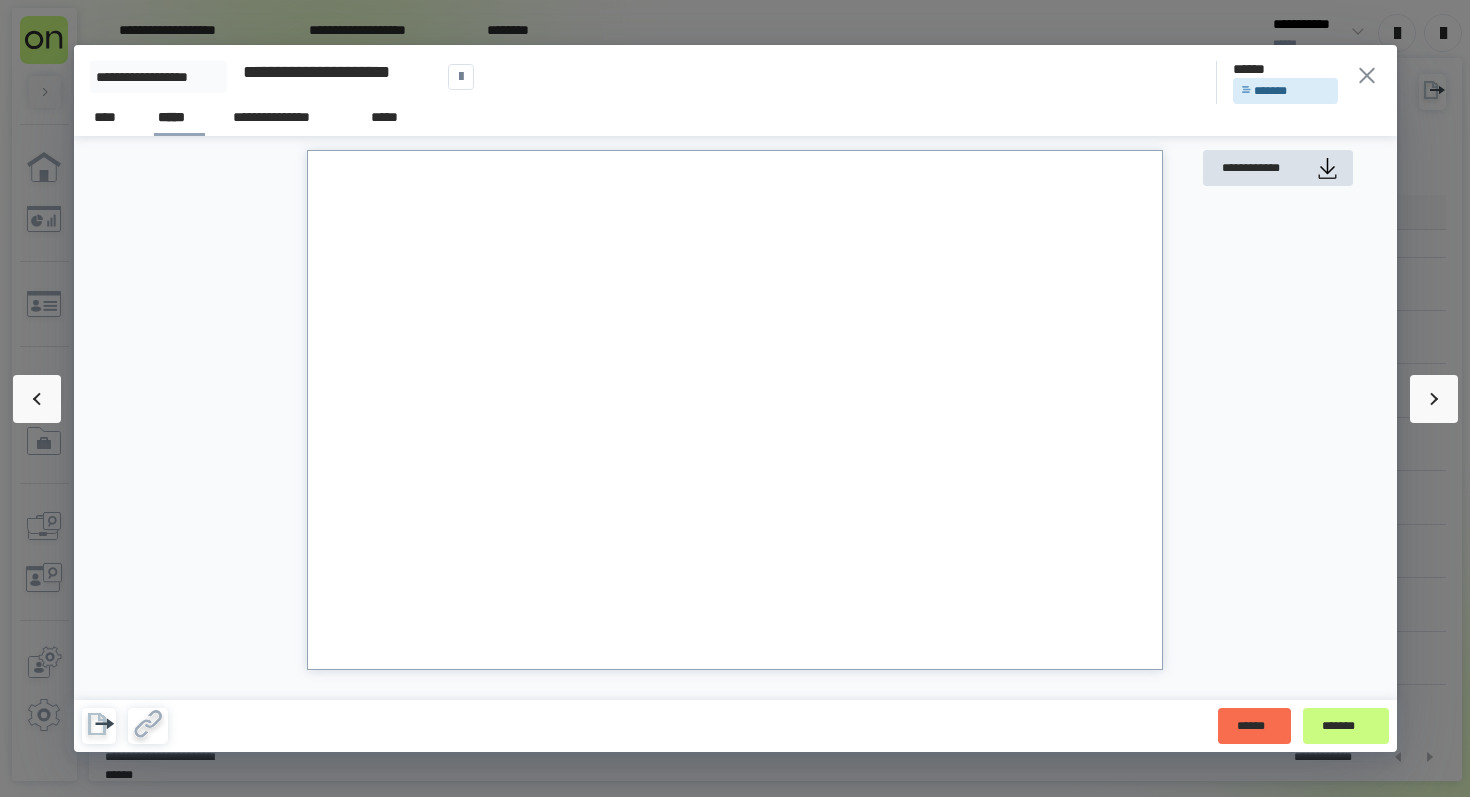 click 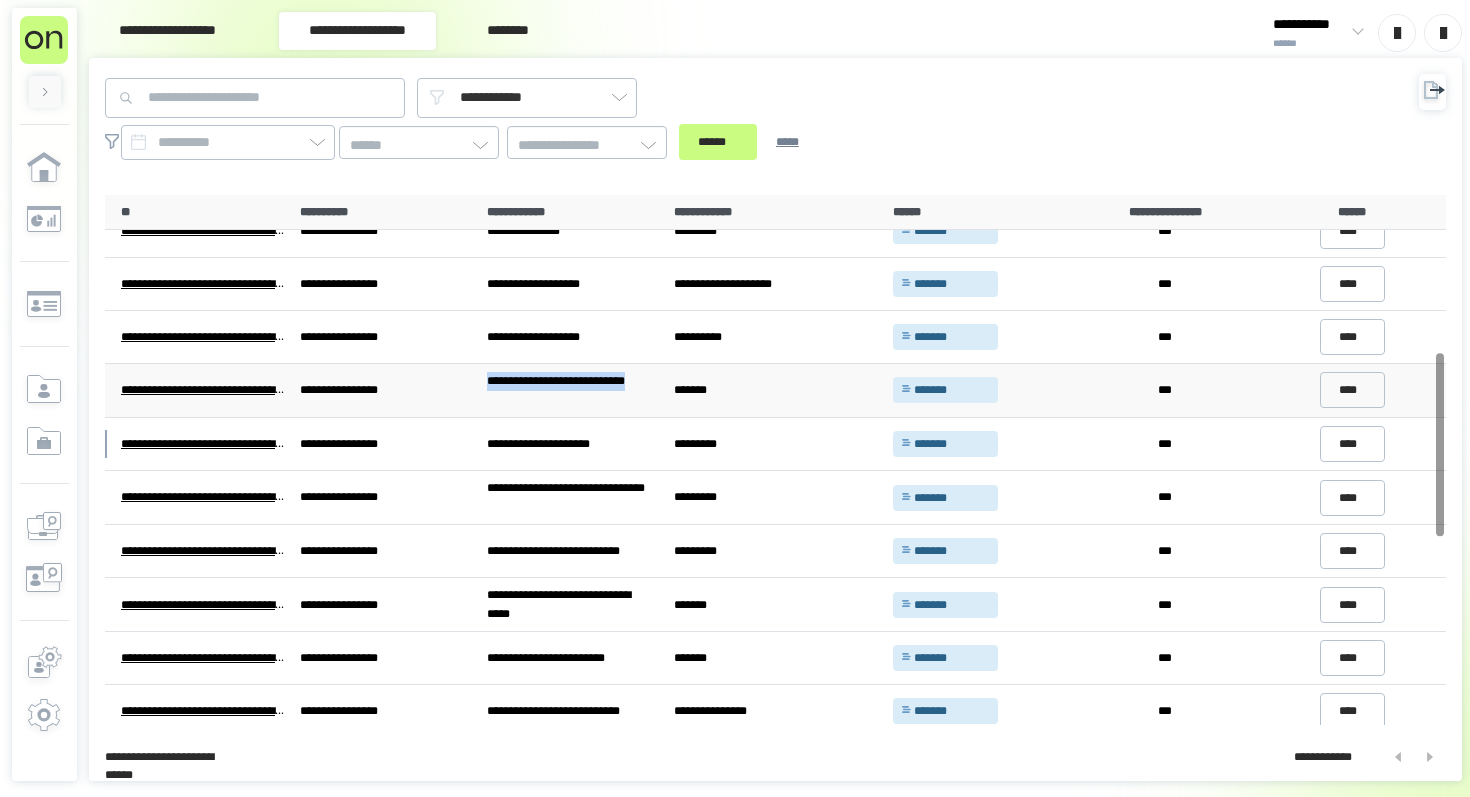 drag, startPoint x: 488, startPoint y: 372, endPoint x: 502, endPoint y: 401, distance: 32.202484 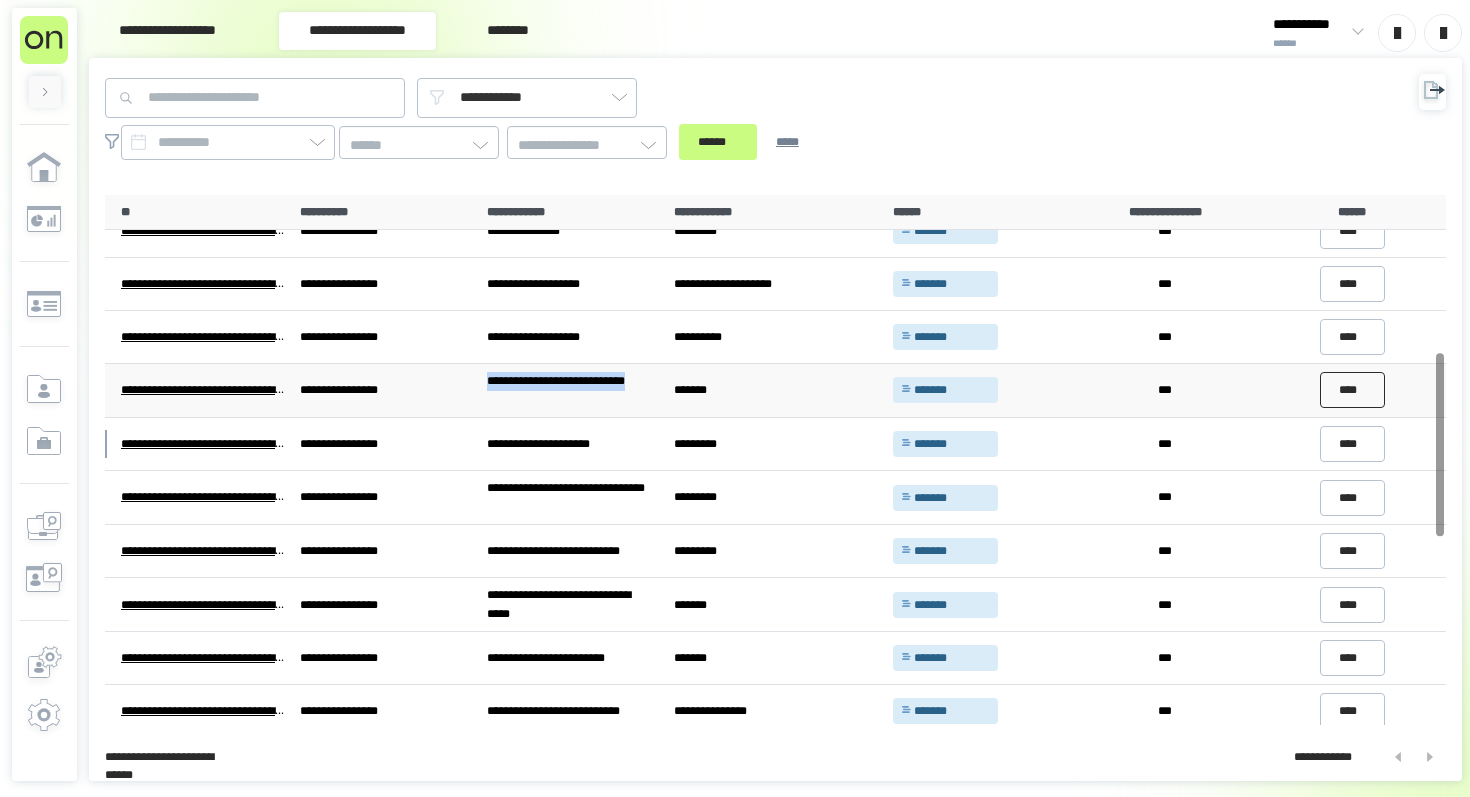 click on "****" at bounding box center [1353, 390] 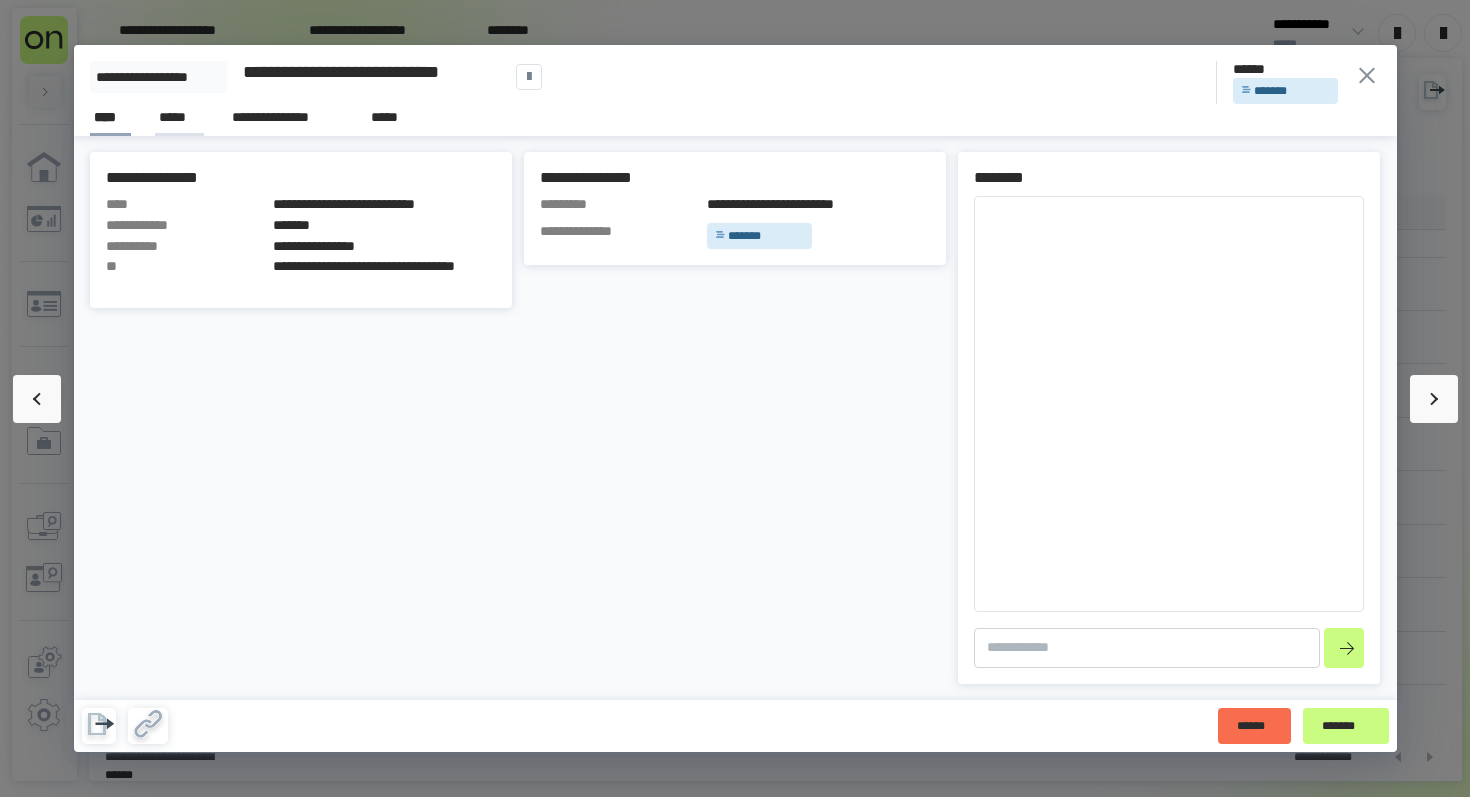 click on "*****" at bounding box center [179, 117] 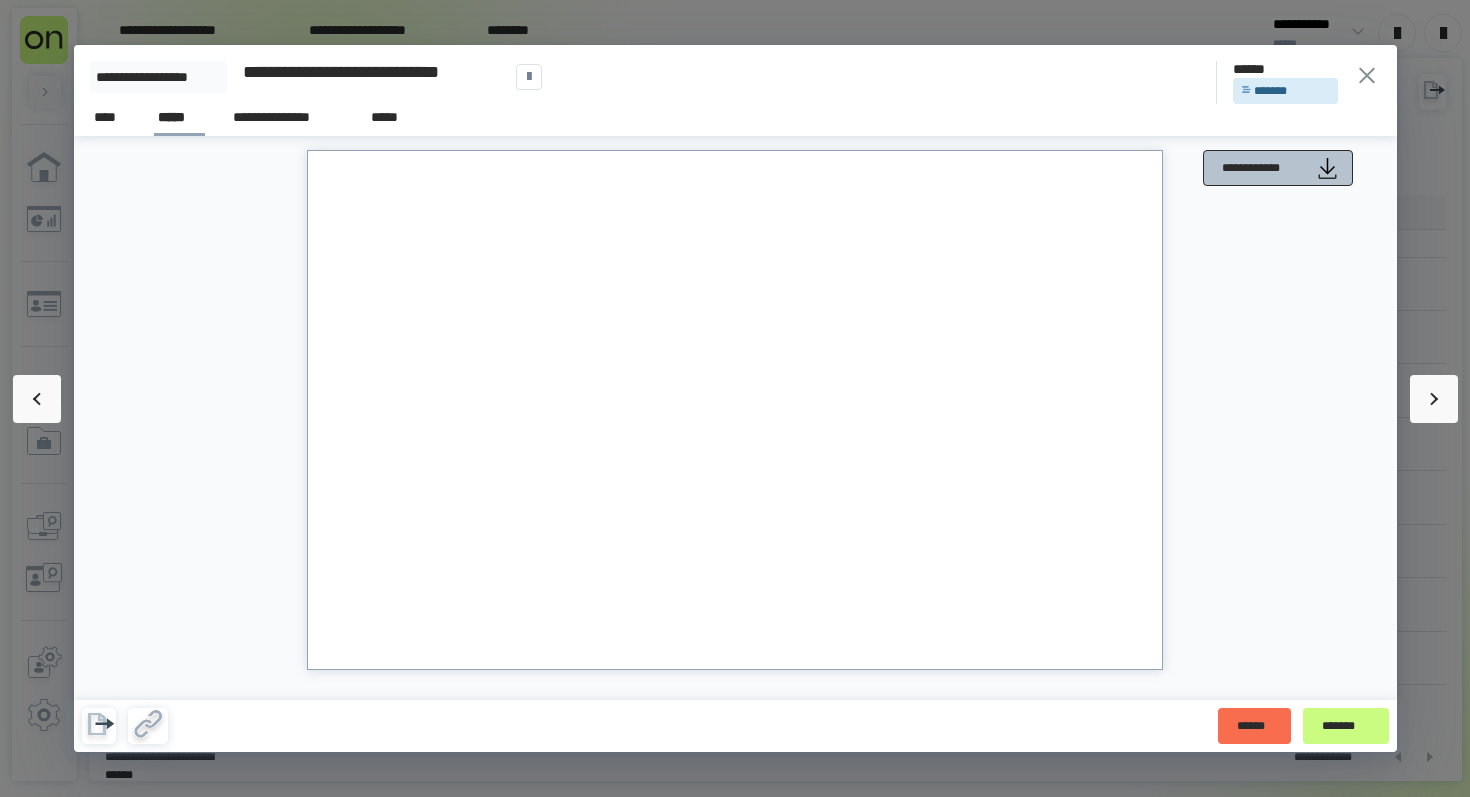 click on "**********" at bounding box center [1278, 168] 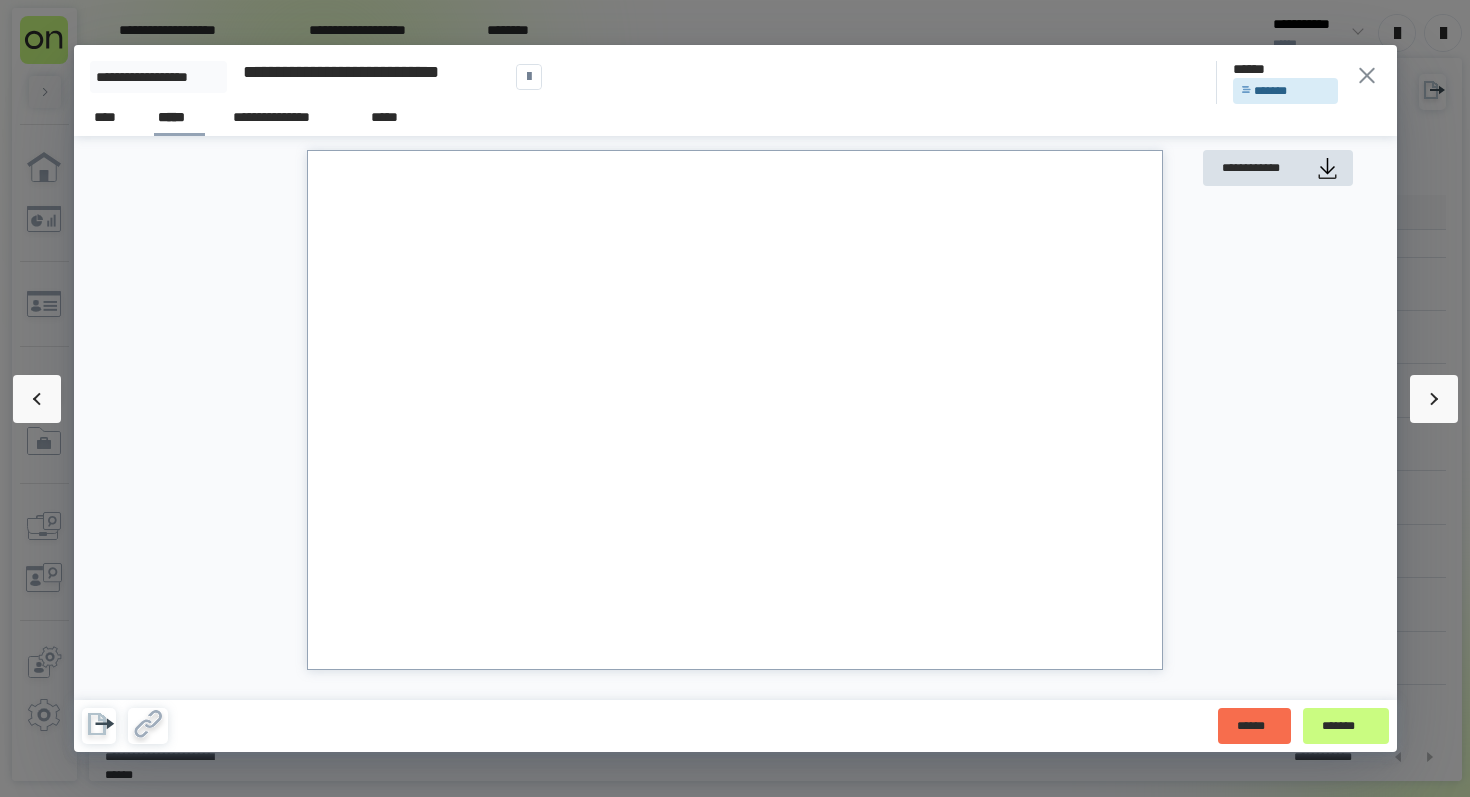 click 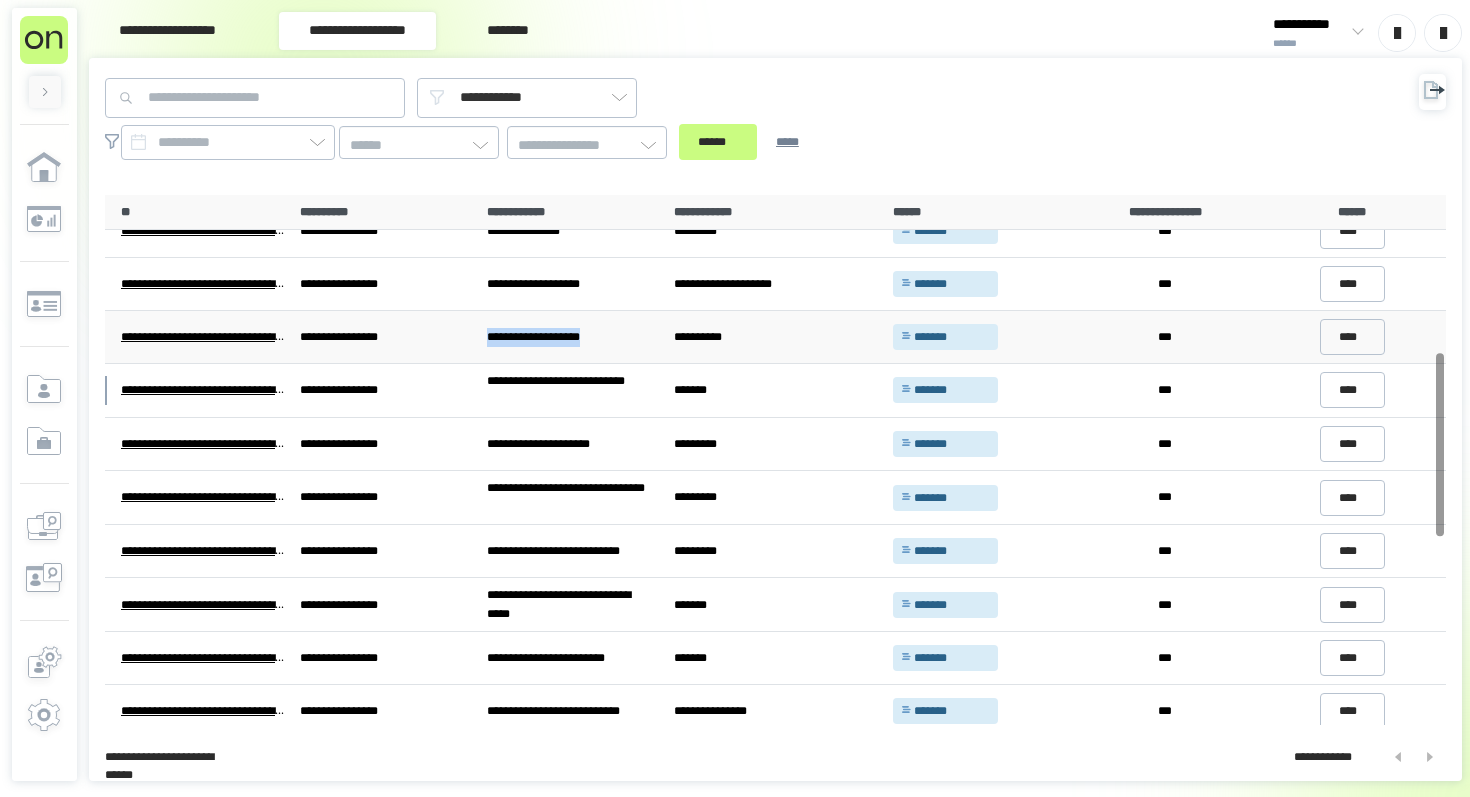 drag, startPoint x: 488, startPoint y: 337, endPoint x: 633, endPoint y: 337, distance: 145 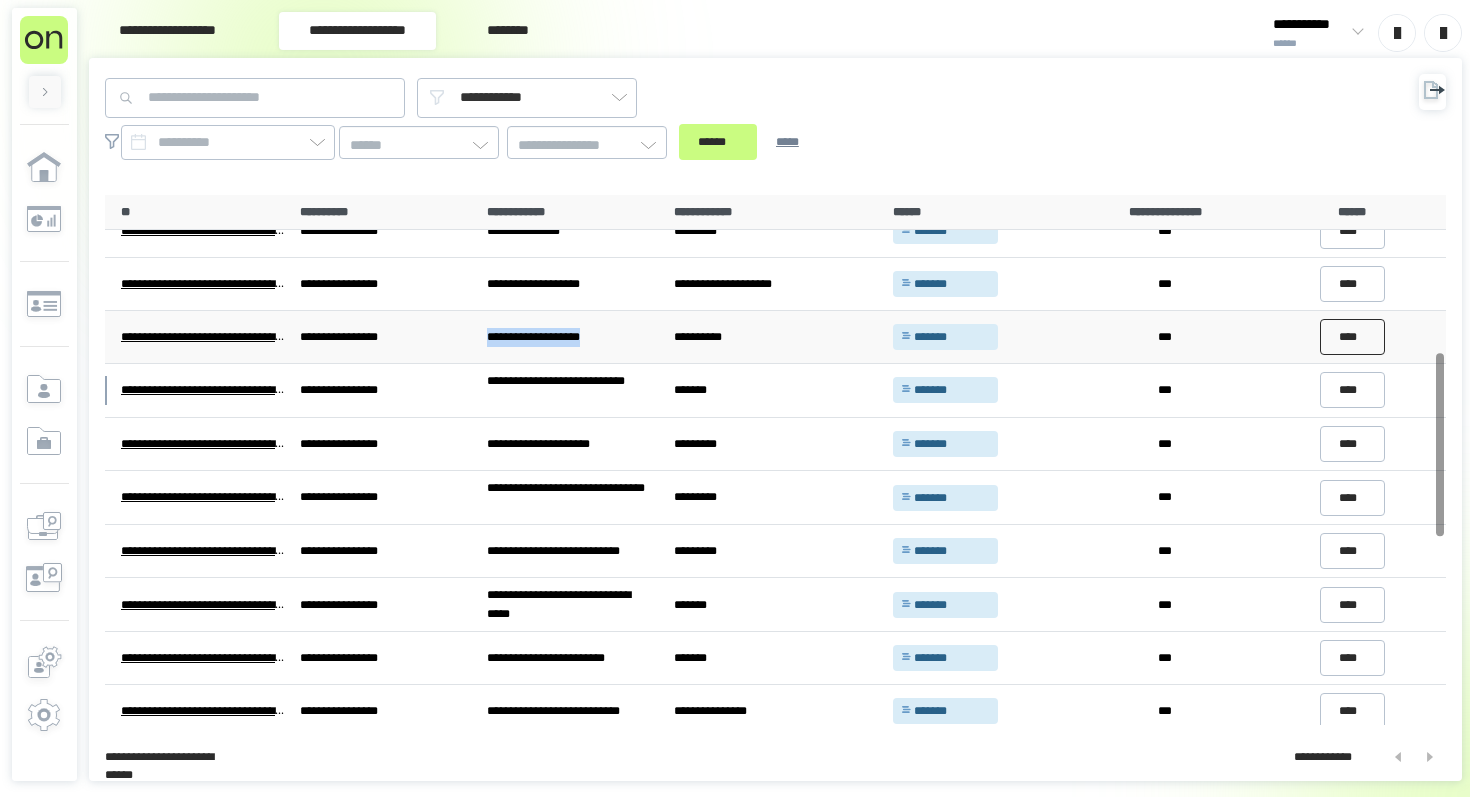 click on "****" at bounding box center (1353, 337) 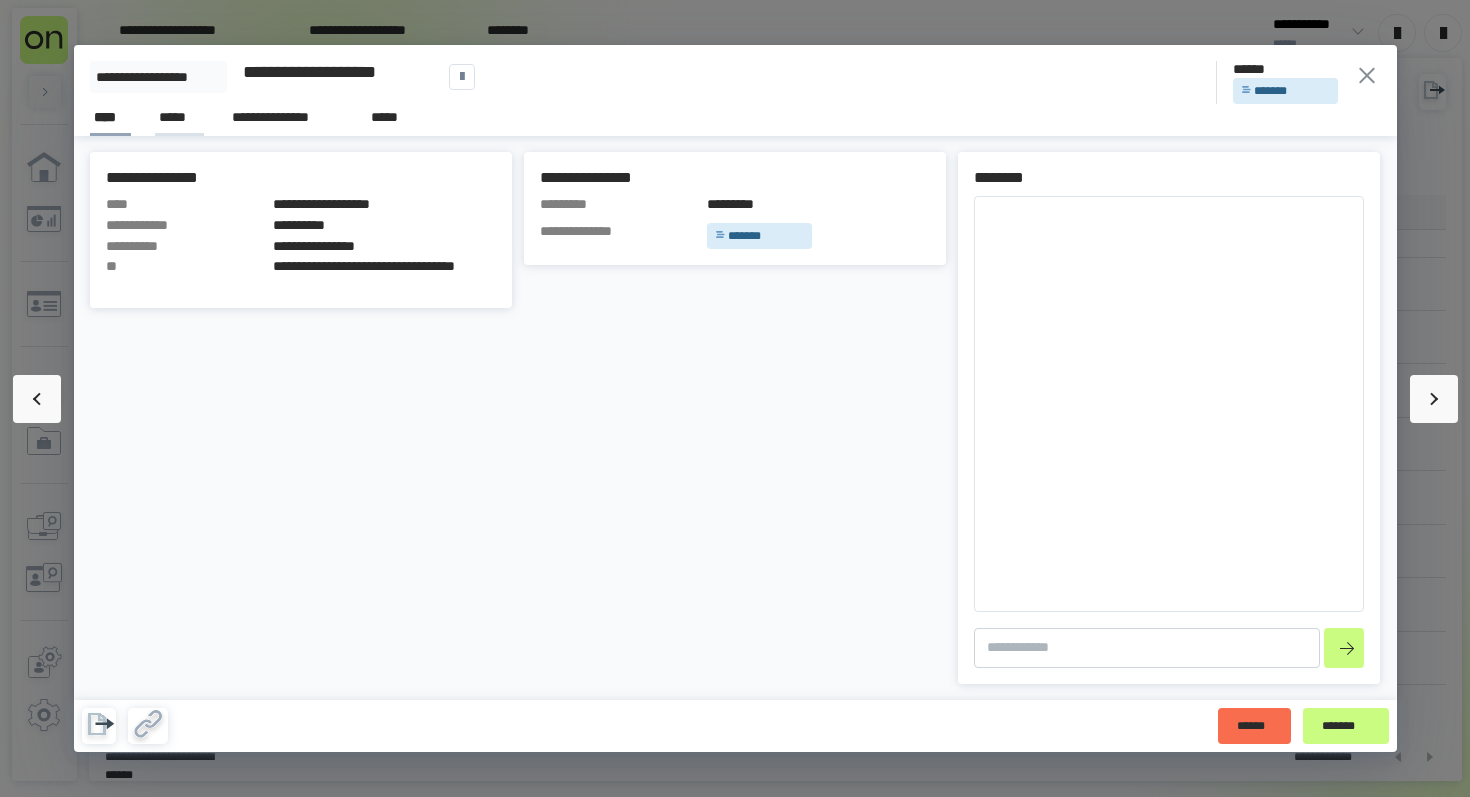 click on "*****" at bounding box center [179, 118] 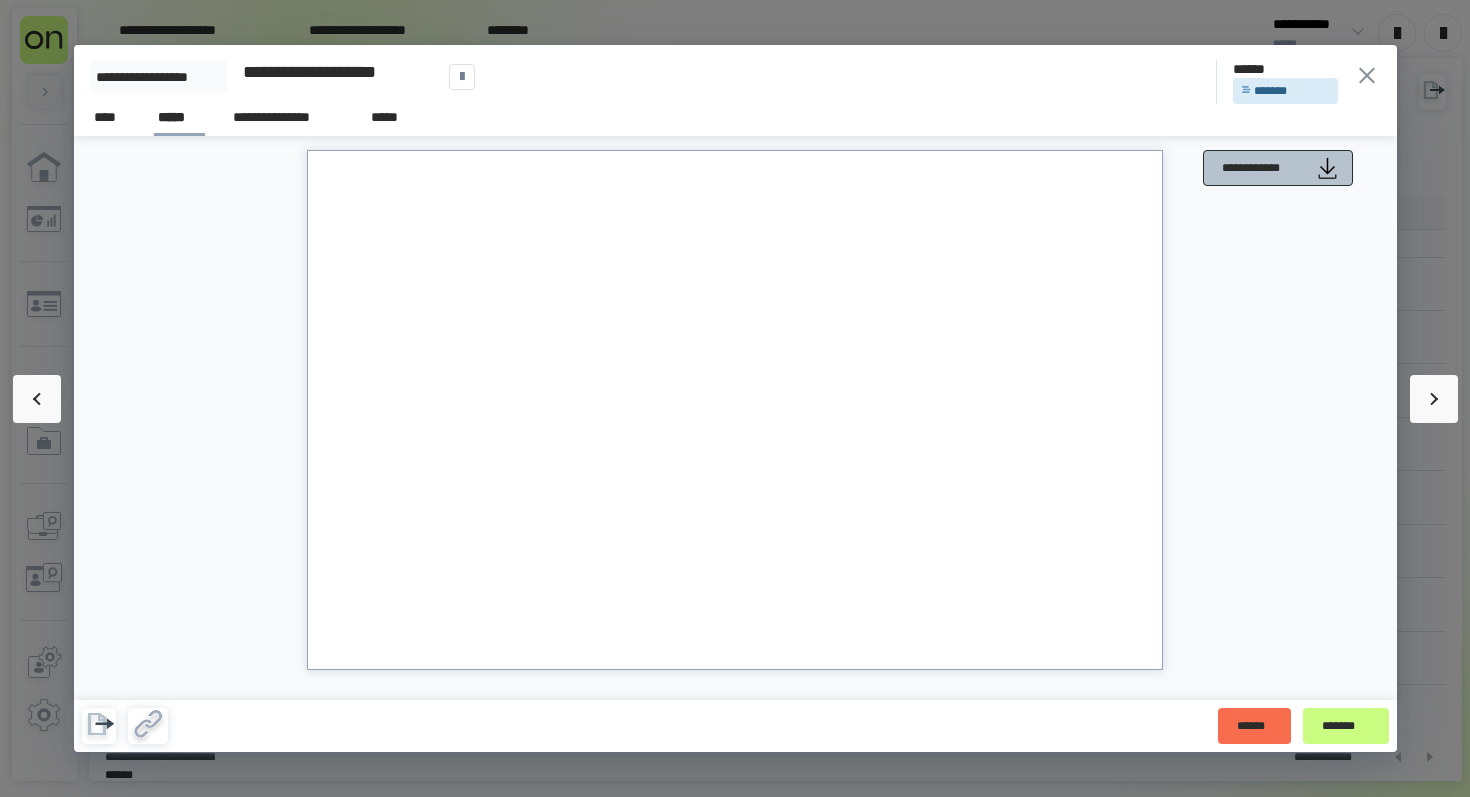 click on "**********" at bounding box center [1263, 168] 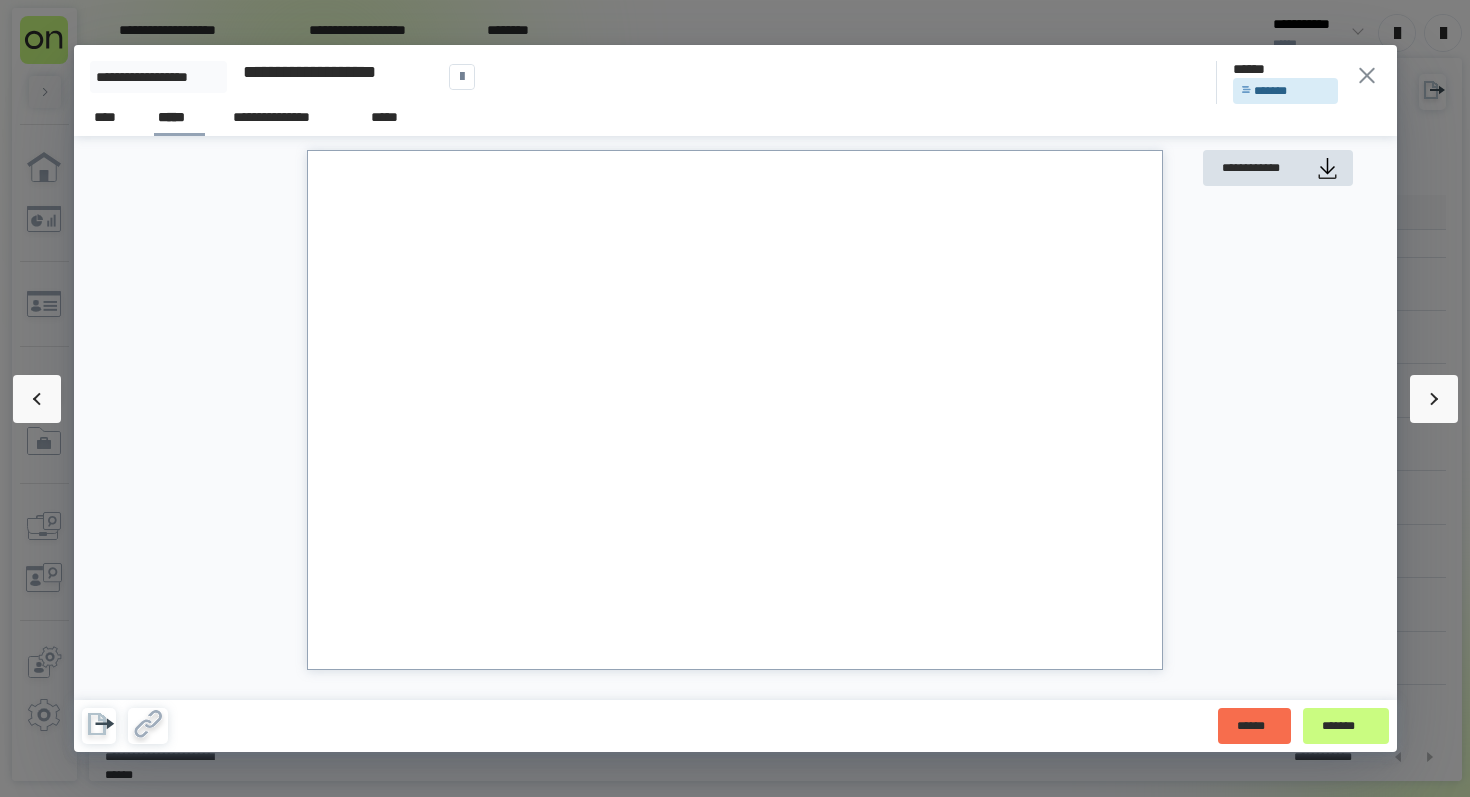 click 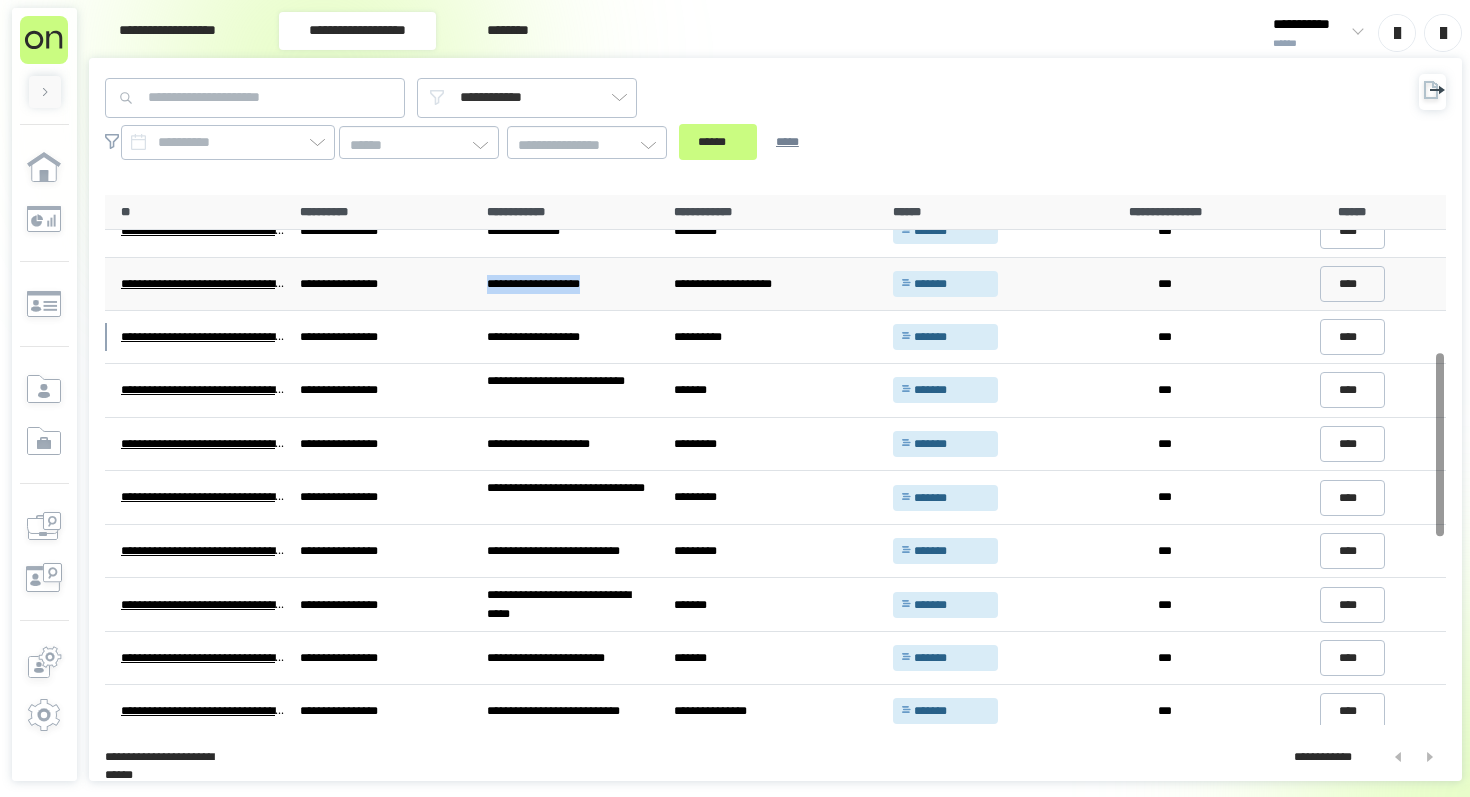 drag, startPoint x: 487, startPoint y: 281, endPoint x: 639, endPoint y: 285, distance: 152.05263 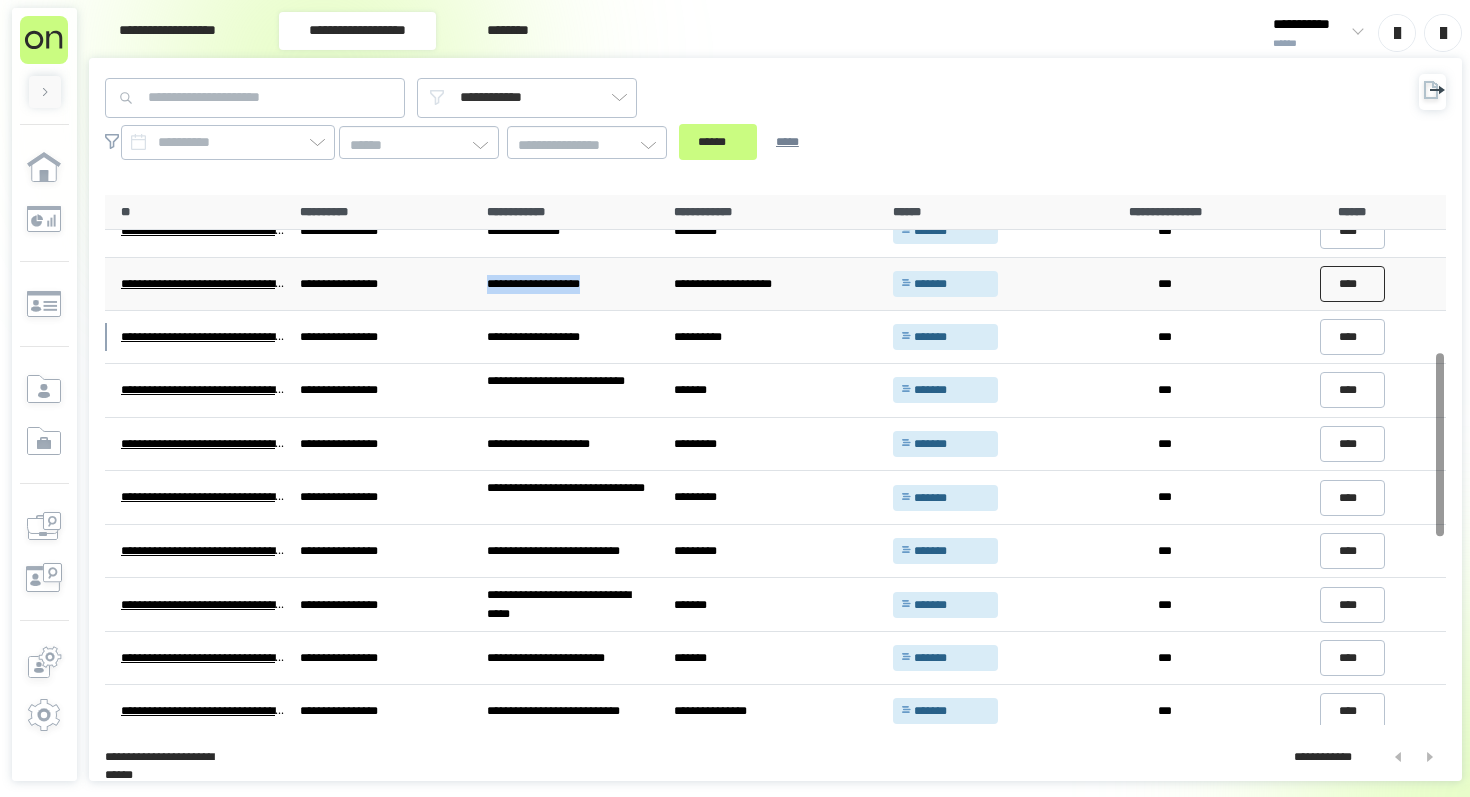 click on "****" at bounding box center [1353, 284] 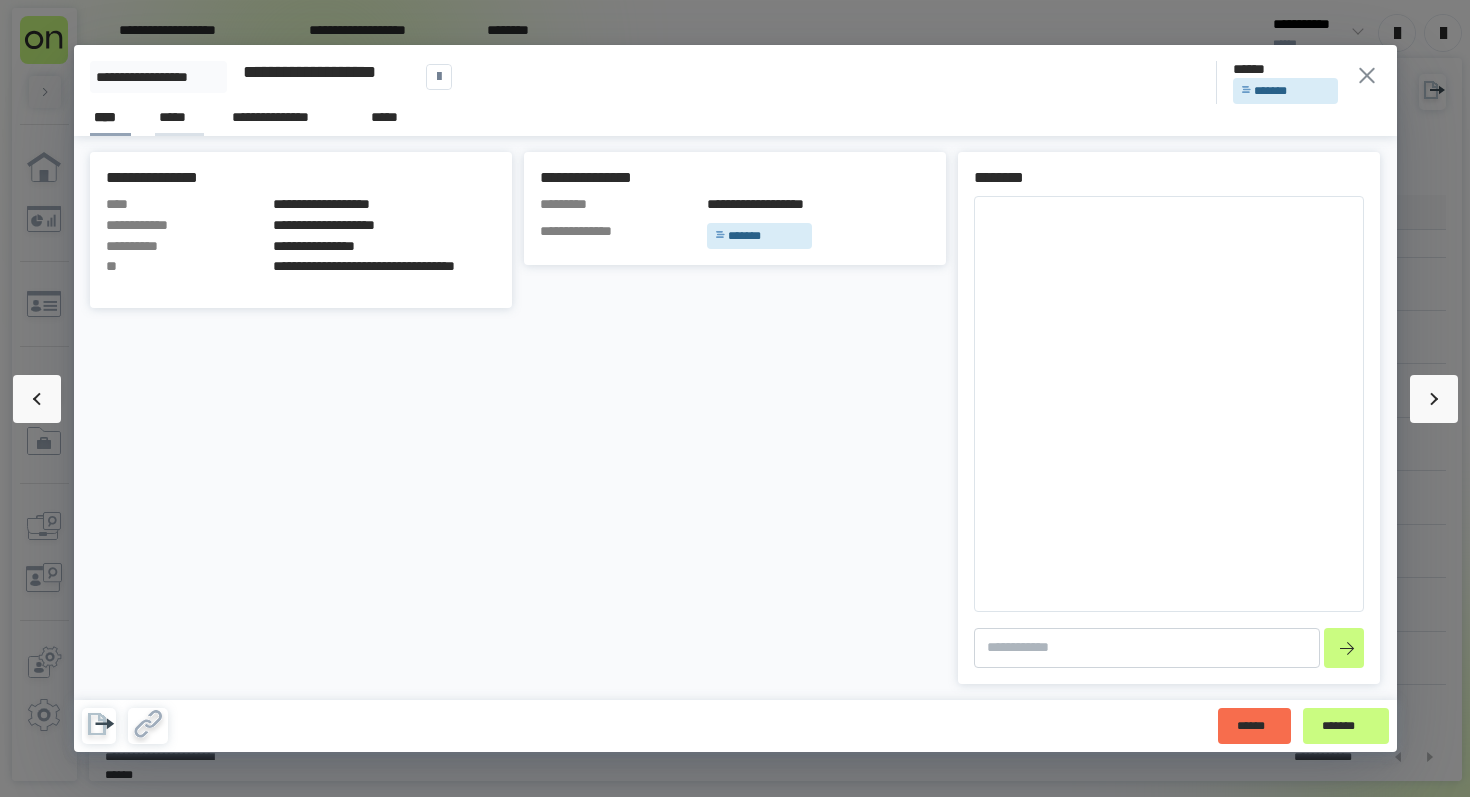 click on "*****" at bounding box center [179, 117] 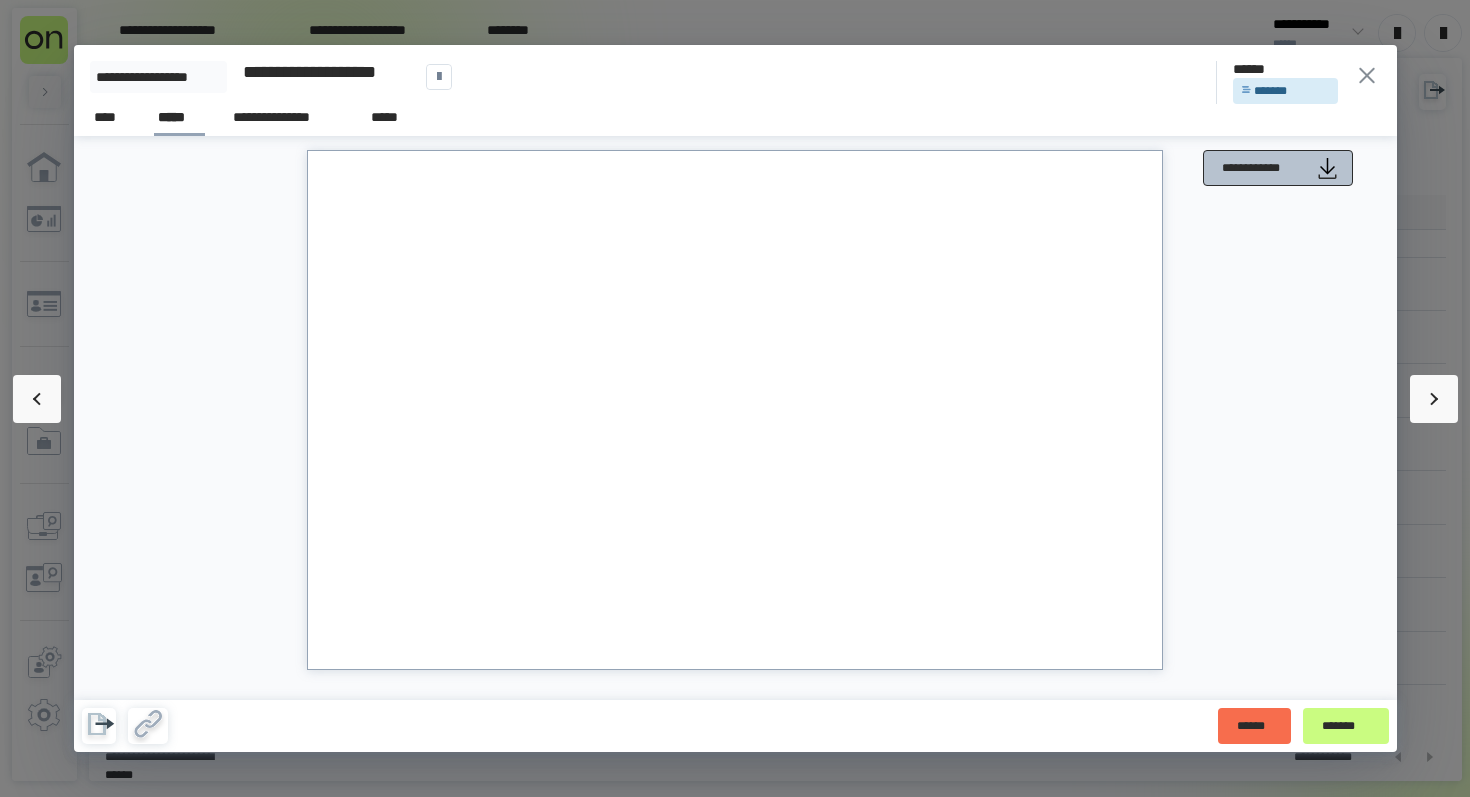 click 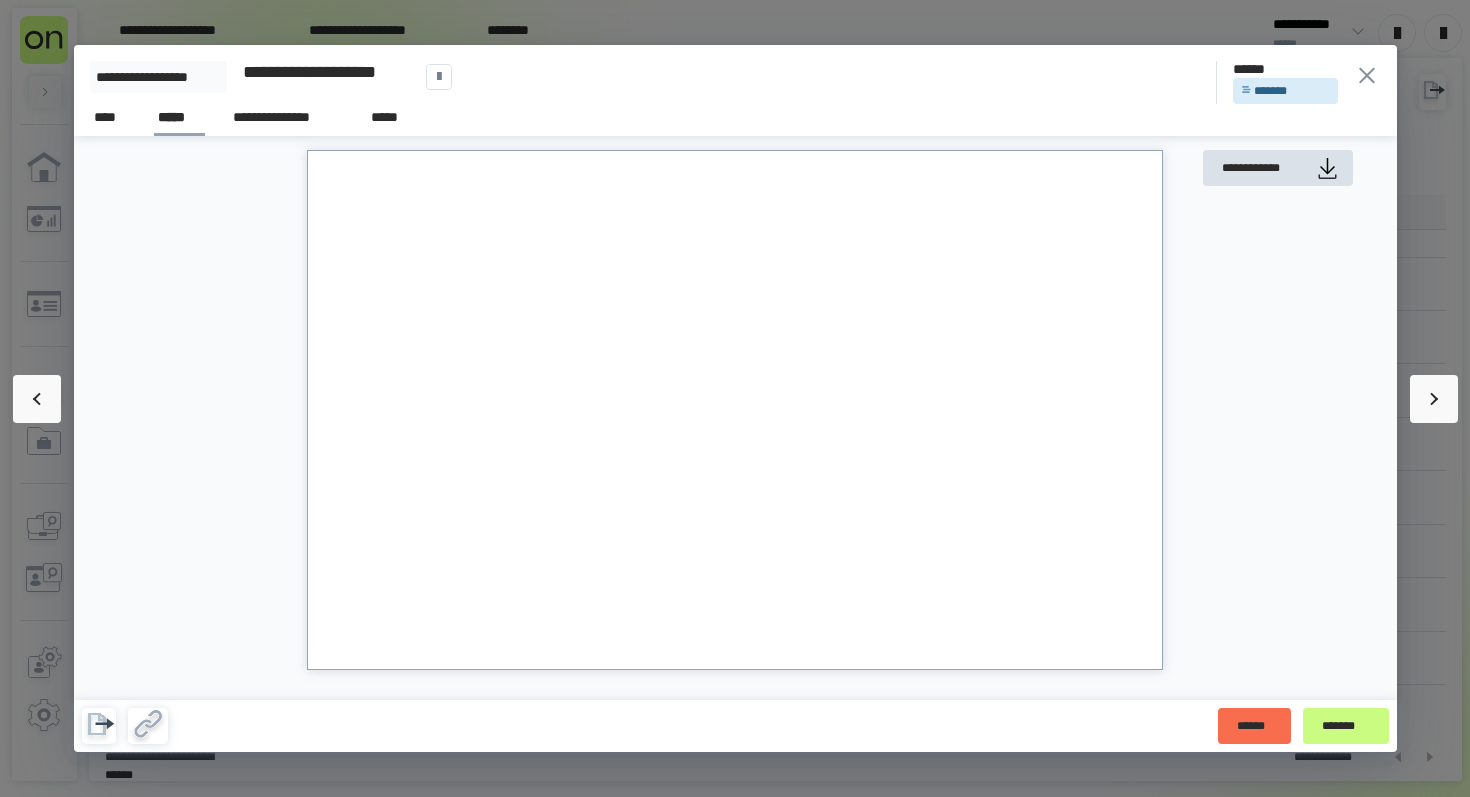 click 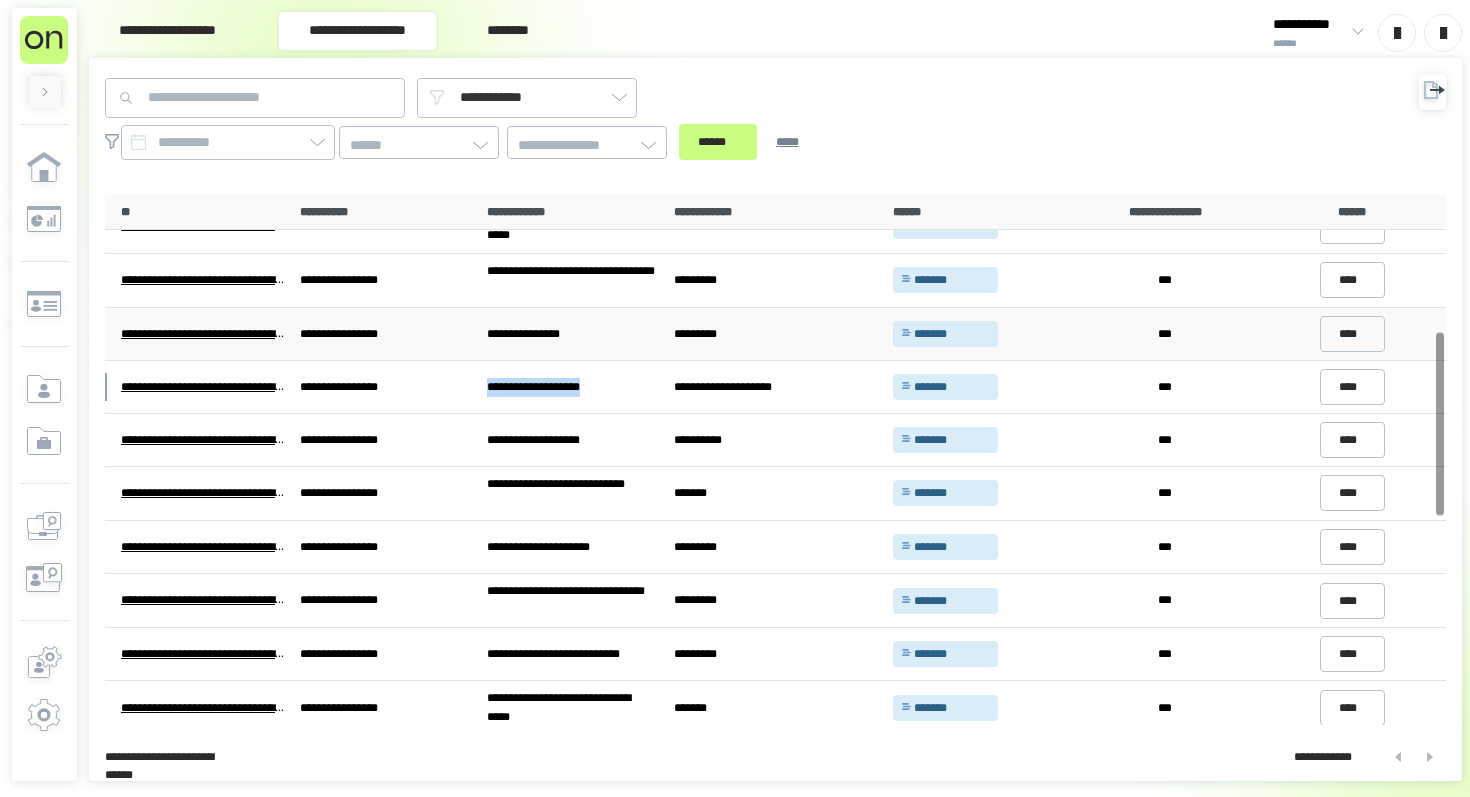 scroll, scrollTop: 344, scrollLeft: 0, axis: vertical 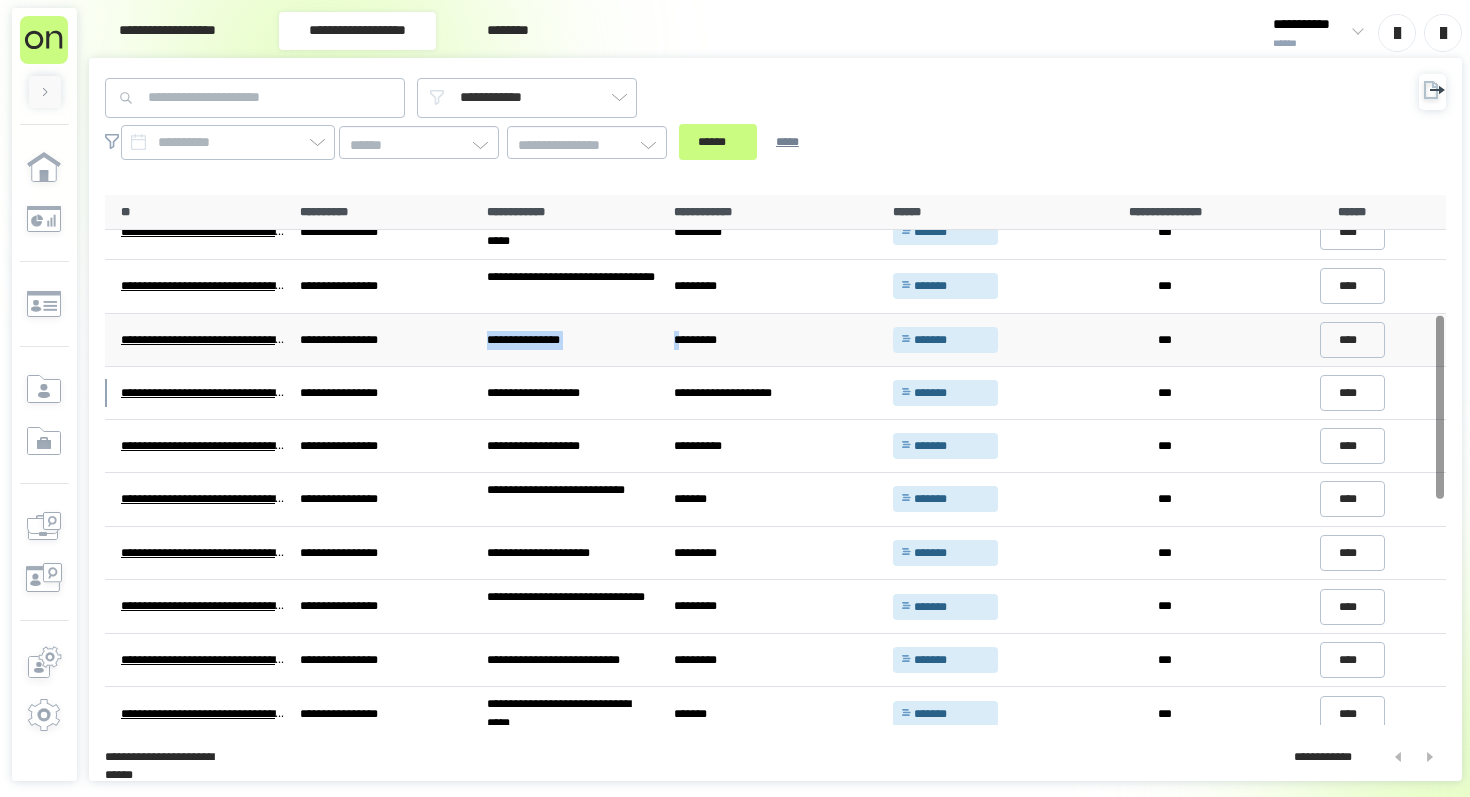 drag, startPoint x: 480, startPoint y: 337, endPoint x: 686, endPoint y: 337, distance: 206 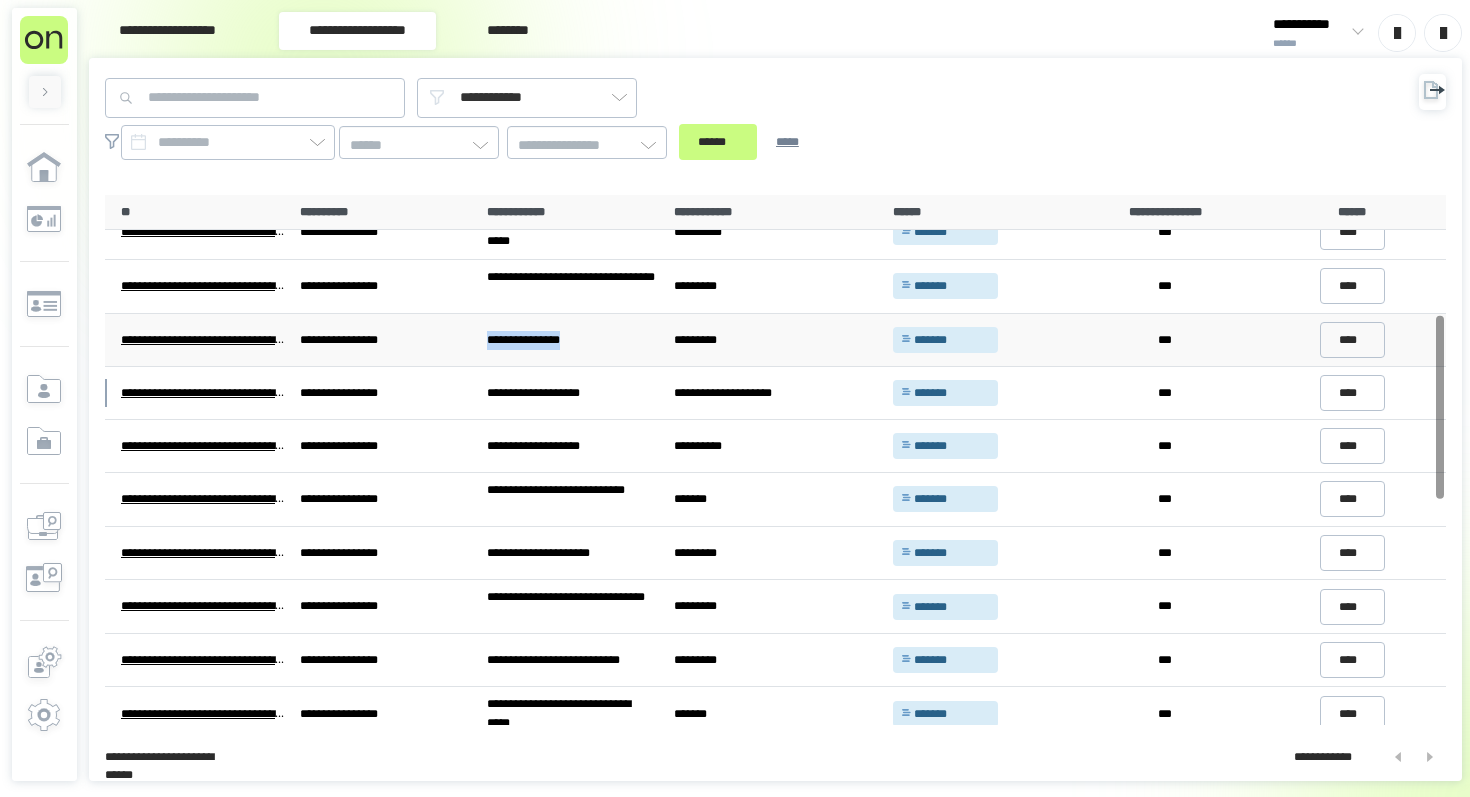 drag, startPoint x: 603, startPoint y: 335, endPoint x: 470, endPoint y: 339, distance: 133.06013 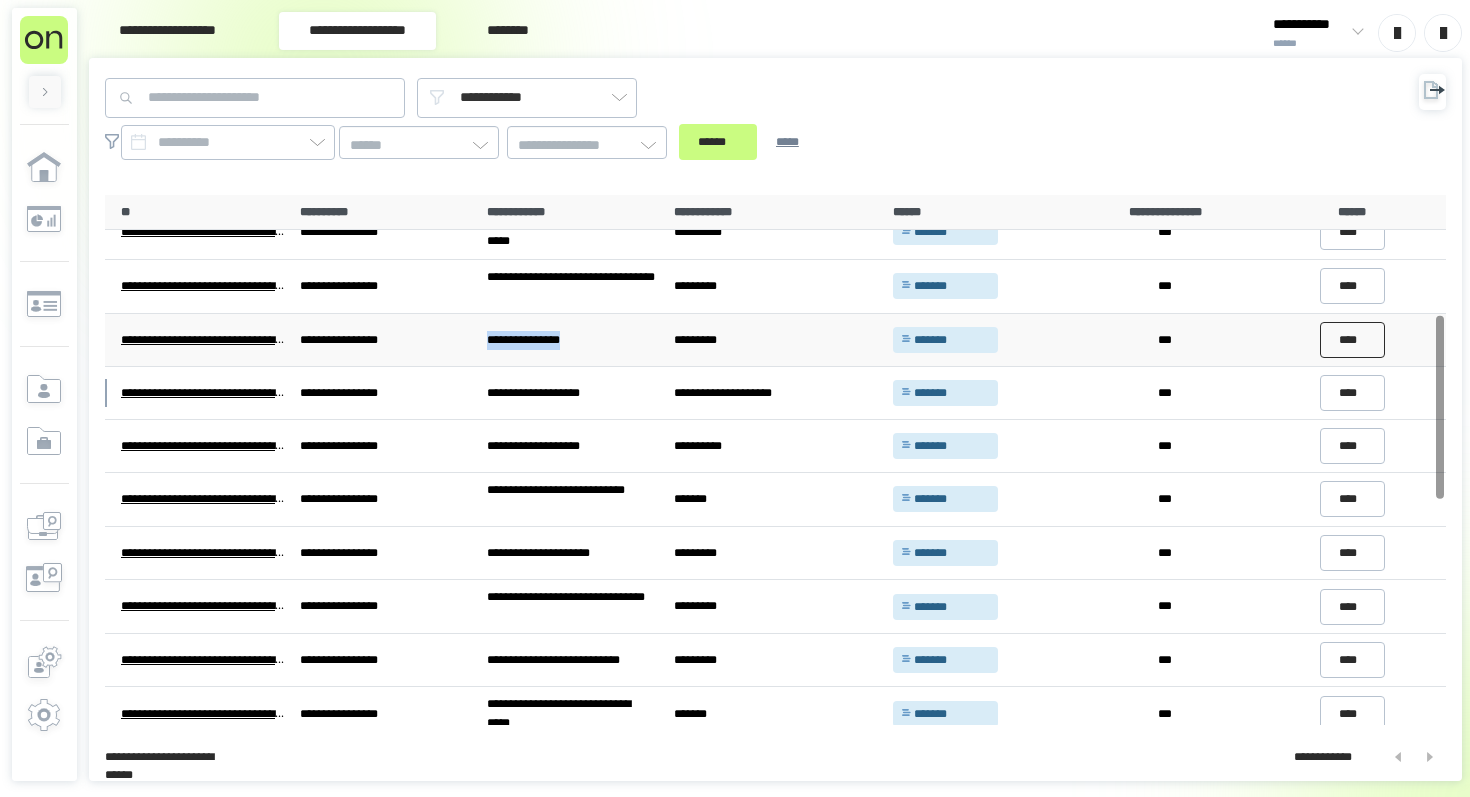 click on "****" at bounding box center [1353, 340] 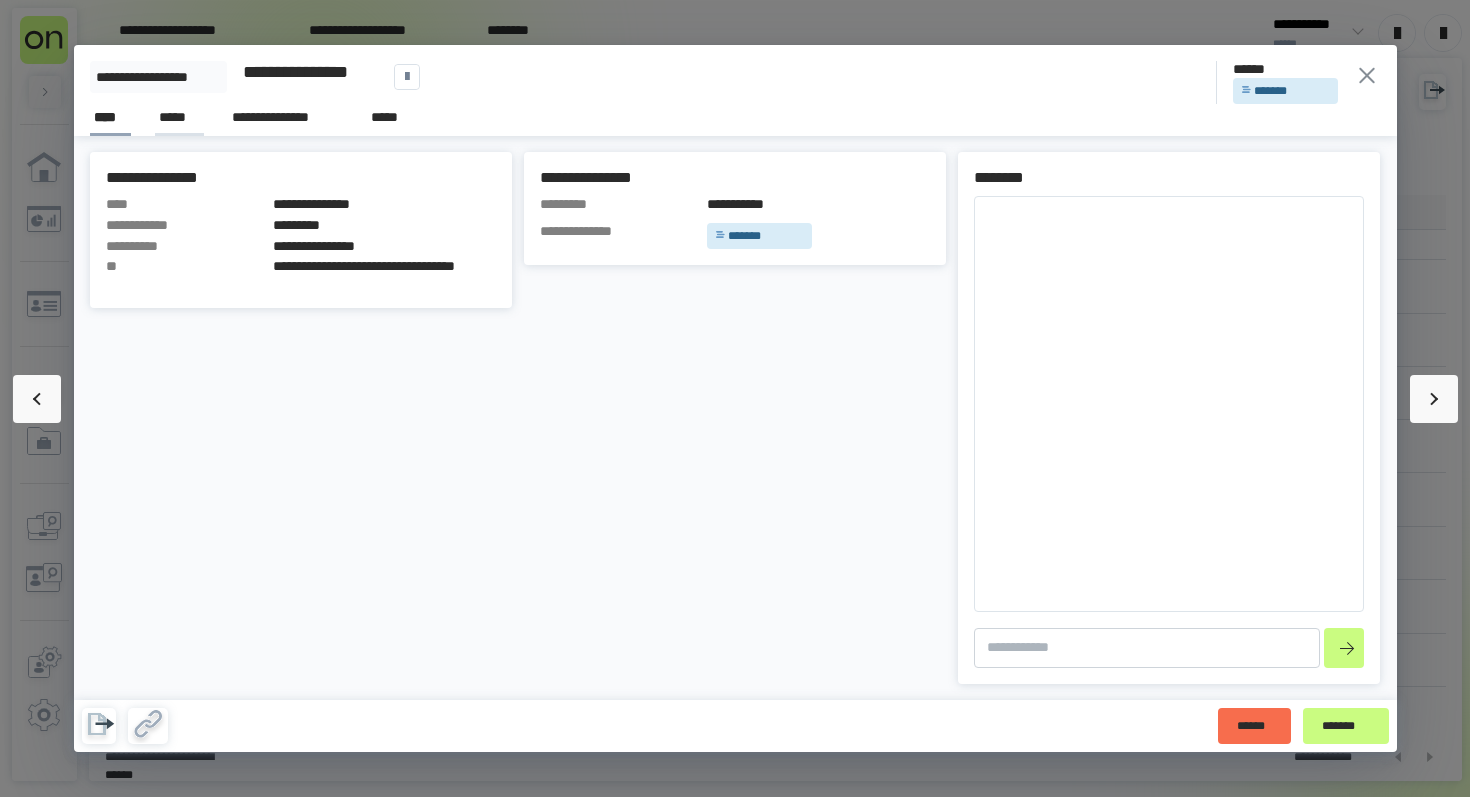 click on "*****" at bounding box center (179, 118) 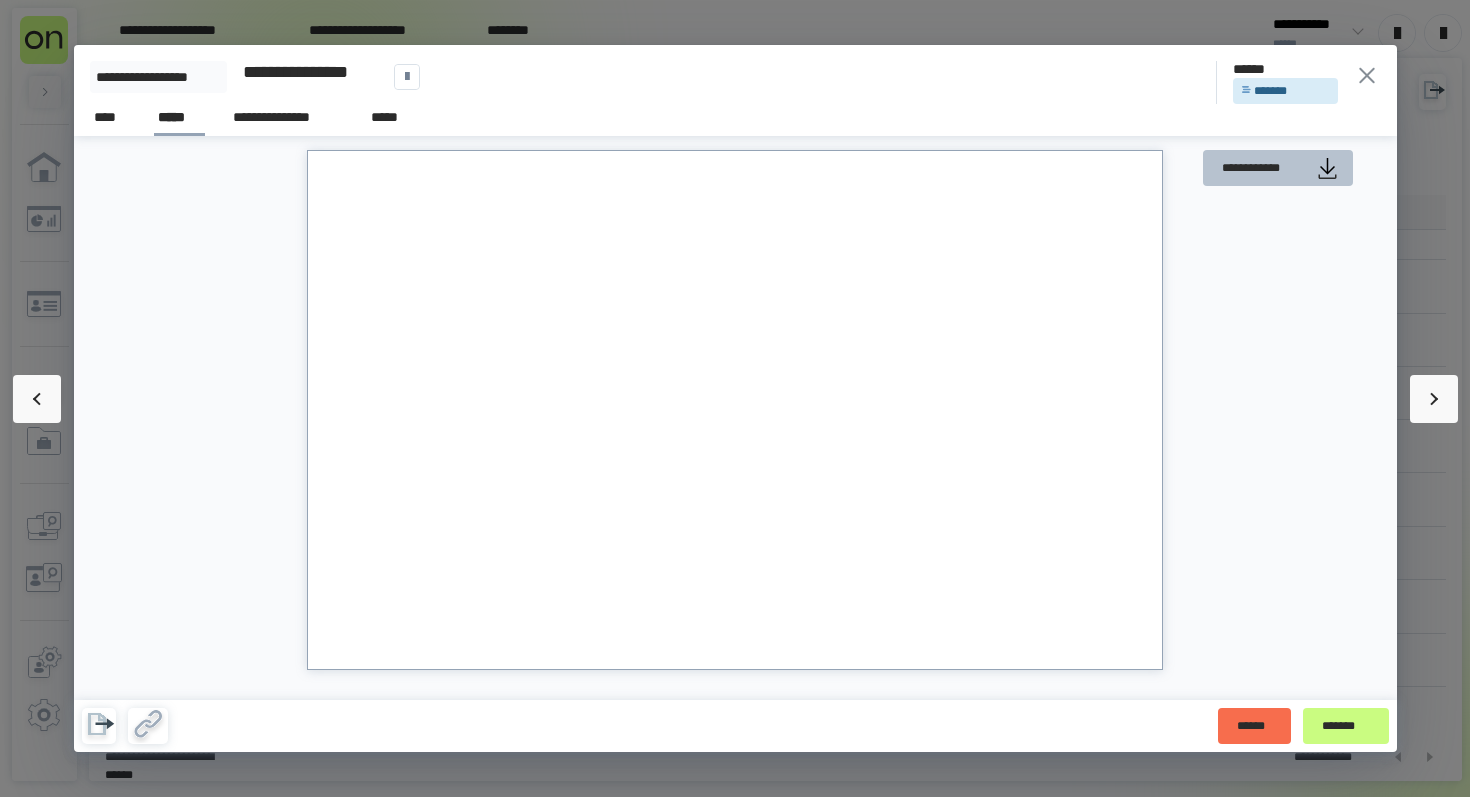 click on "**********" at bounding box center (1263, 168) 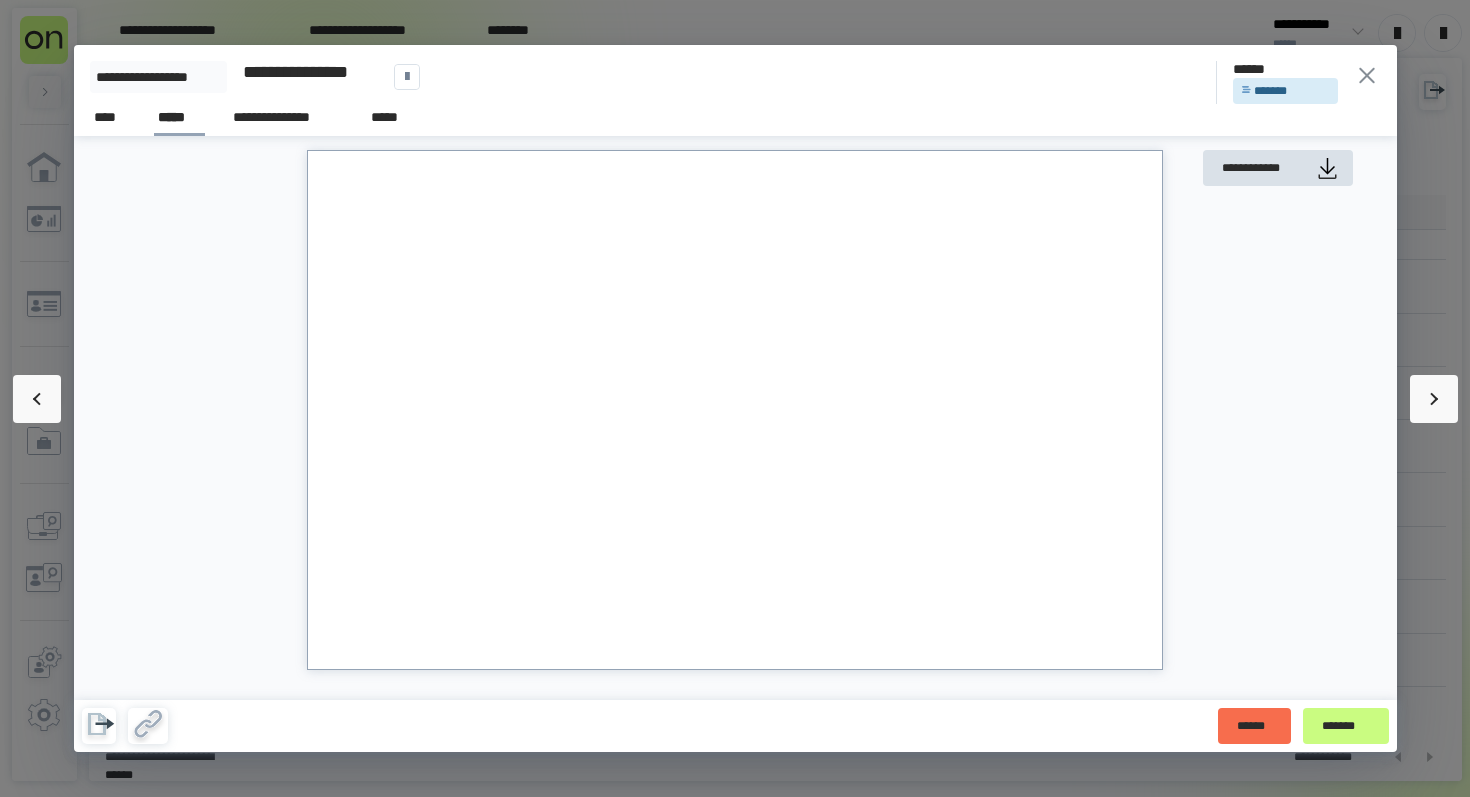 click 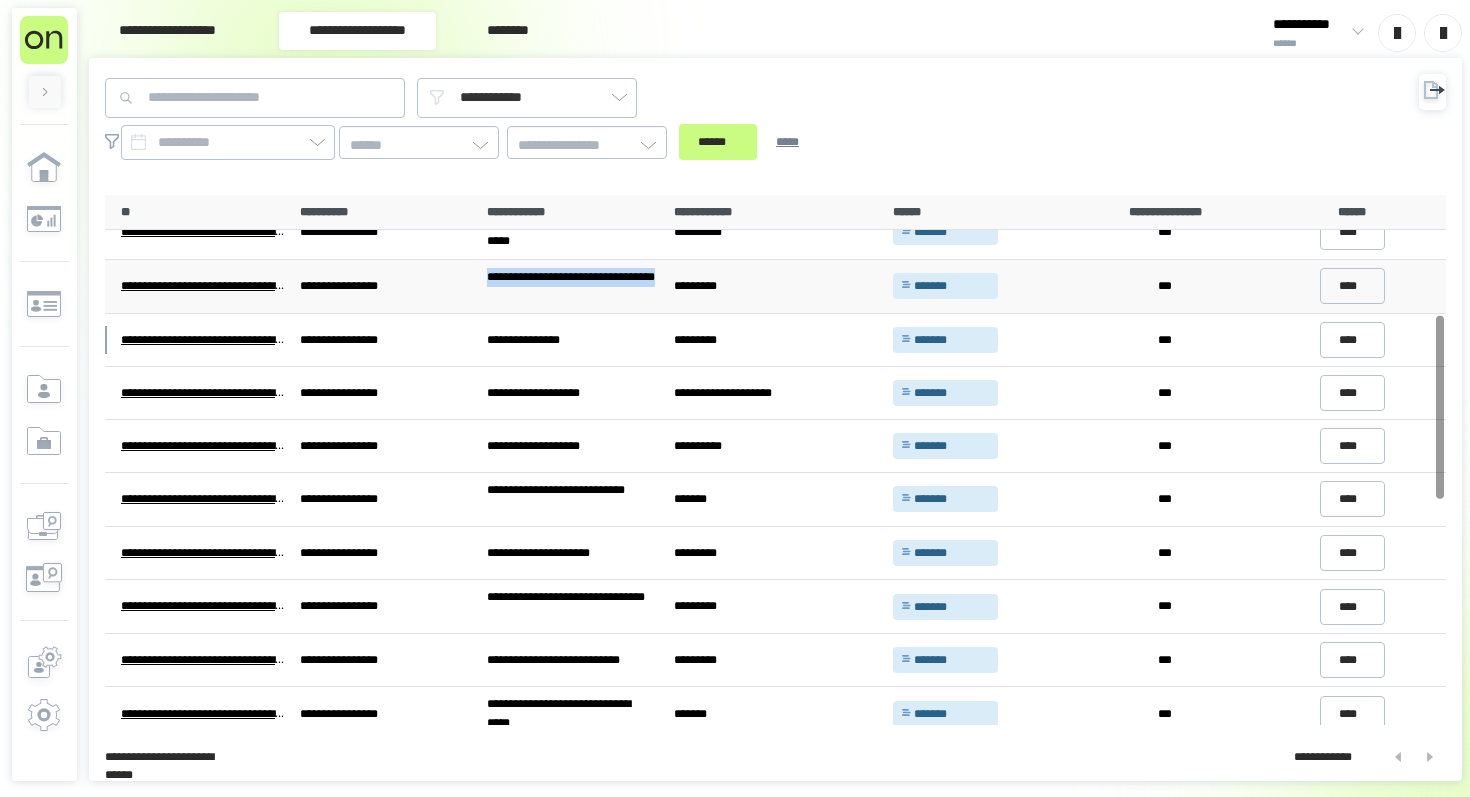 drag, startPoint x: 489, startPoint y: 273, endPoint x: 558, endPoint y: 297, distance: 73.05477 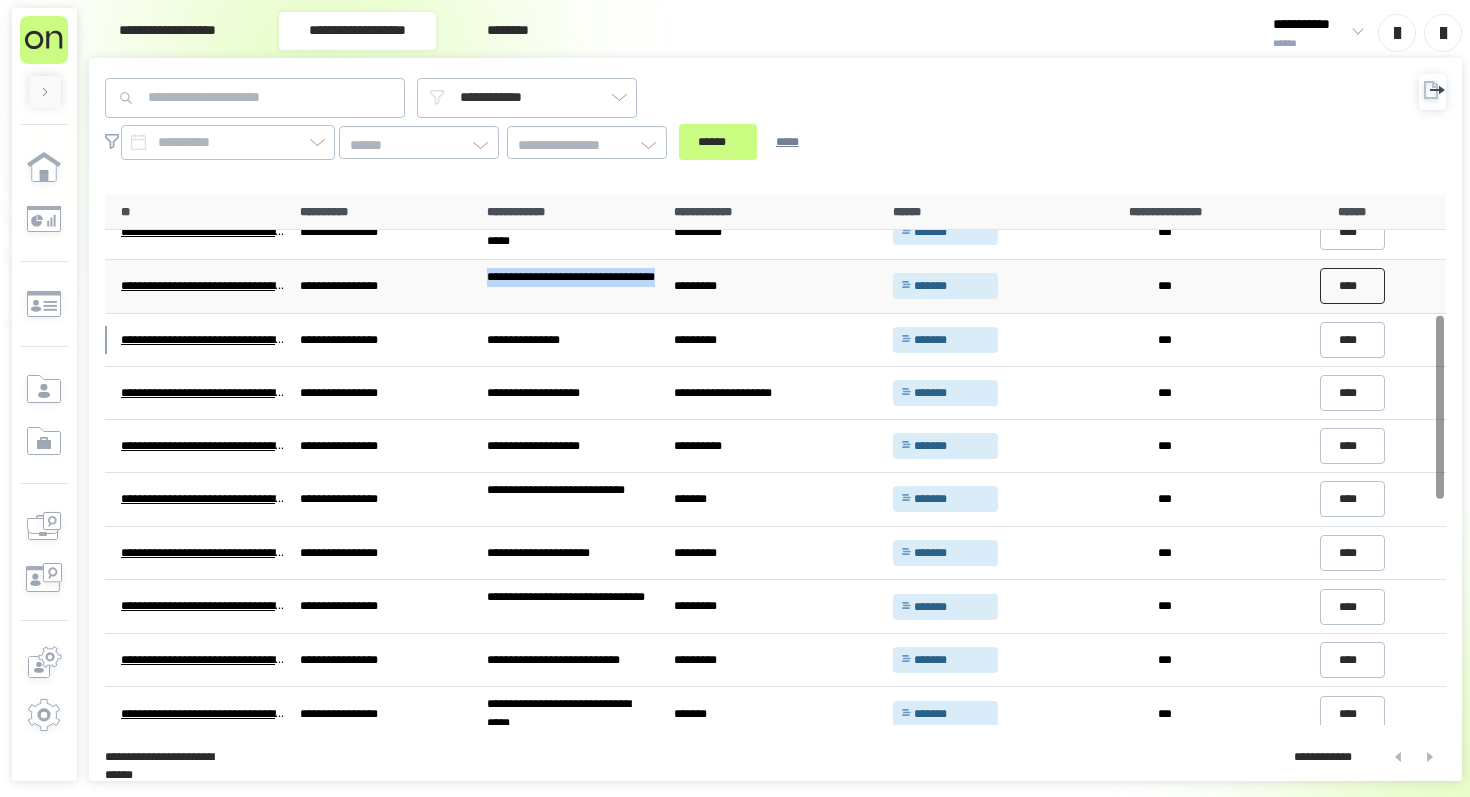 click on "****" at bounding box center [1353, 286] 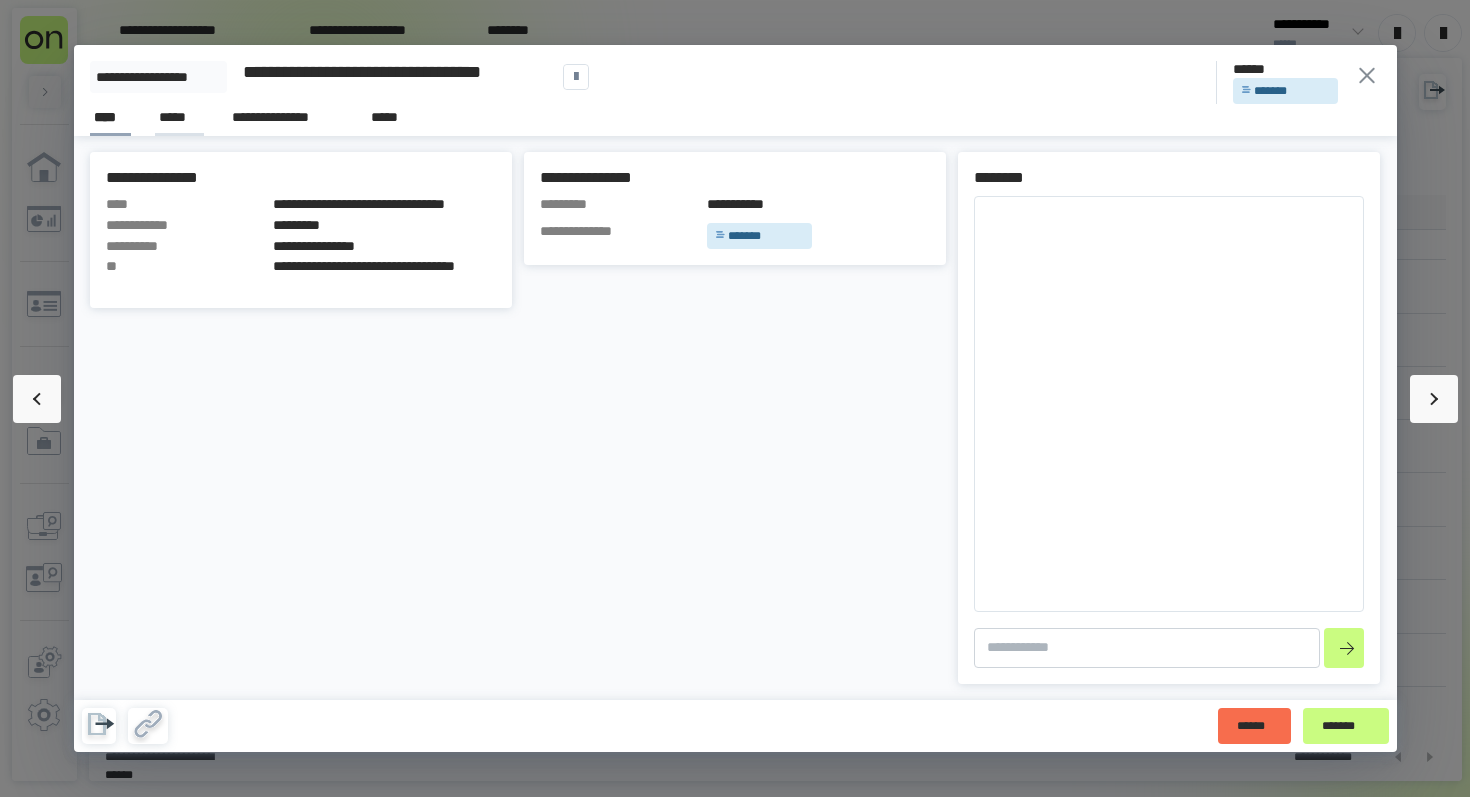 type on "*" 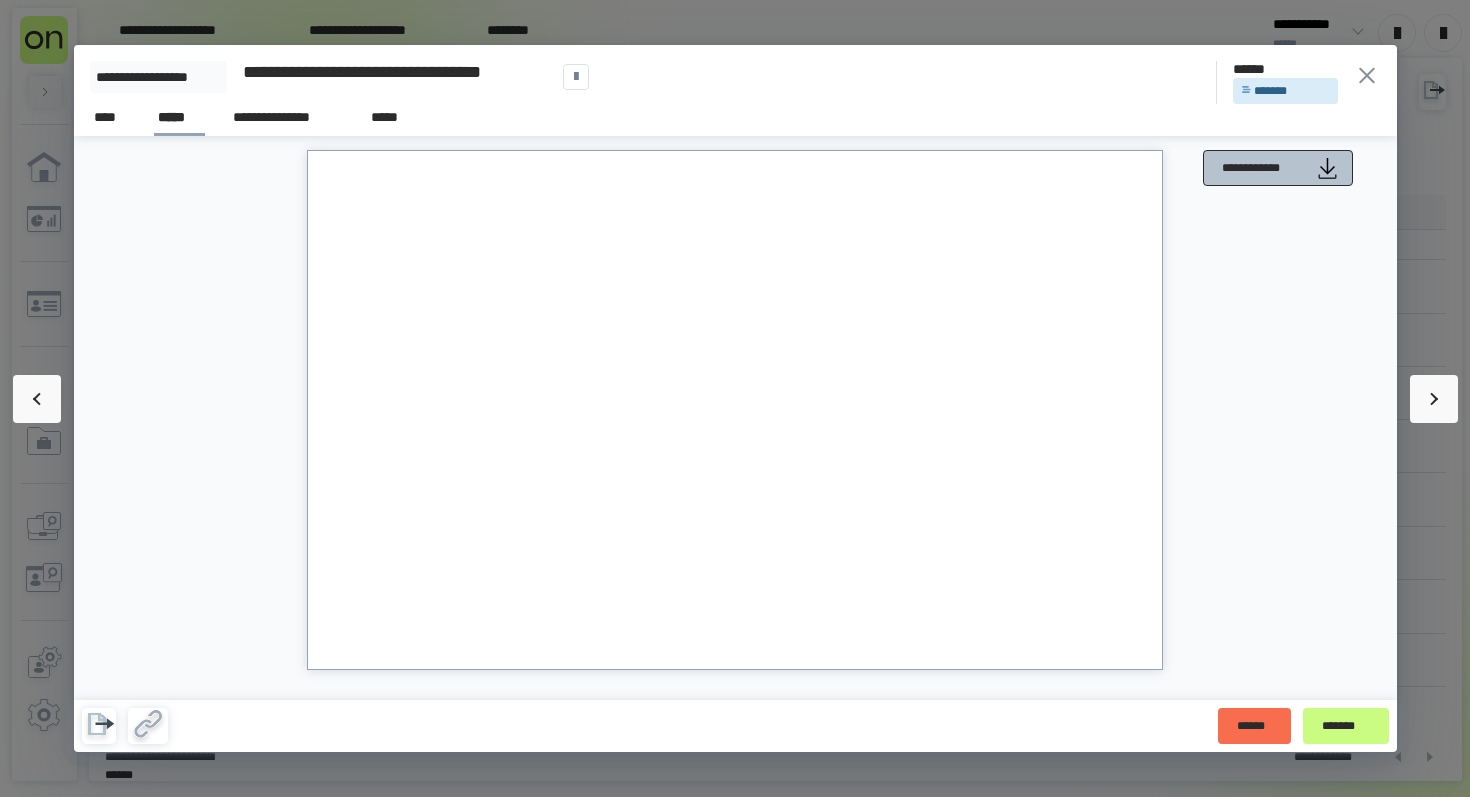 click on "**********" at bounding box center (1263, 168) 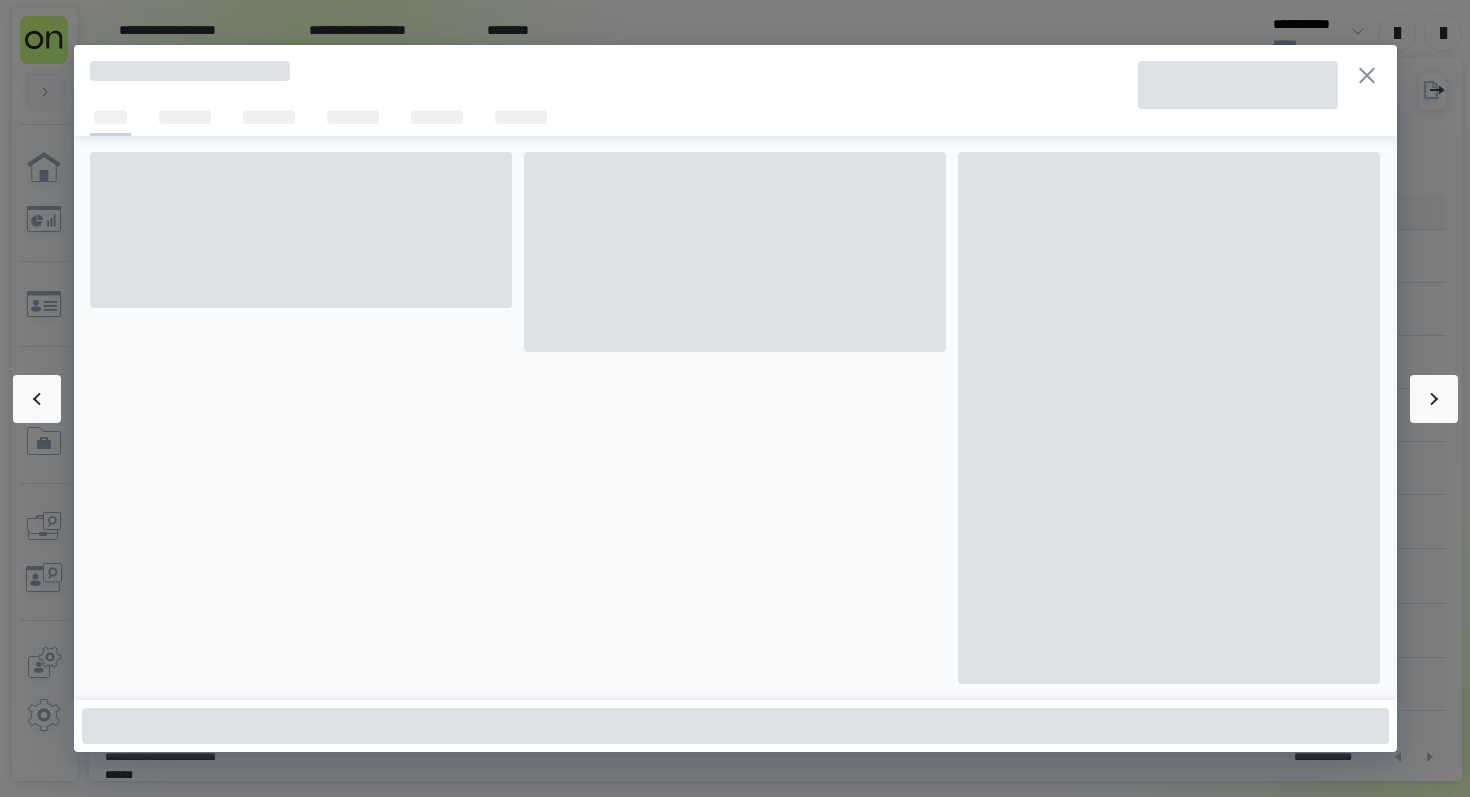 scroll, scrollTop: 0, scrollLeft: 0, axis: both 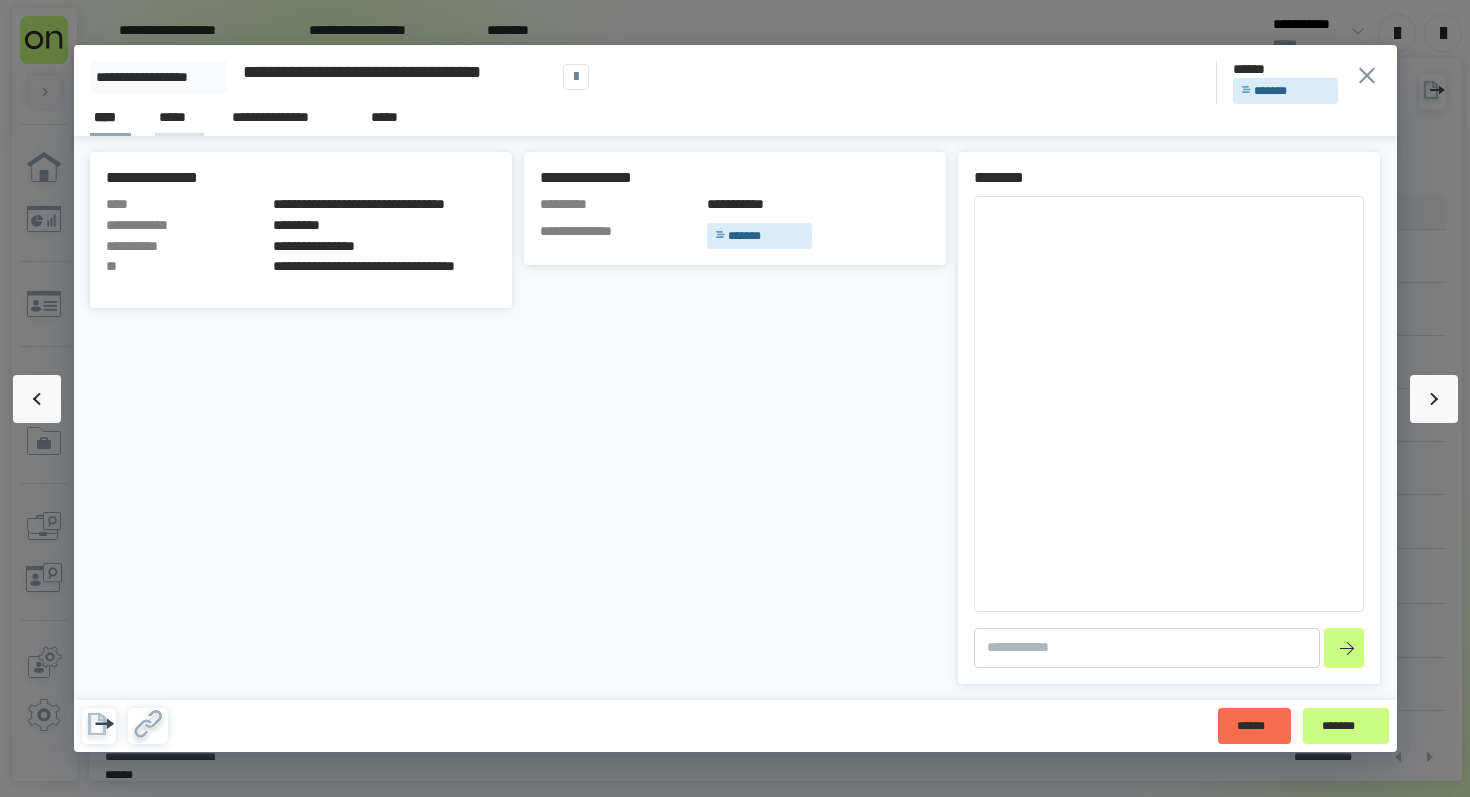 click on "*****" at bounding box center [179, 117] 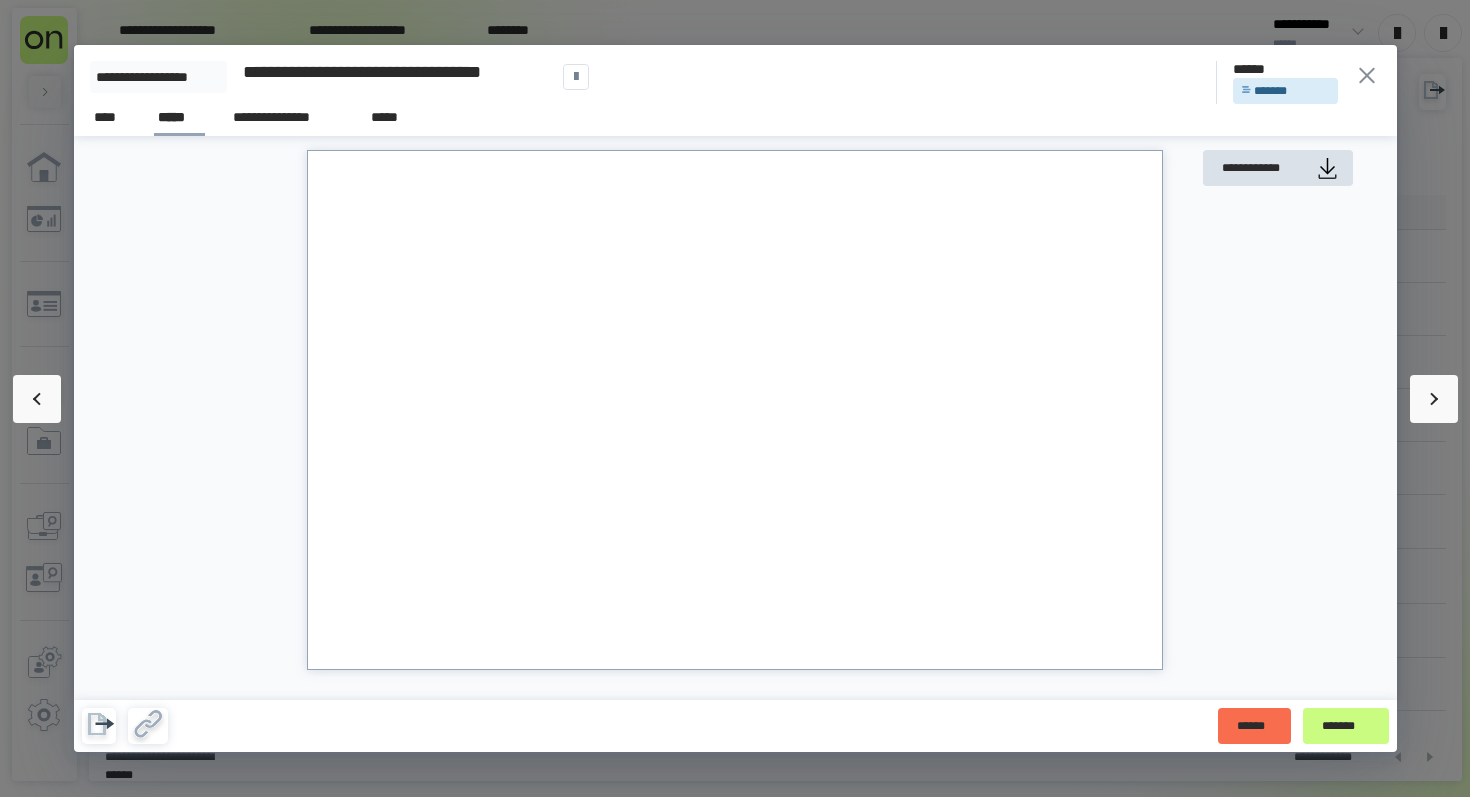 click 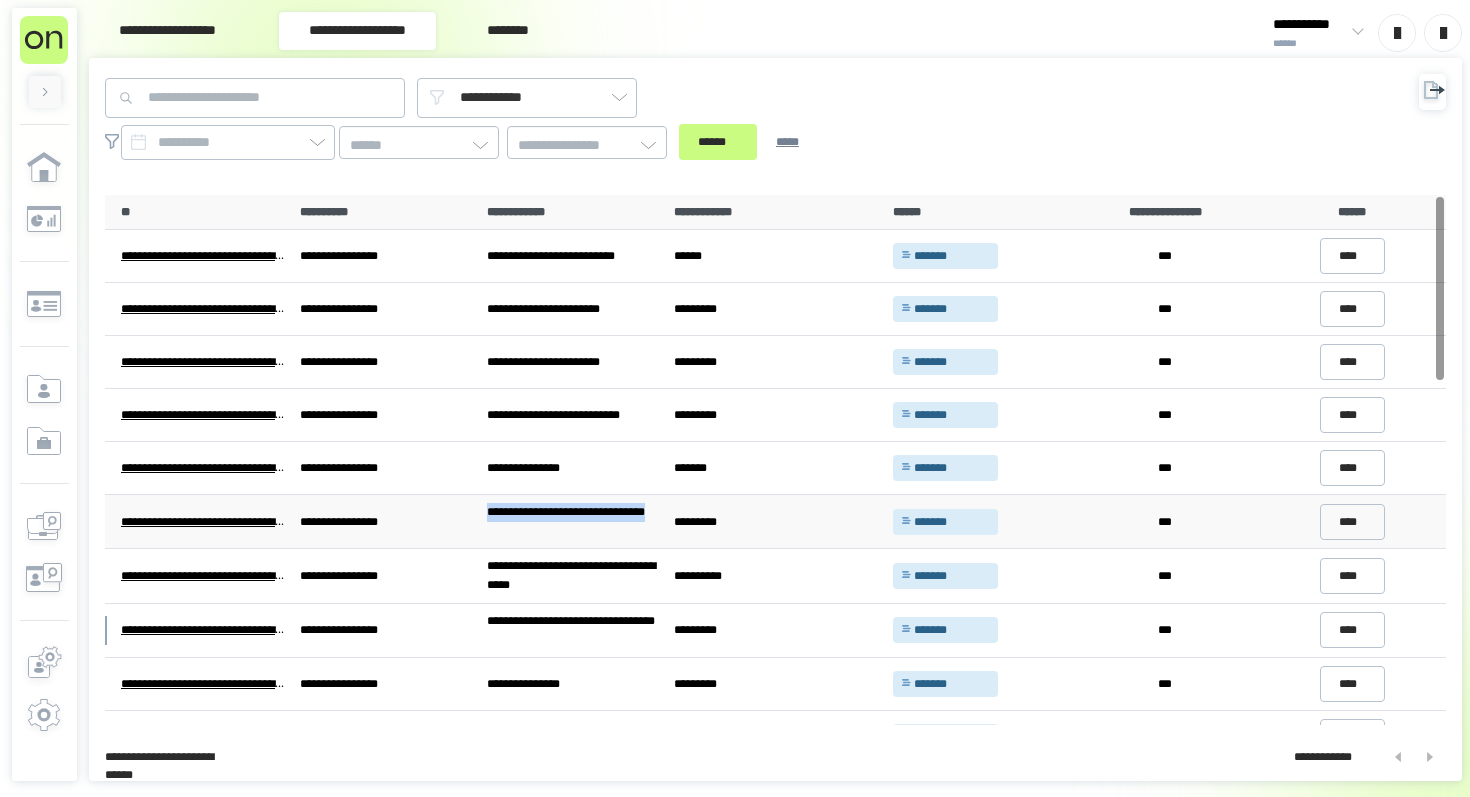 drag, startPoint x: 547, startPoint y: 532, endPoint x: 484, endPoint y: 505, distance: 68.54196 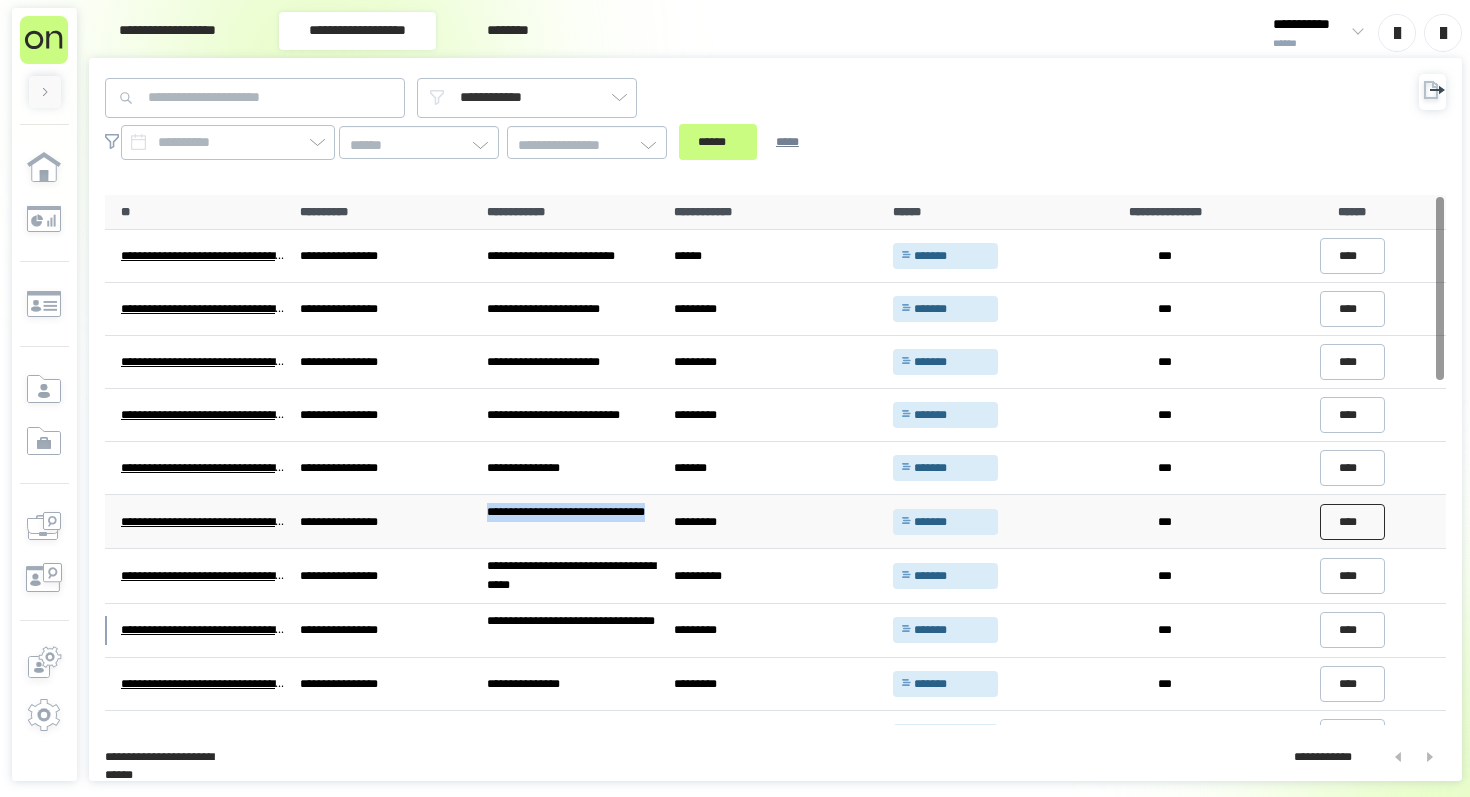 click on "****" at bounding box center [1353, 522] 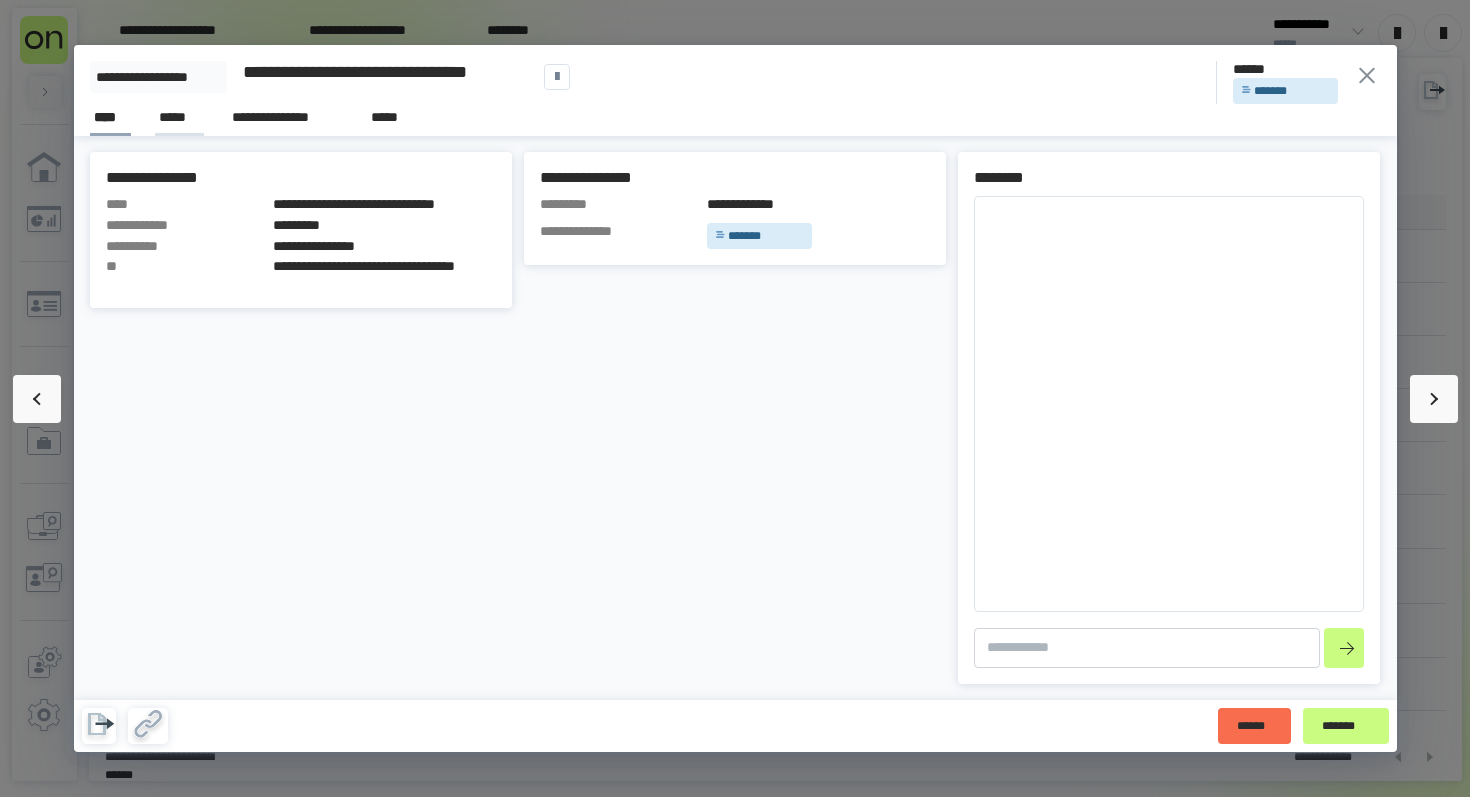 click on "*****" at bounding box center (179, 117) 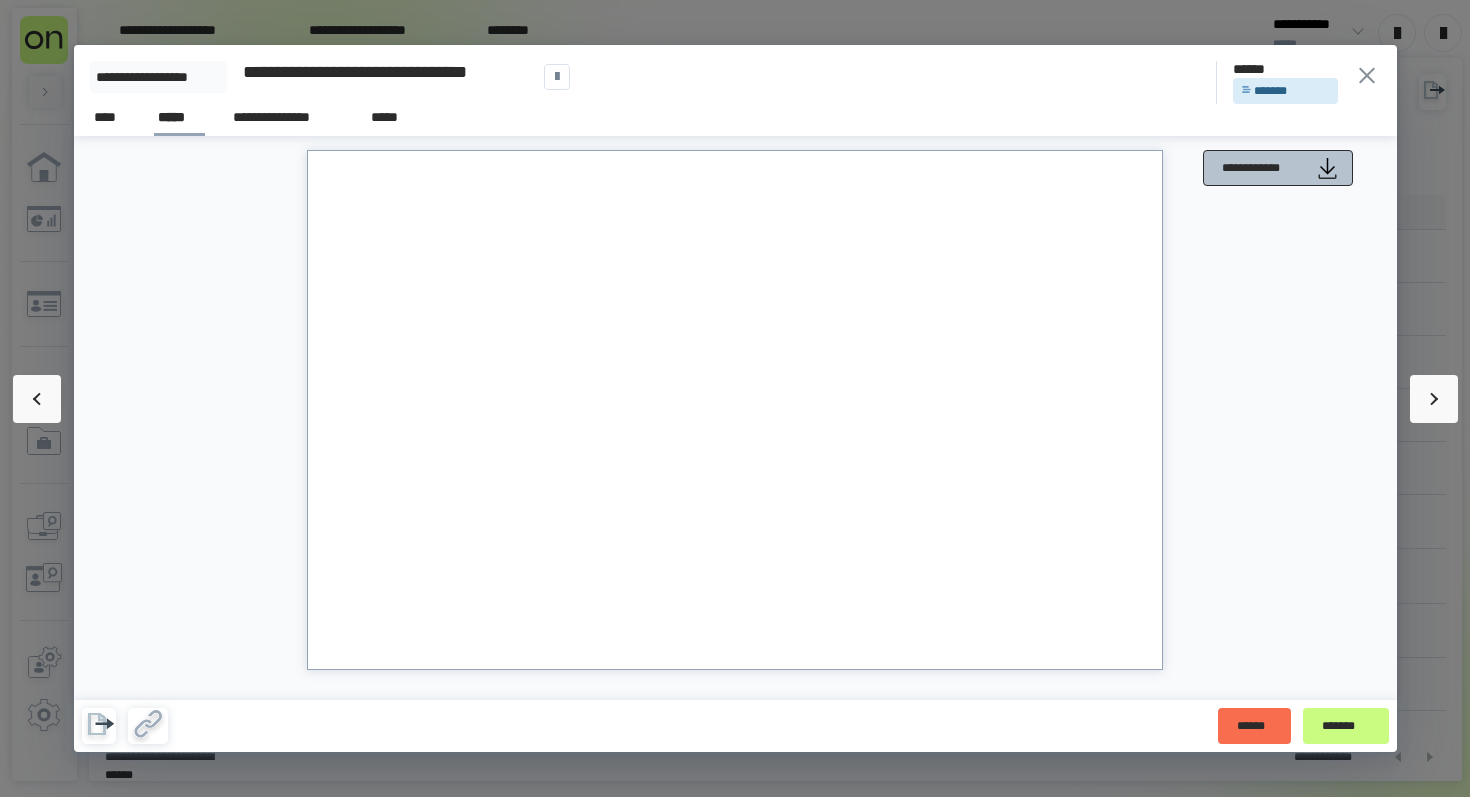 click on "**********" at bounding box center (1278, 168) 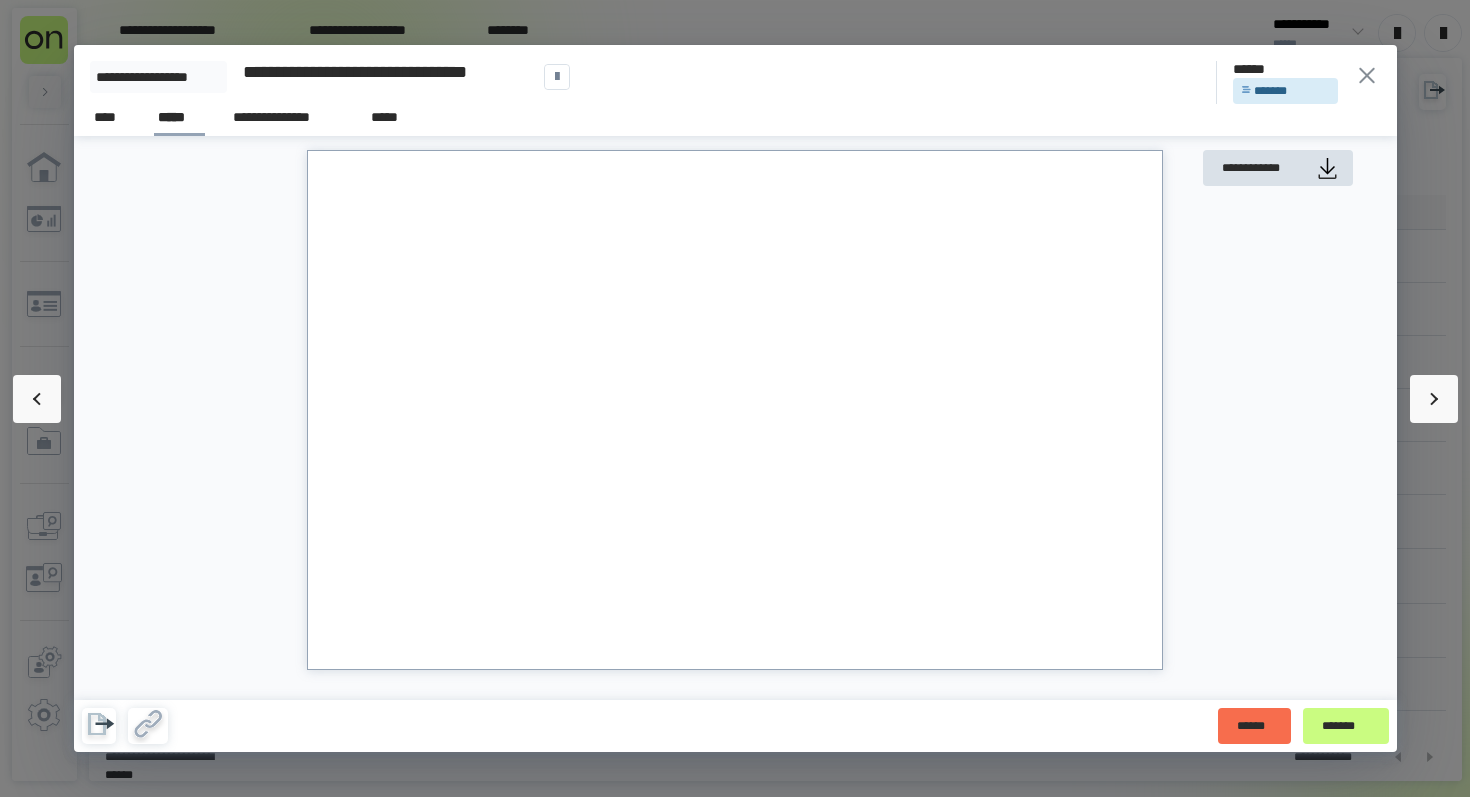 click 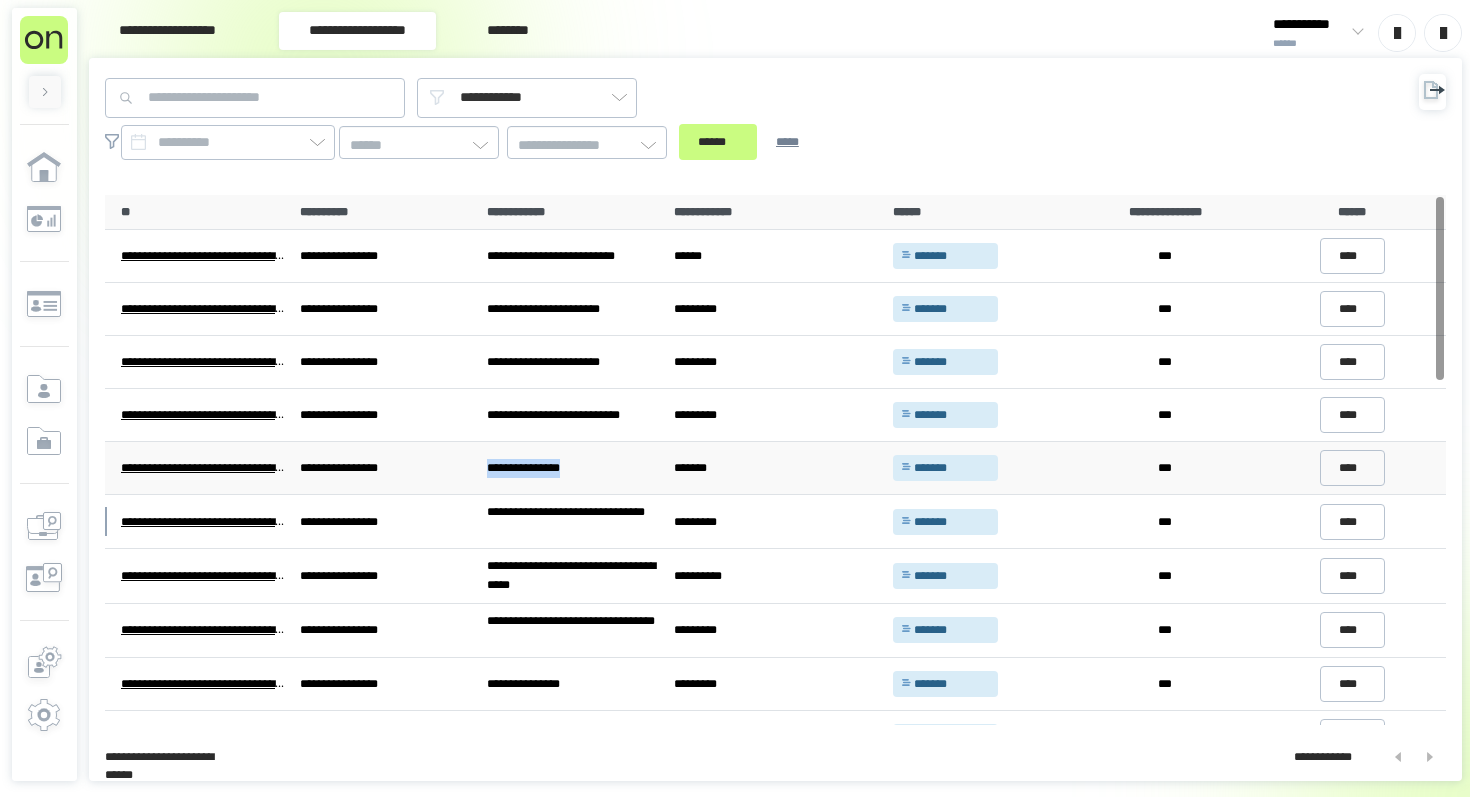 drag, startPoint x: 597, startPoint y: 469, endPoint x: 482, endPoint y: 469, distance: 115 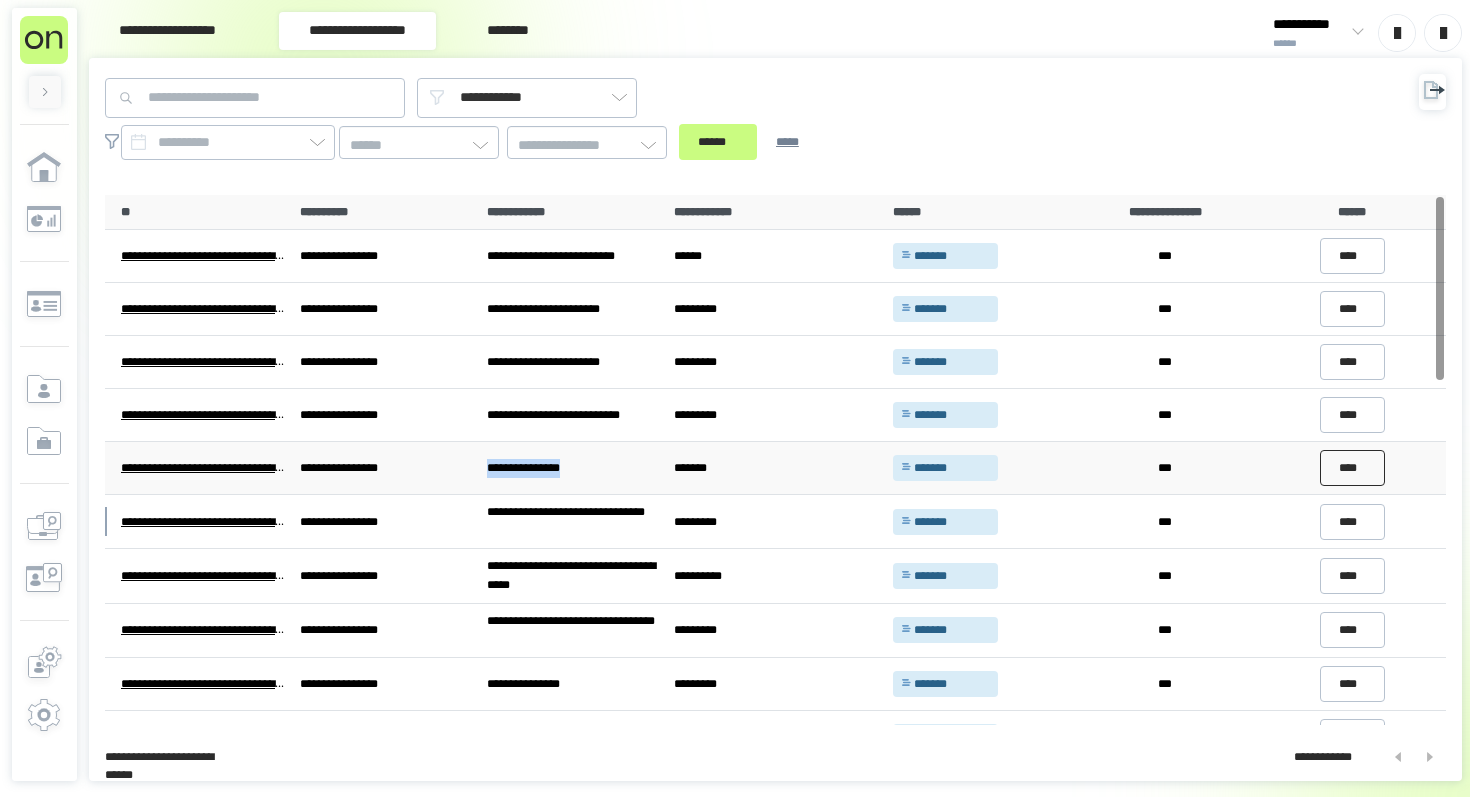 click on "****" at bounding box center [1353, 468] 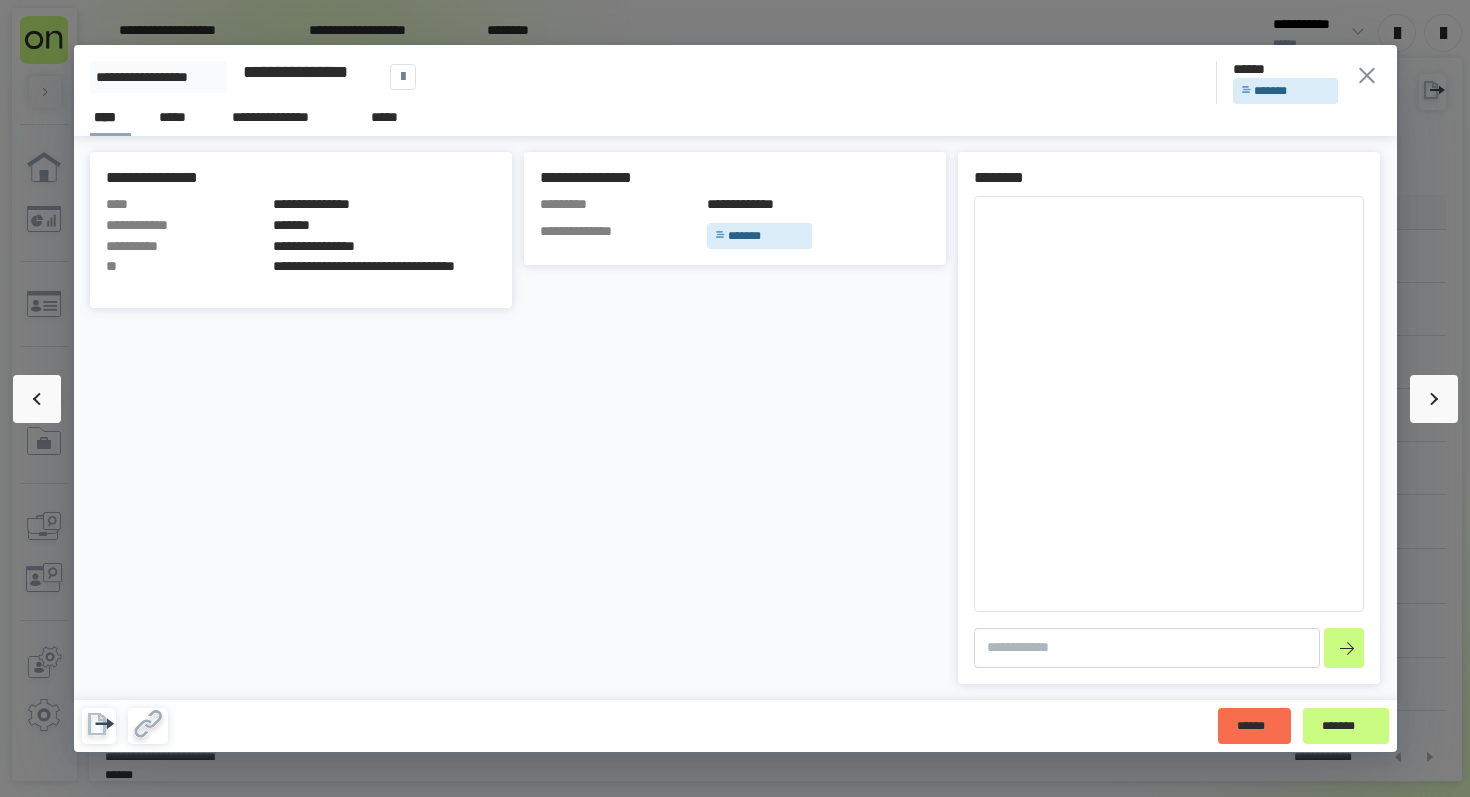 click on "*****" at bounding box center (179, 118) 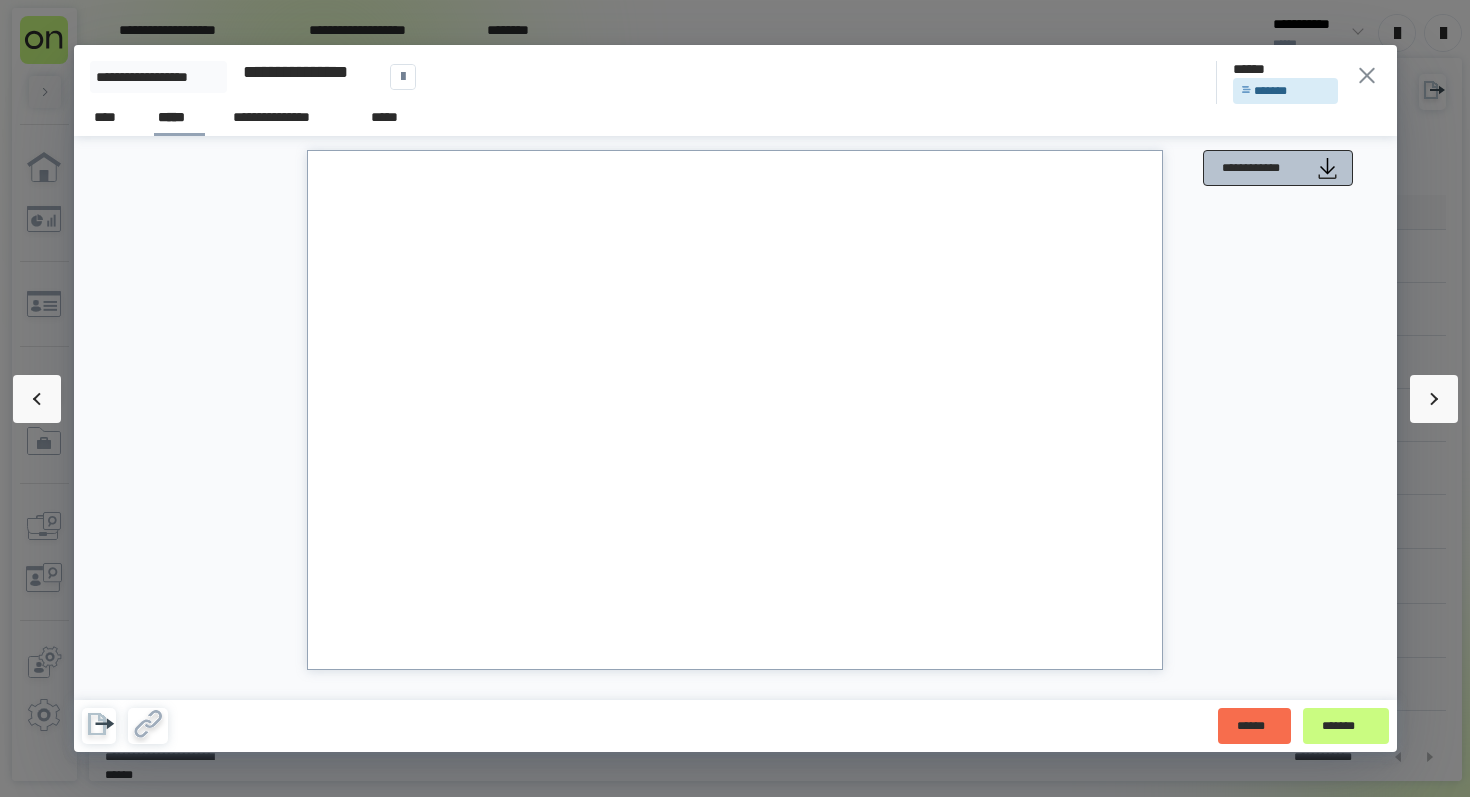 click 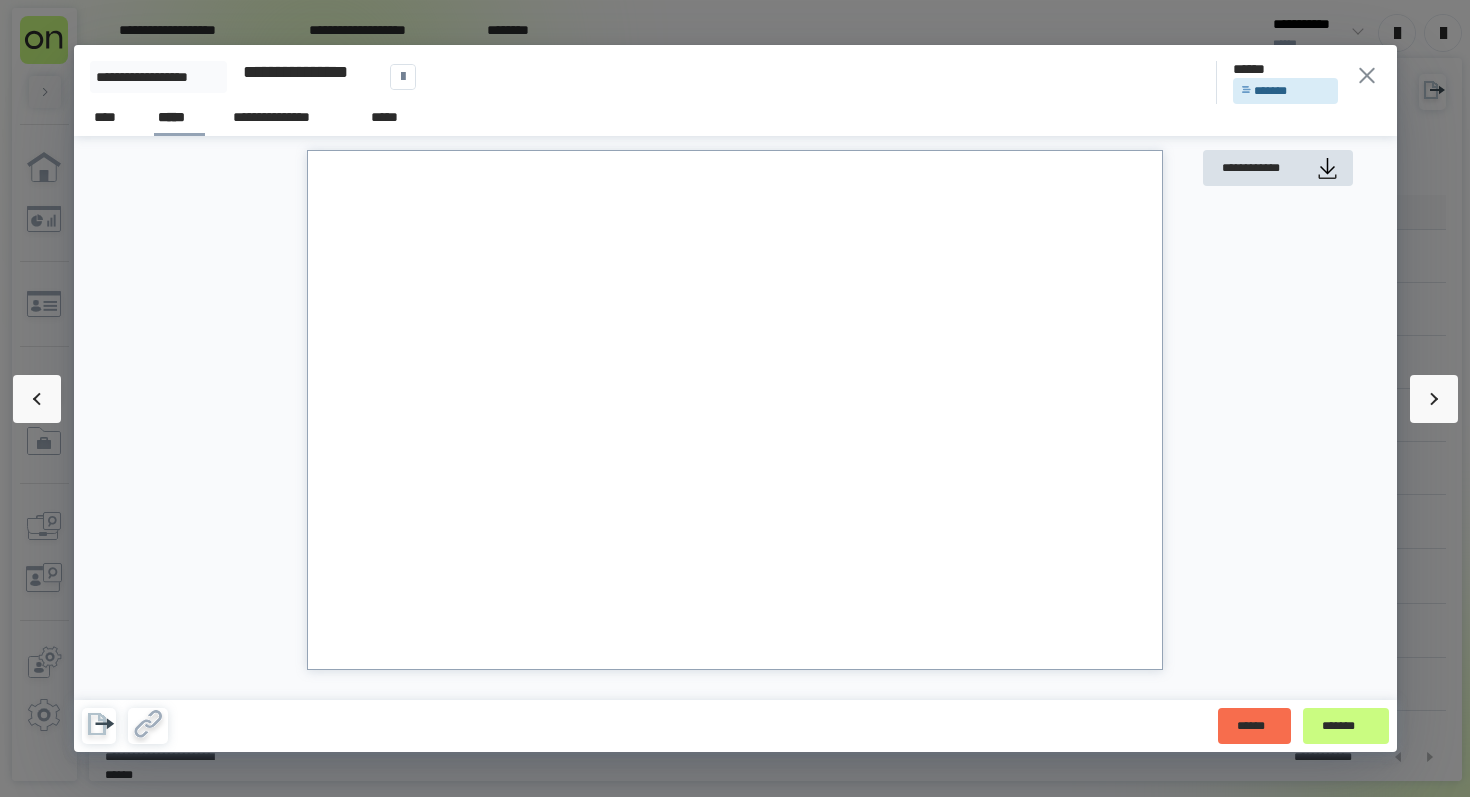 click 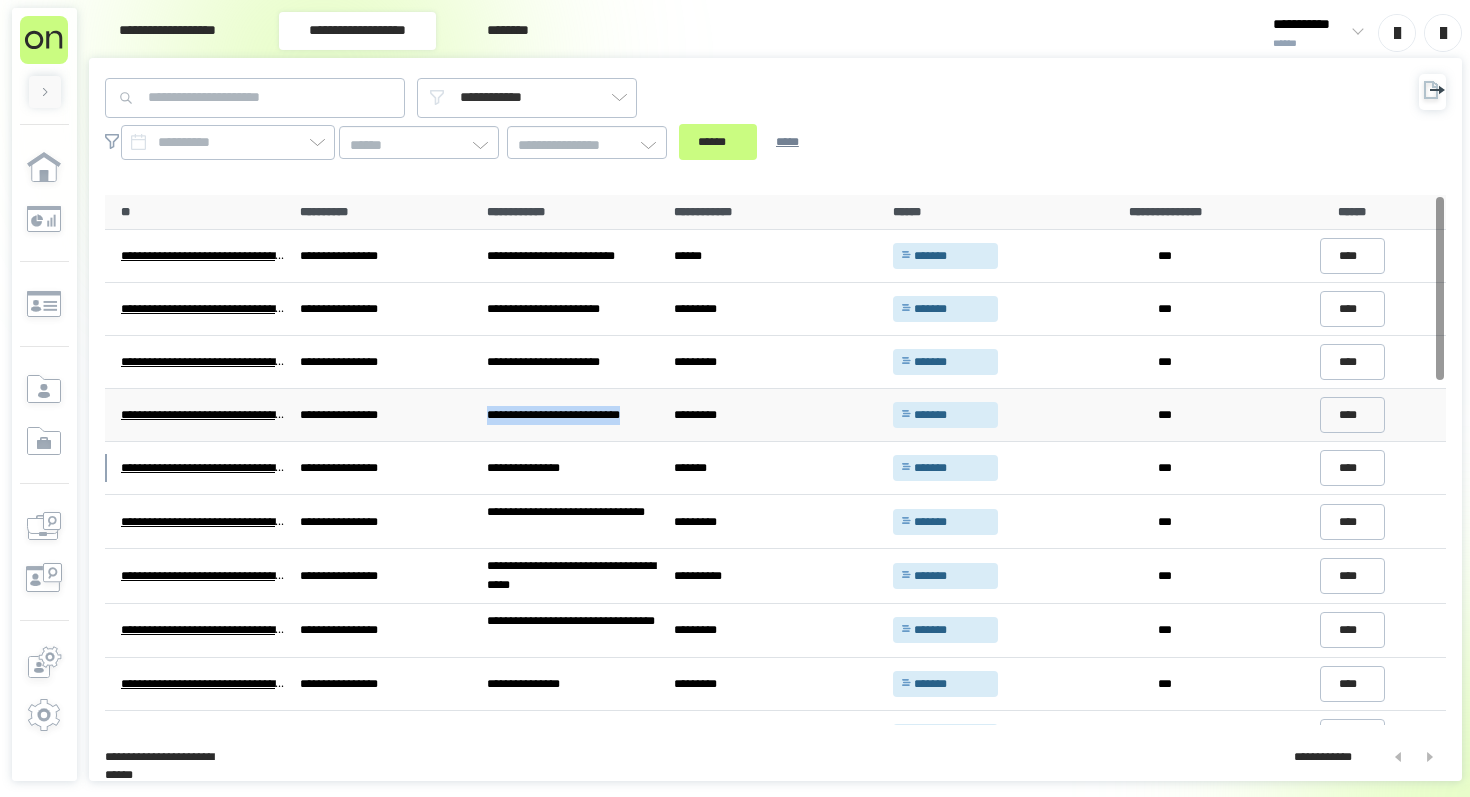 drag, startPoint x: 485, startPoint y: 415, endPoint x: 648, endPoint y: 415, distance: 163 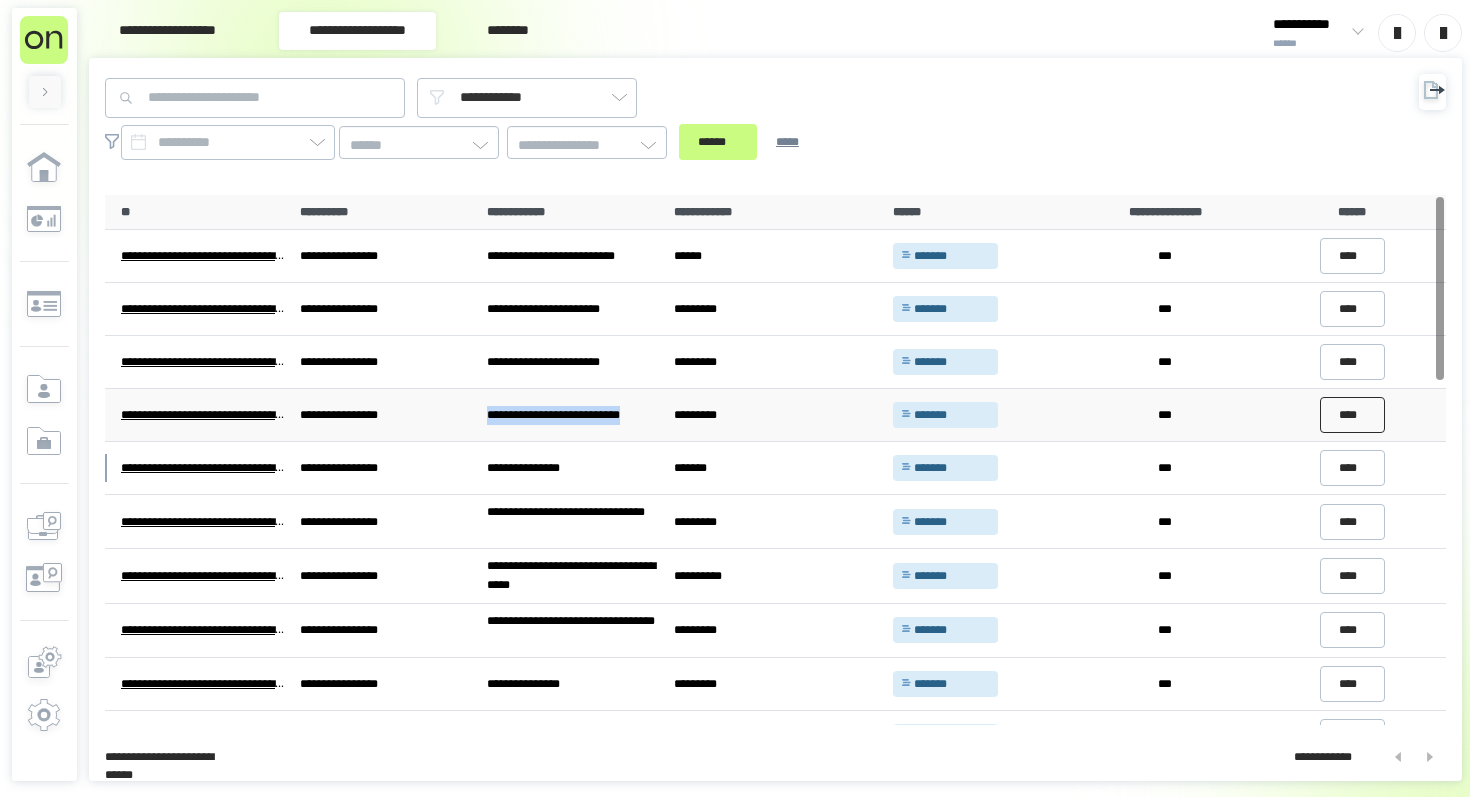 click on "****" at bounding box center [1353, 415] 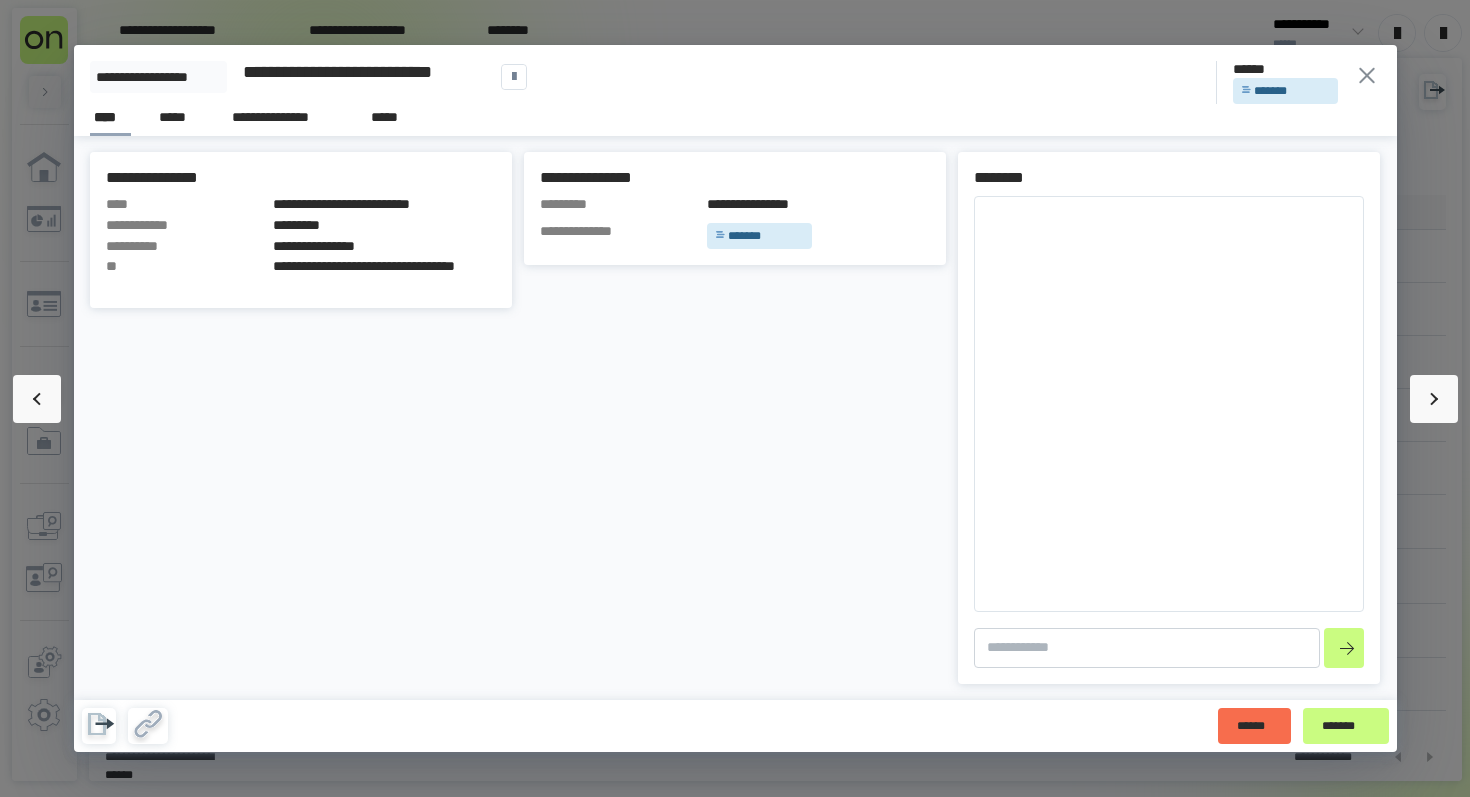 click on "**********" at bounding box center [735, 114] 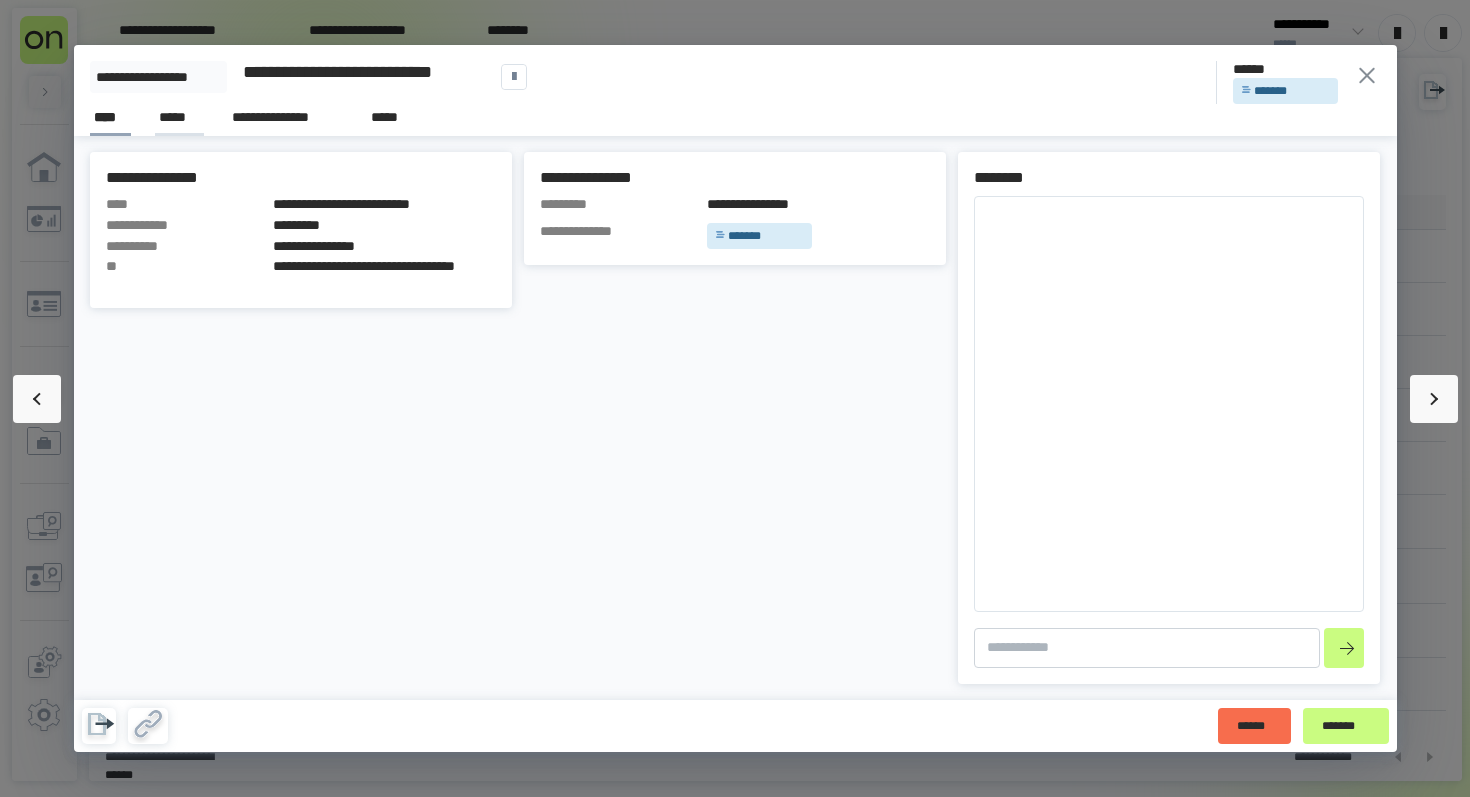 click on "*****" at bounding box center (179, 117) 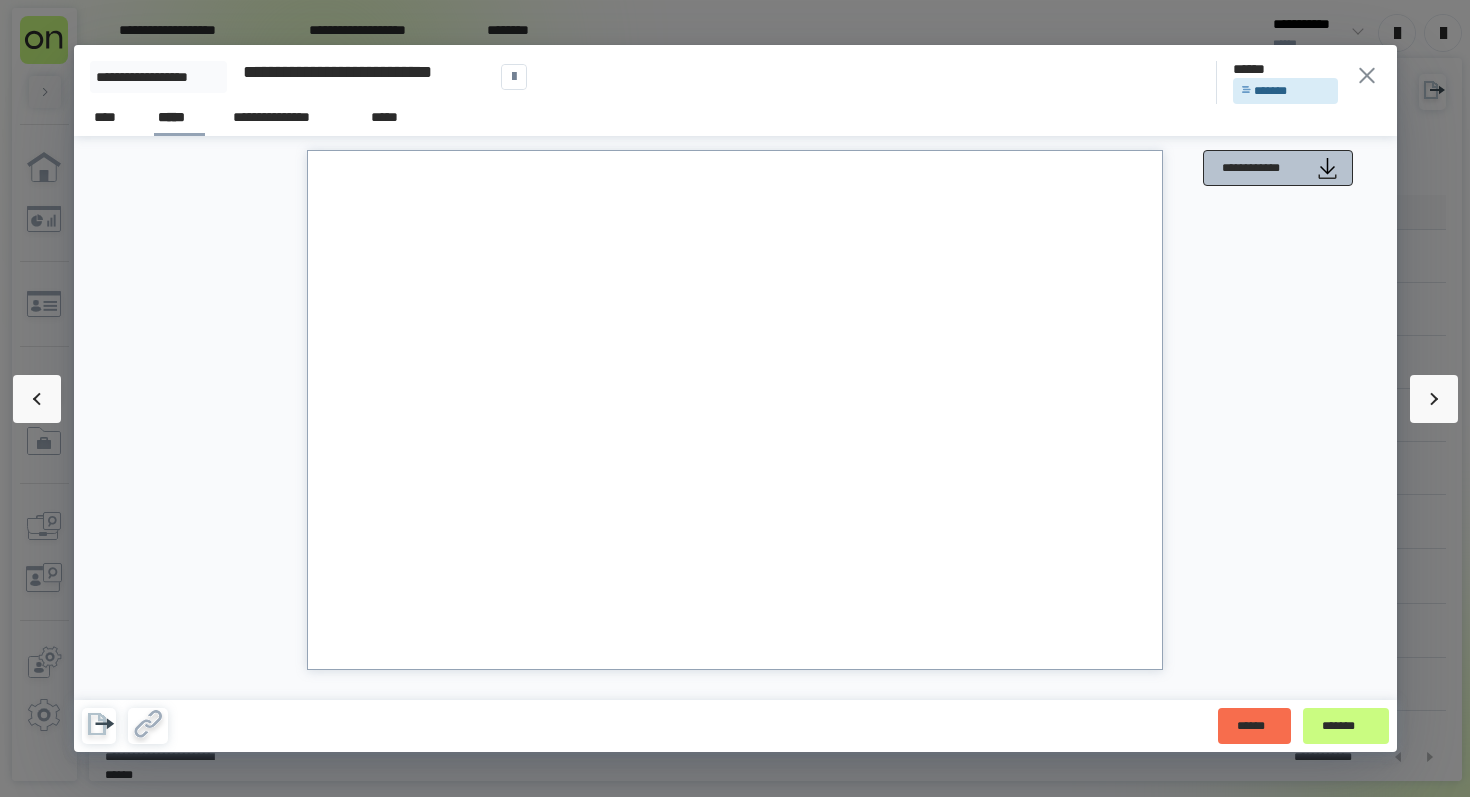 click on "**********" at bounding box center [1263, 168] 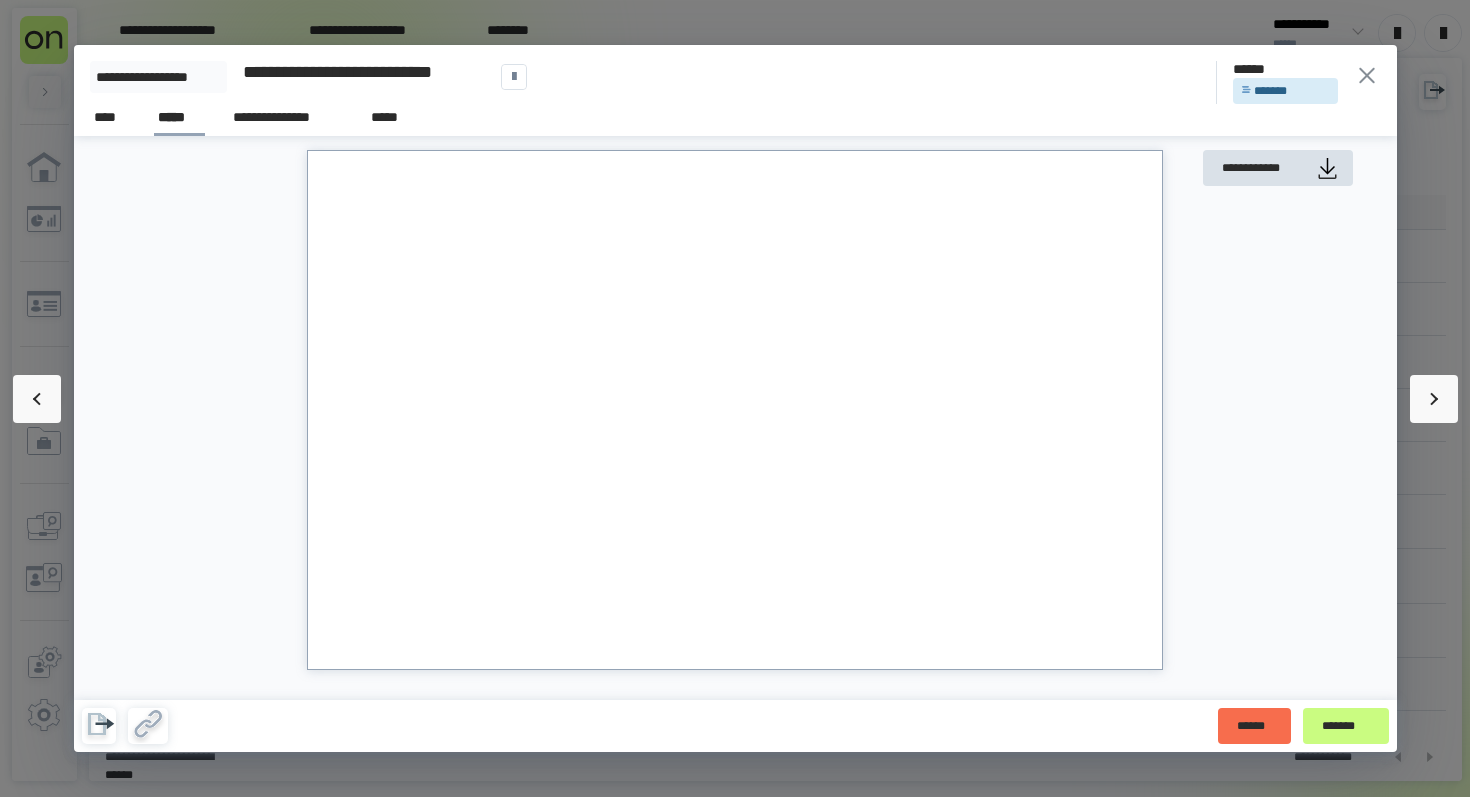 click 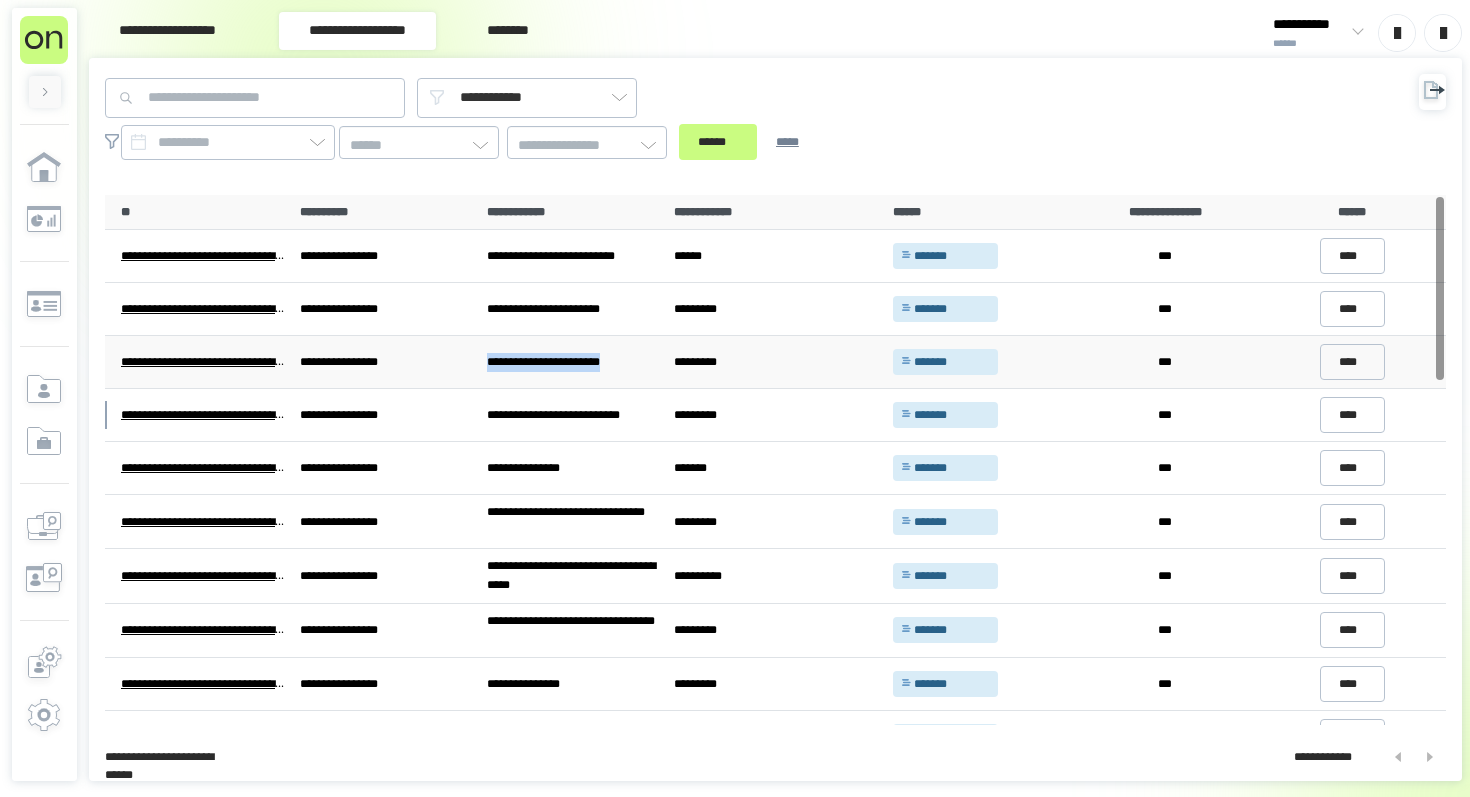 drag, startPoint x: 485, startPoint y: 362, endPoint x: 646, endPoint y: 362, distance: 161 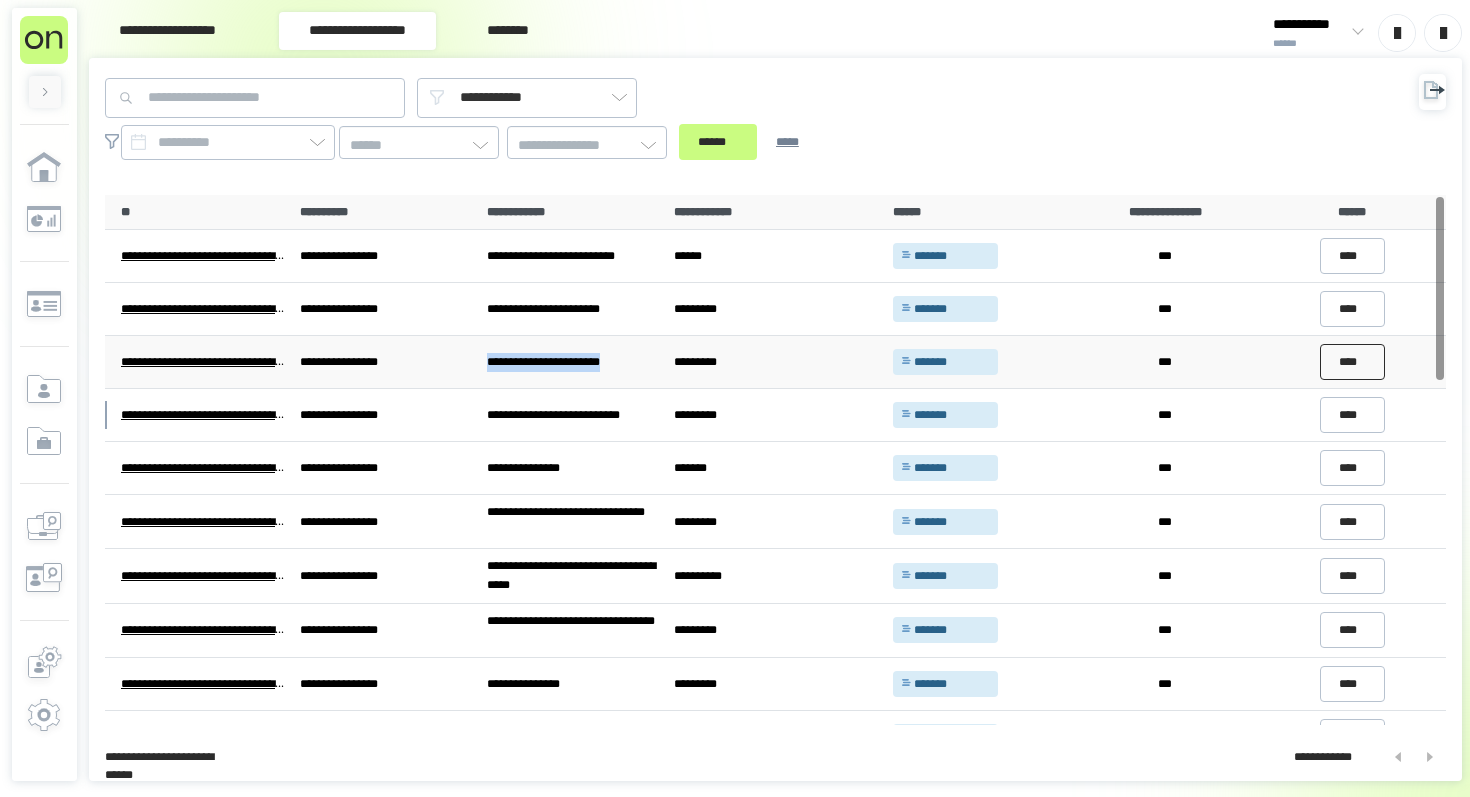 click on "****" at bounding box center [1353, 362] 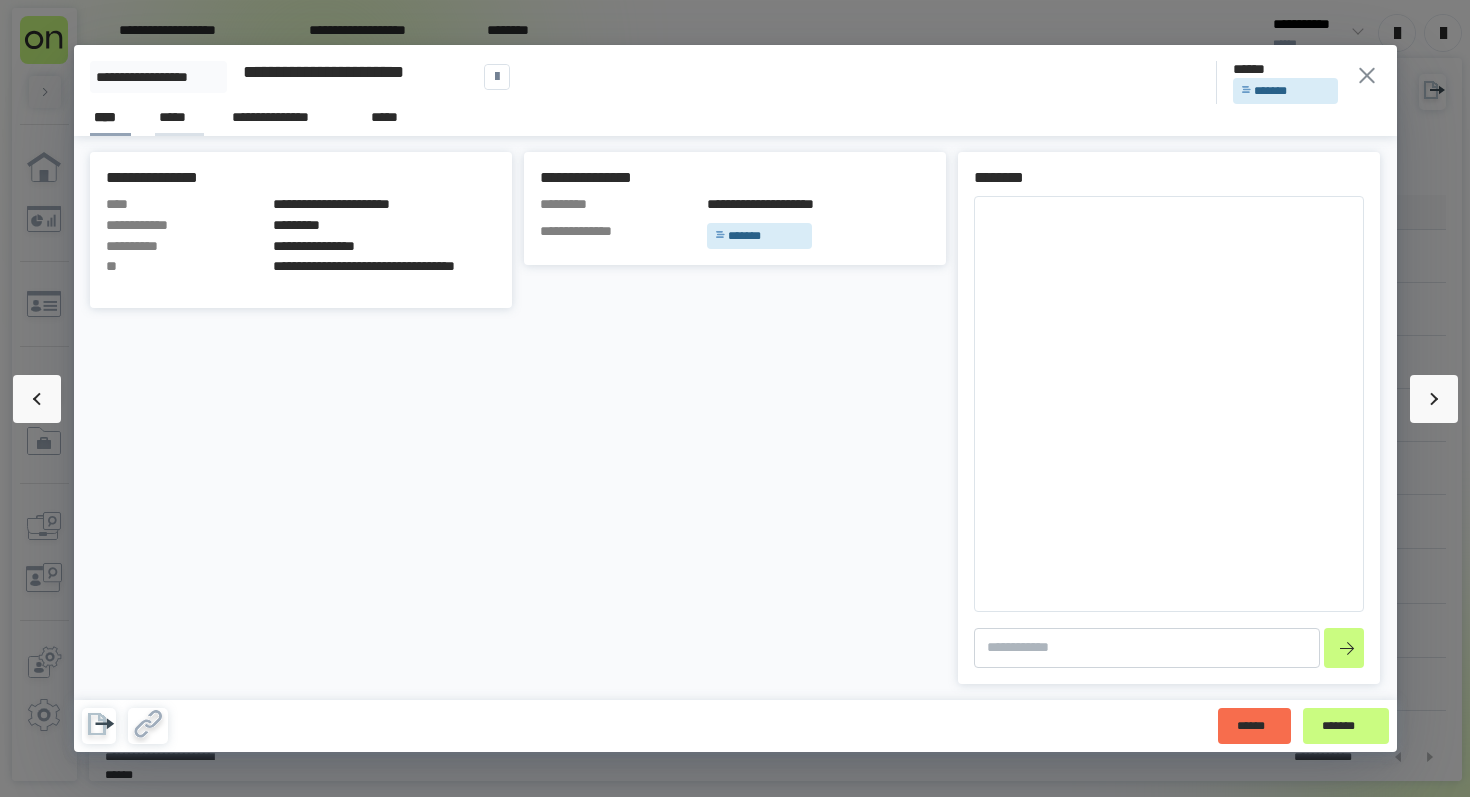 click on "*****" at bounding box center [179, 117] 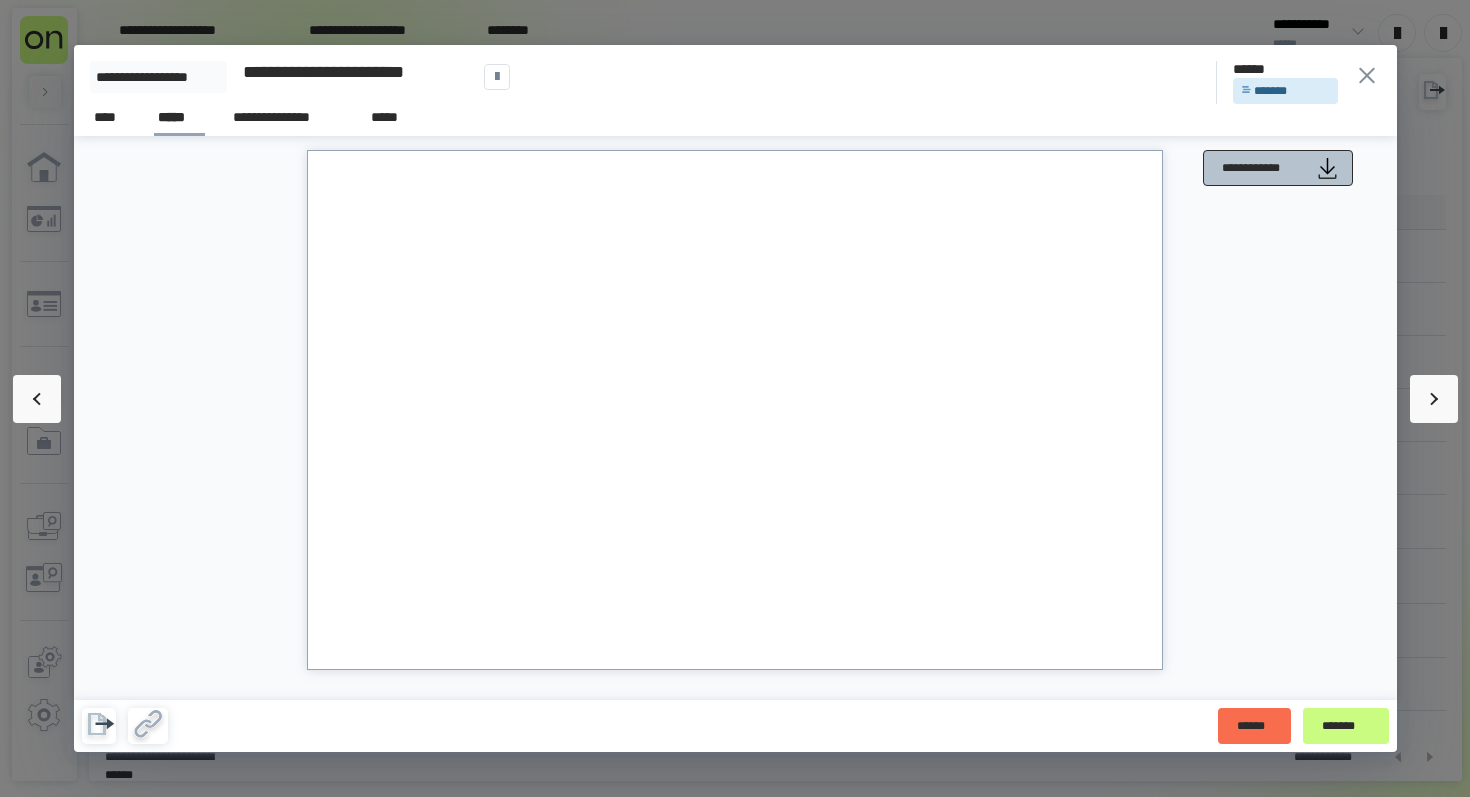 click on "**********" at bounding box center (1263, 168) 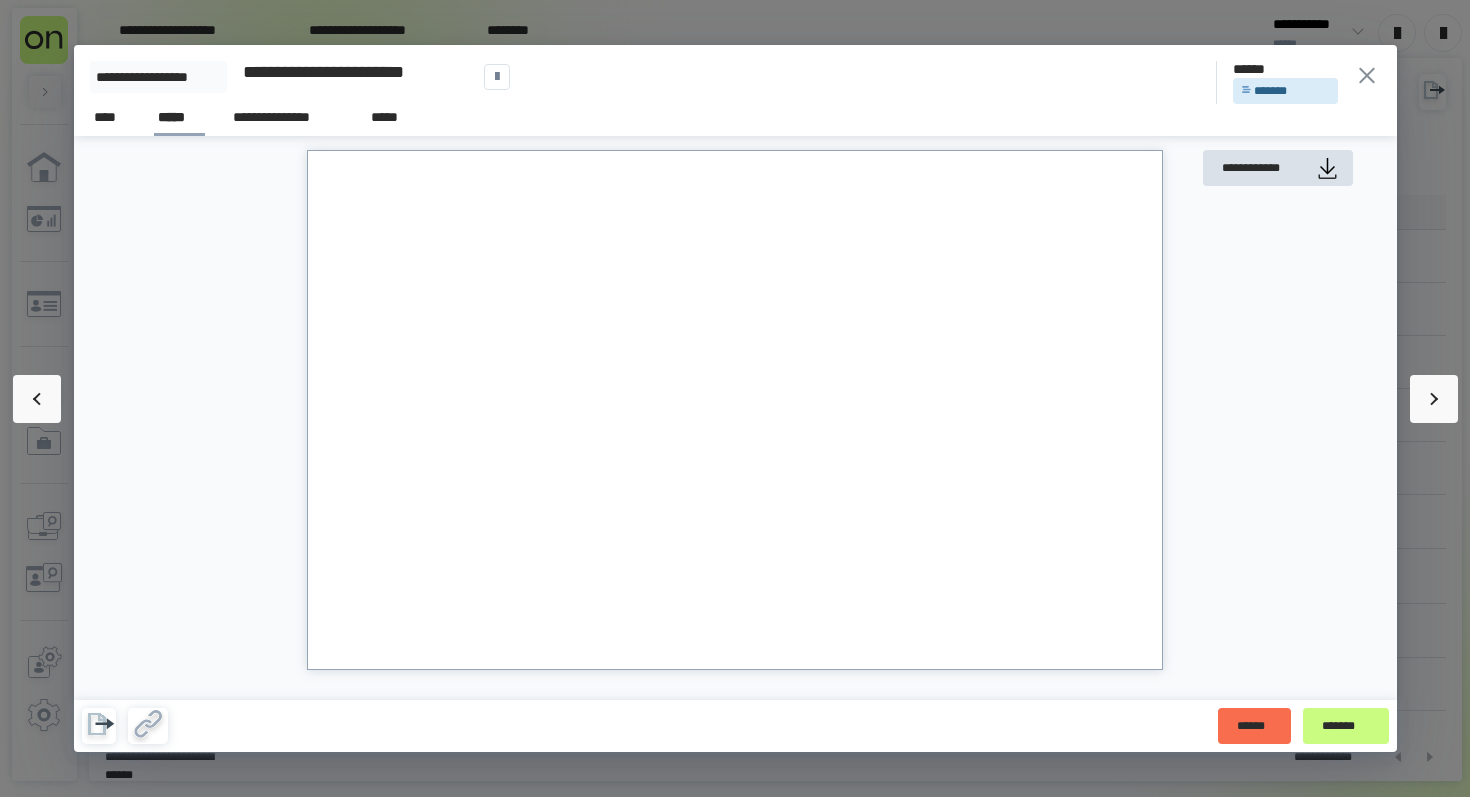 click 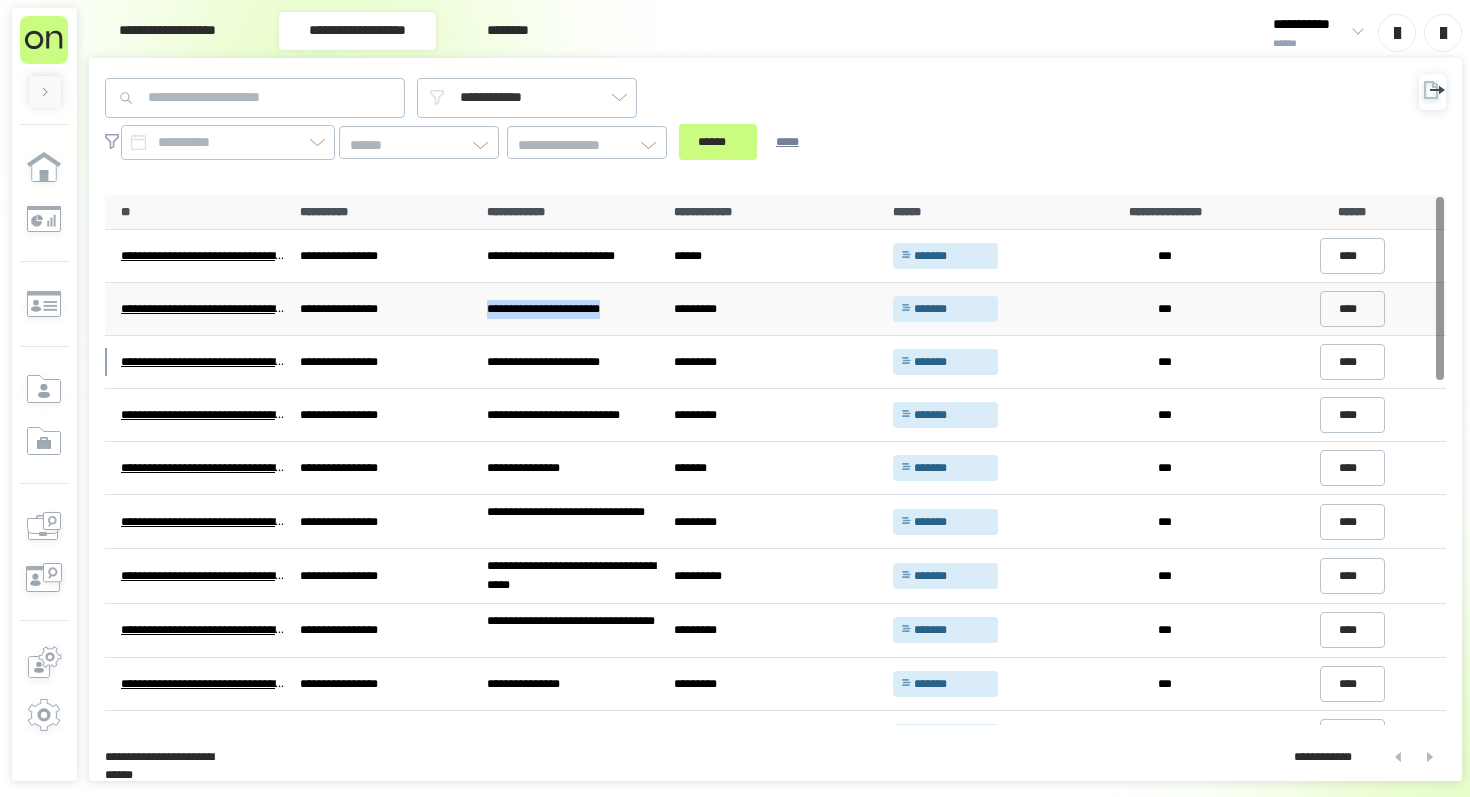 drag, startPoint x: 487, startPoint y: 310, endPoint x: 638, endPoint y: 309, distance: 151.00331 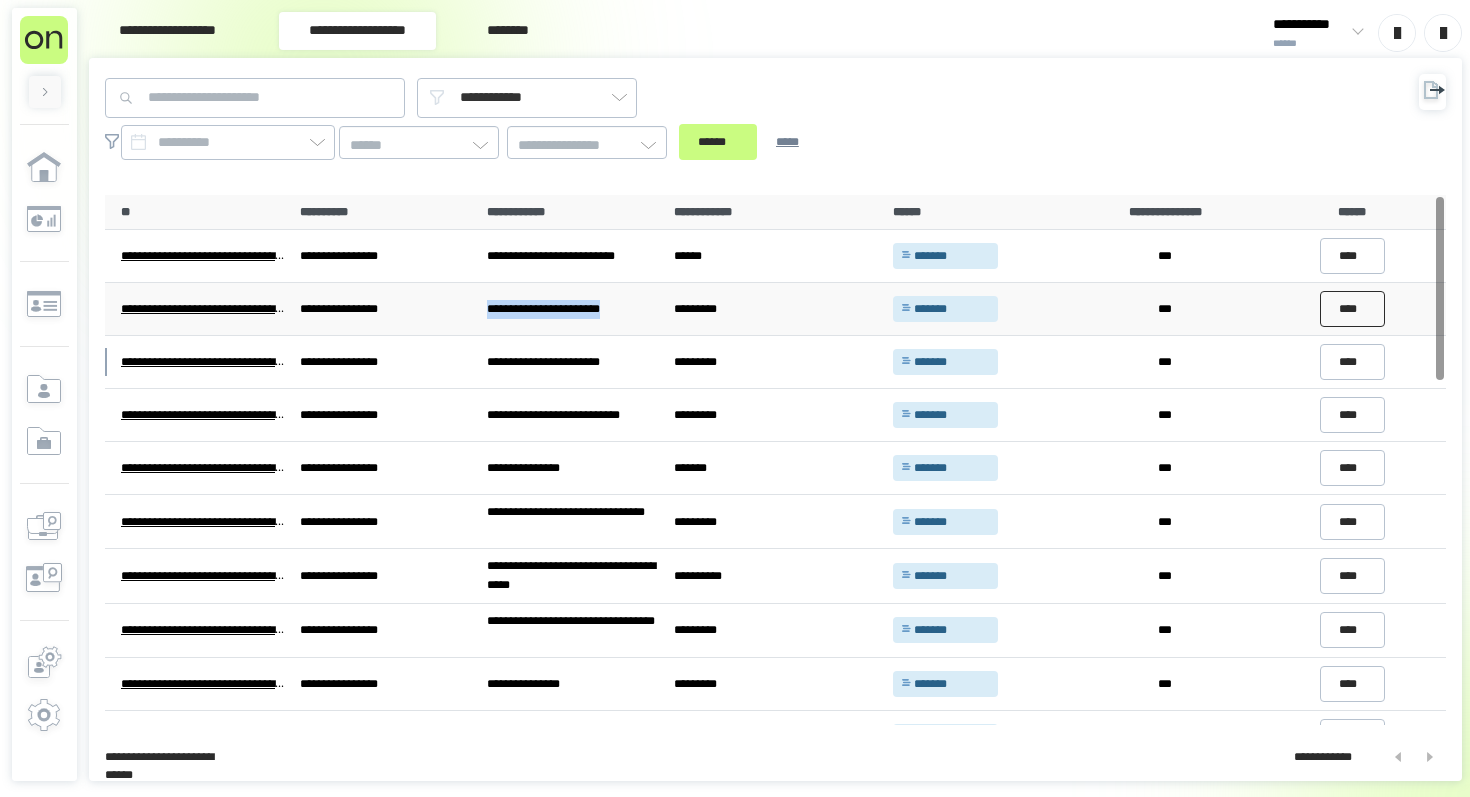 click on "****" at bounding box center (1353, 309) 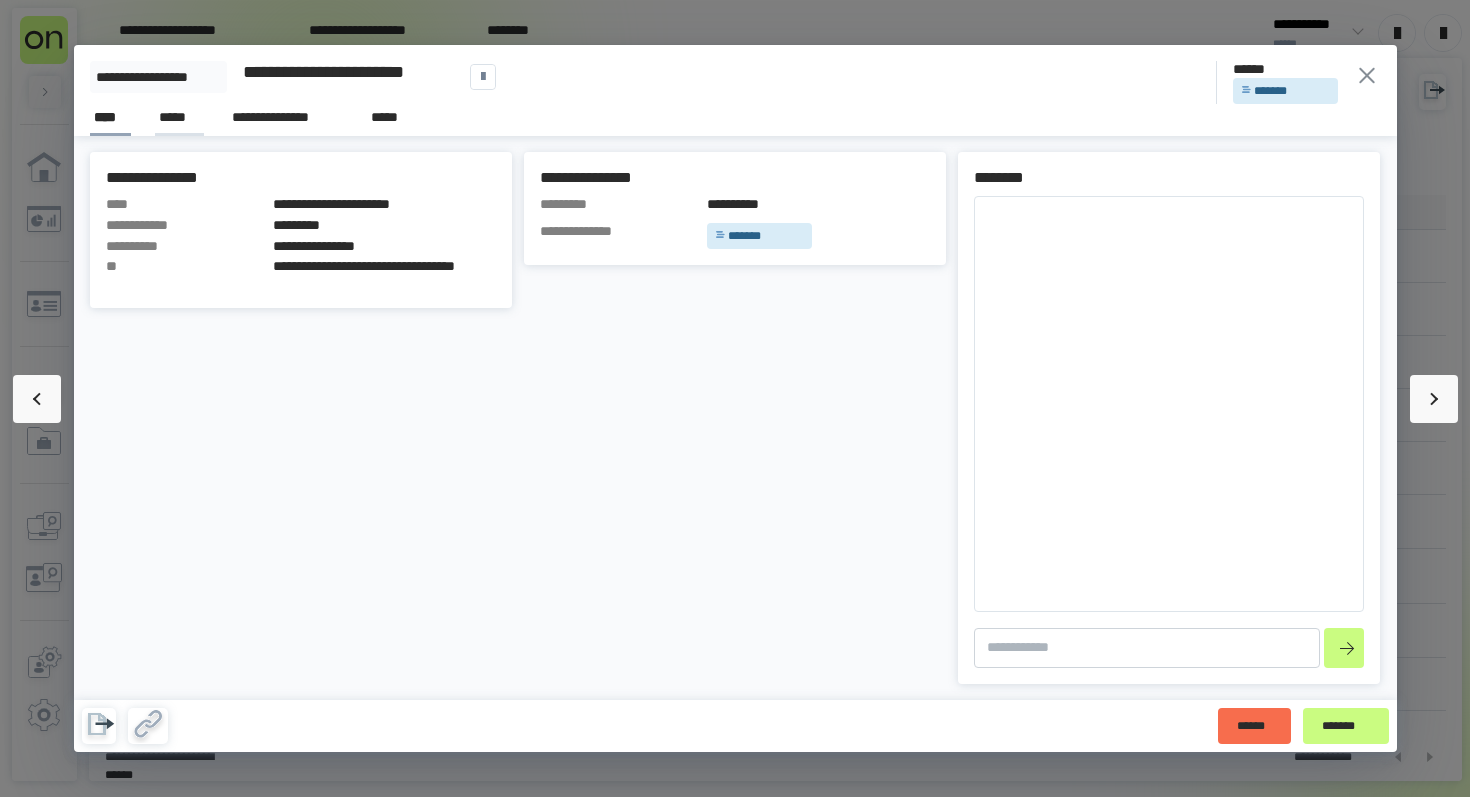 click on "*****" at bounding box center (179, 117) 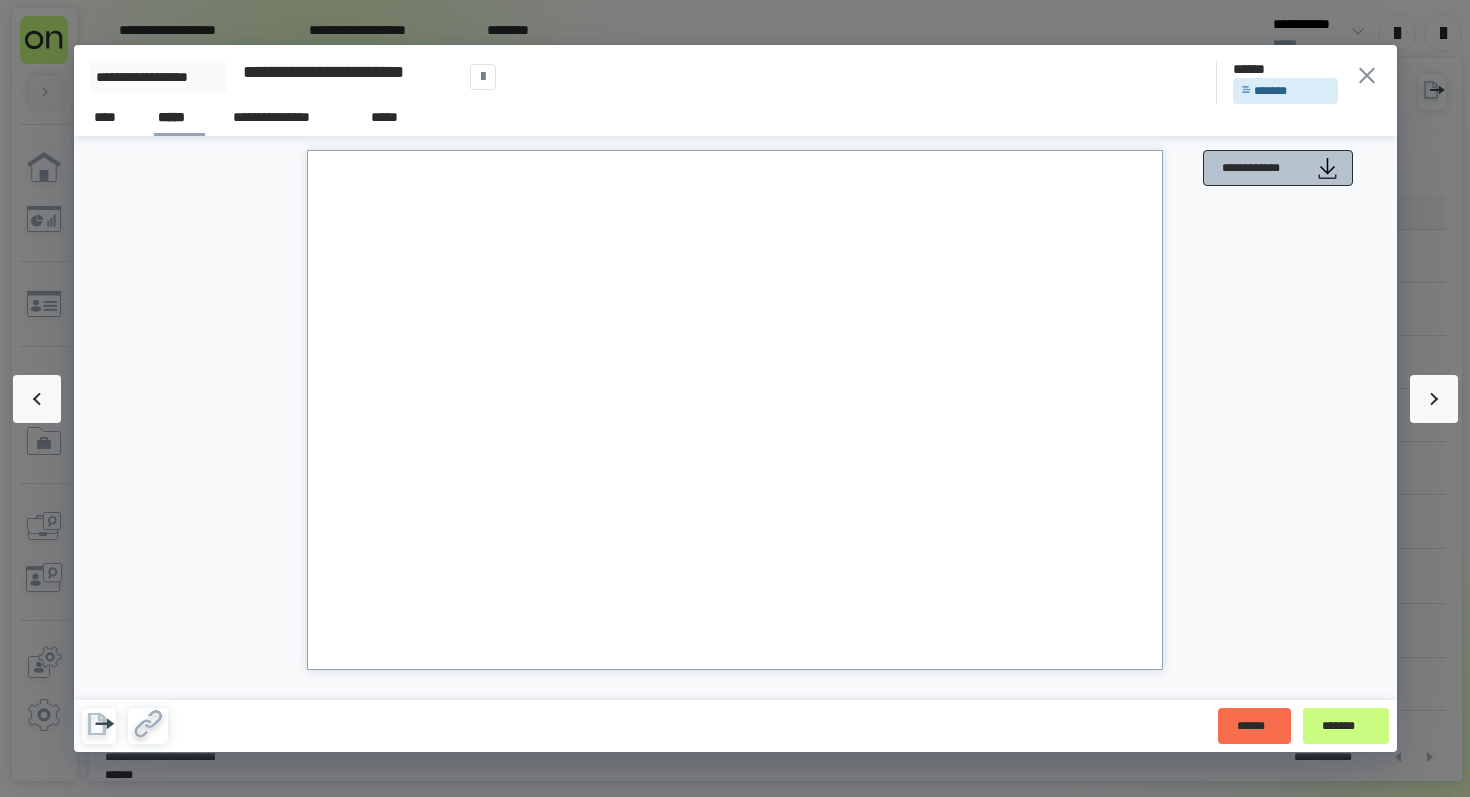 click on "**********" at bounding box center [1263, 168] 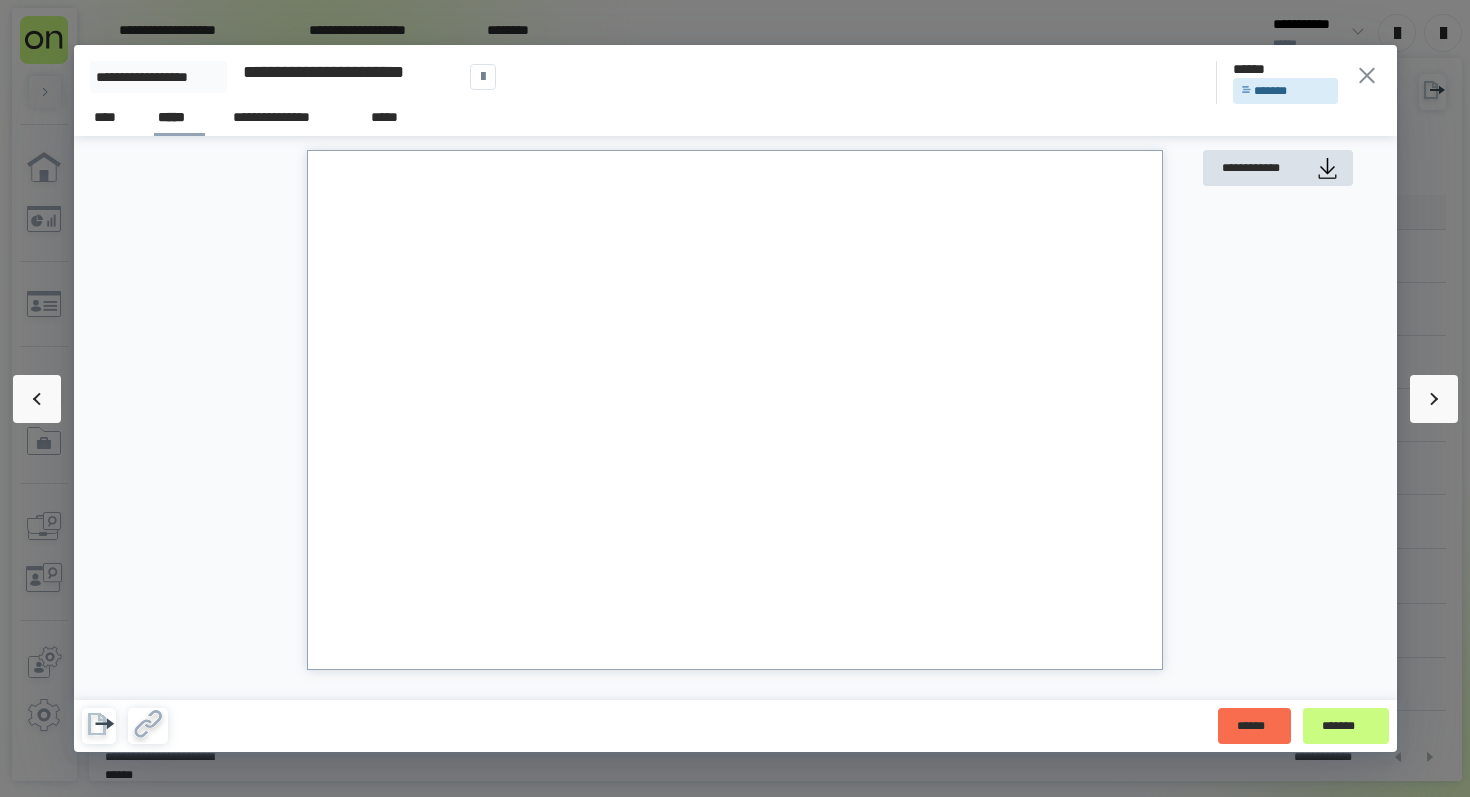 click 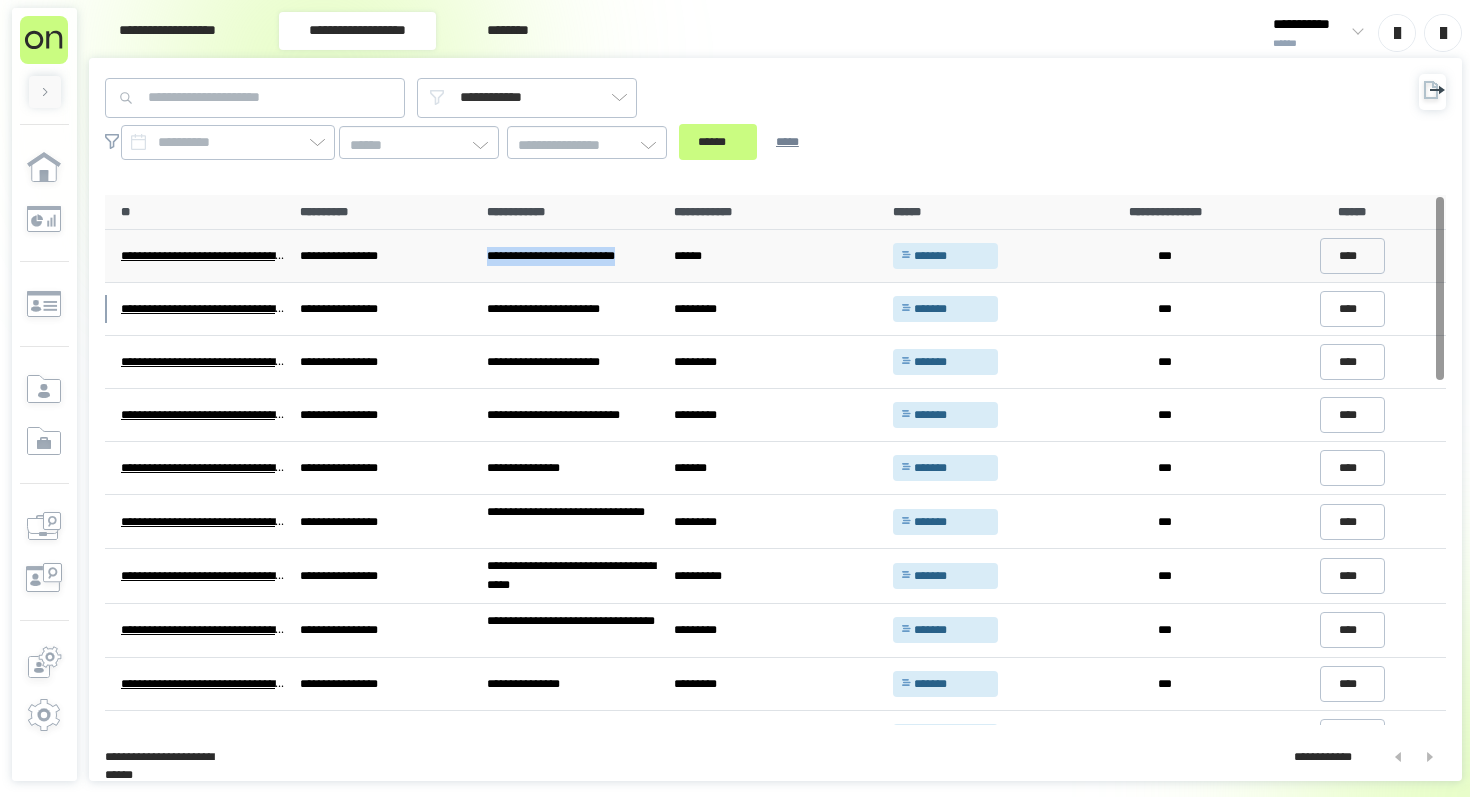 drag, startPoint x: 488, startPoint y: 258, endPoint x: 643, endPoint y: 261, distance: 155.02902 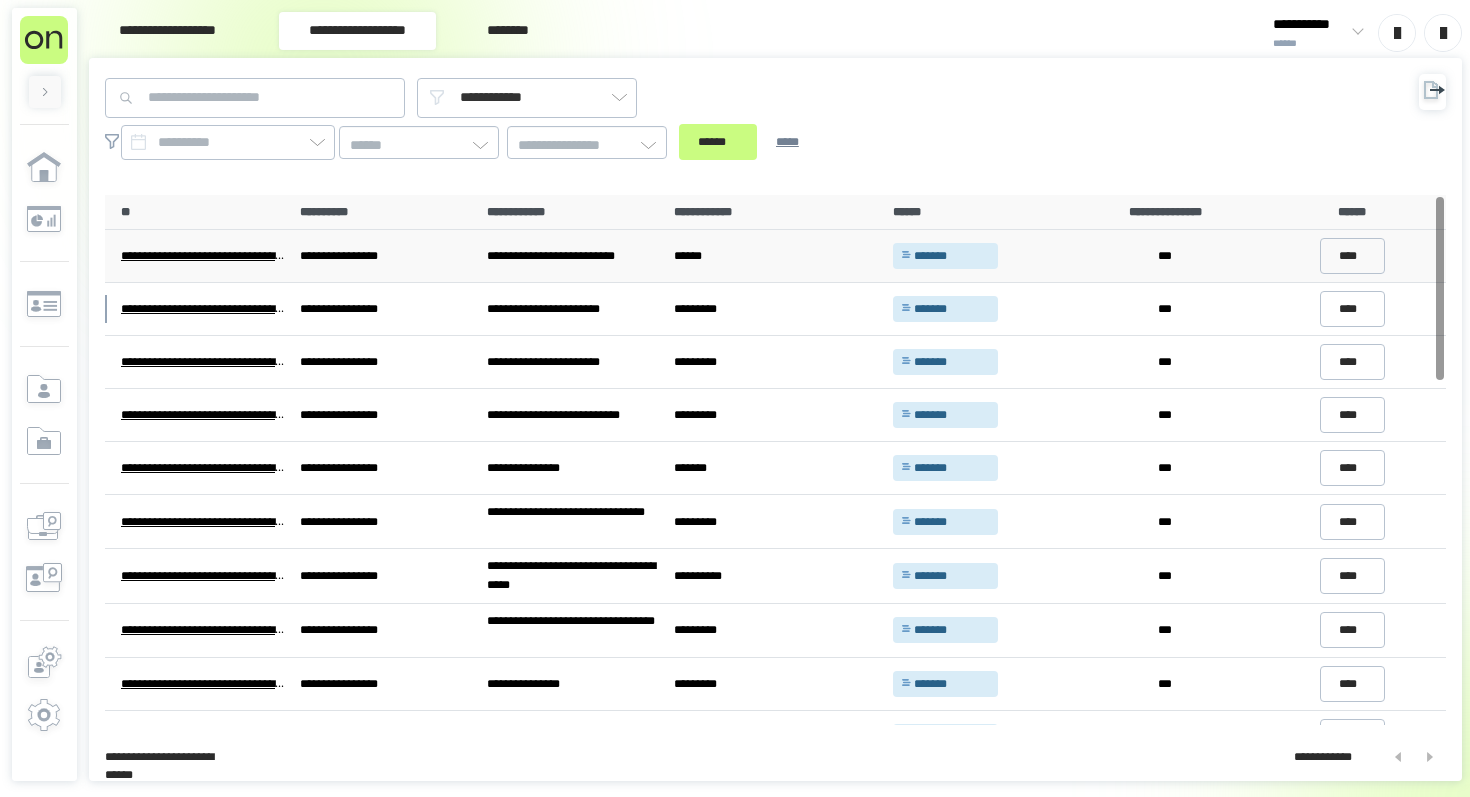 click on "****" at bounding box center (1352, 256) 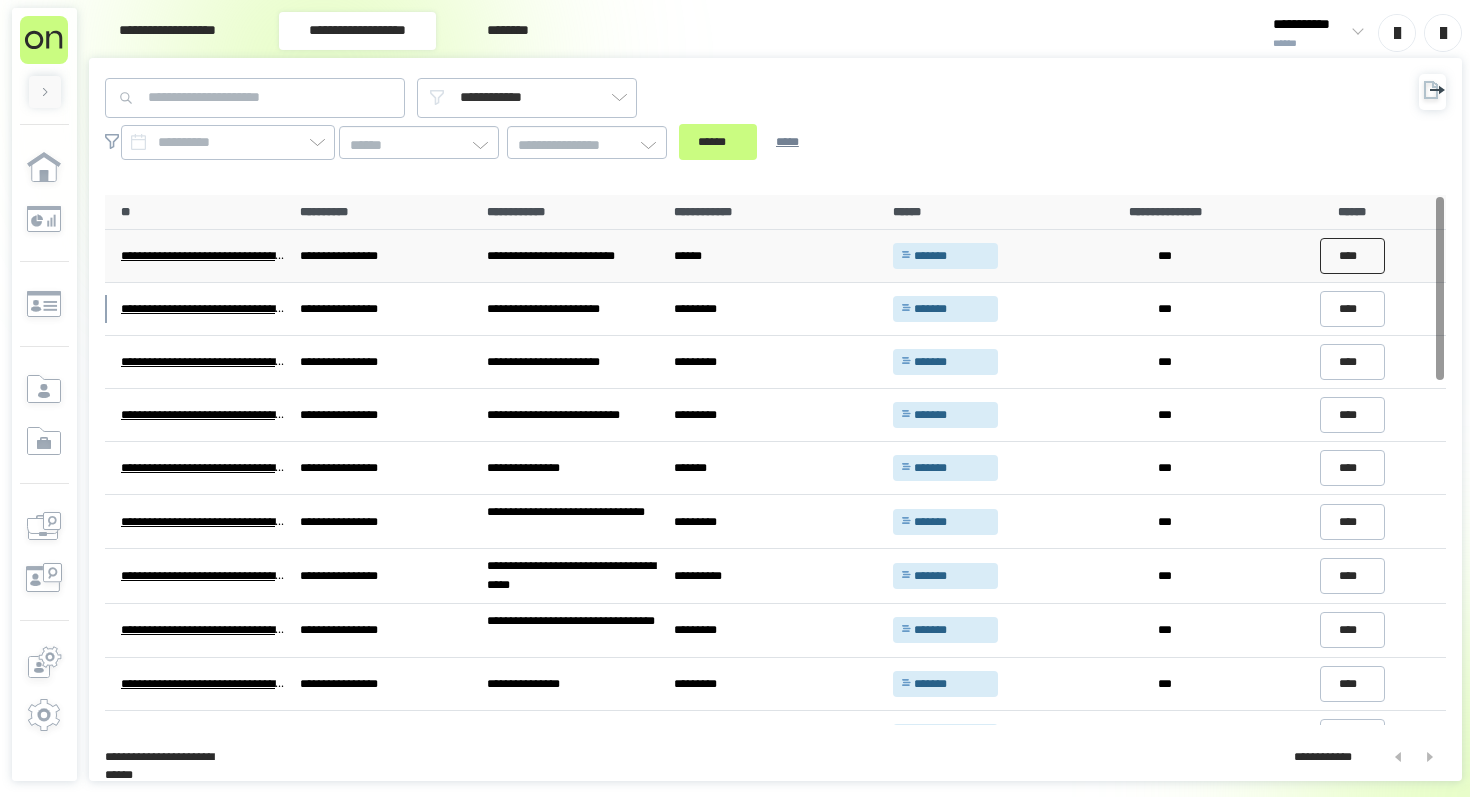 click on "****" at bounding box center (1353, 256) 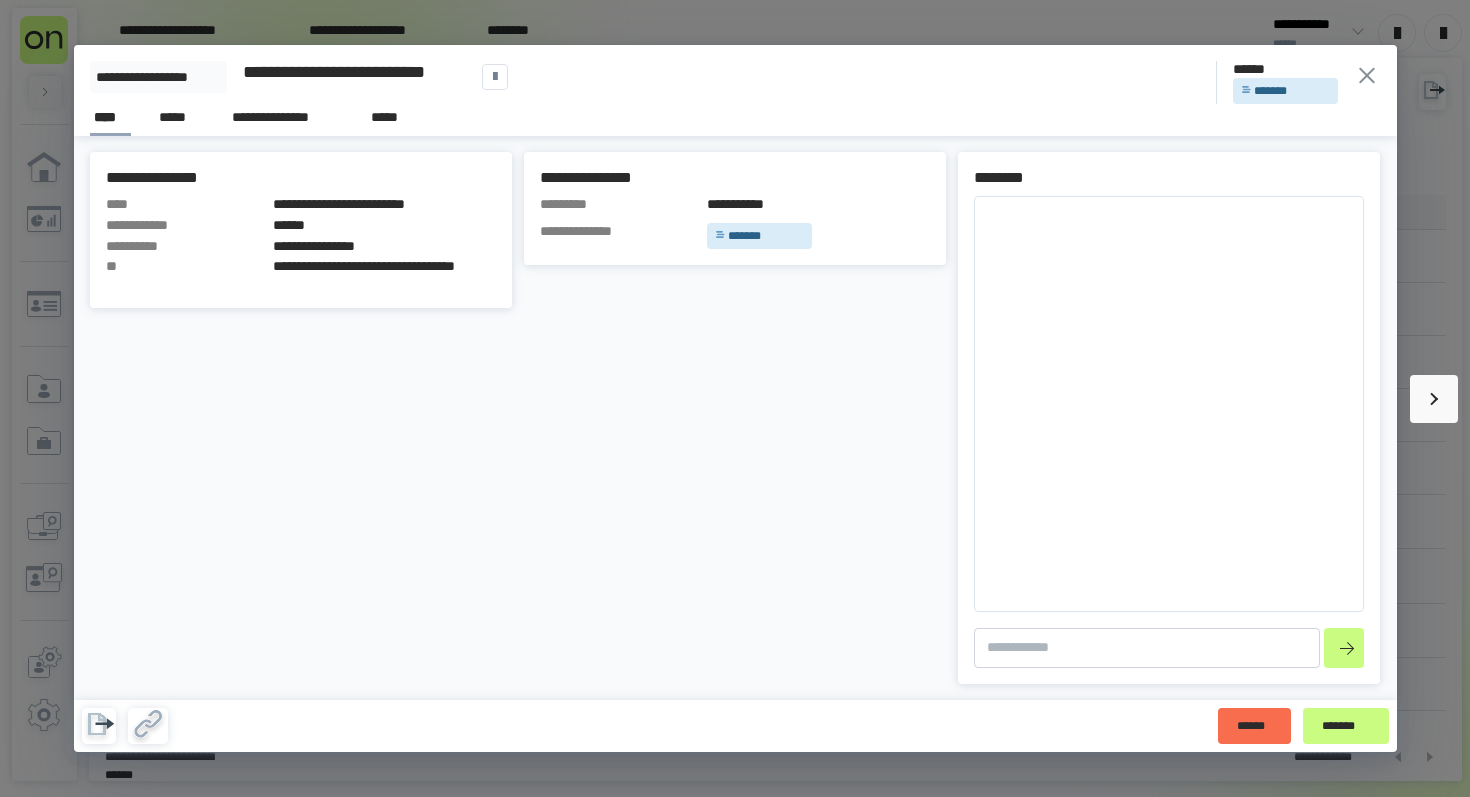 type on "*" 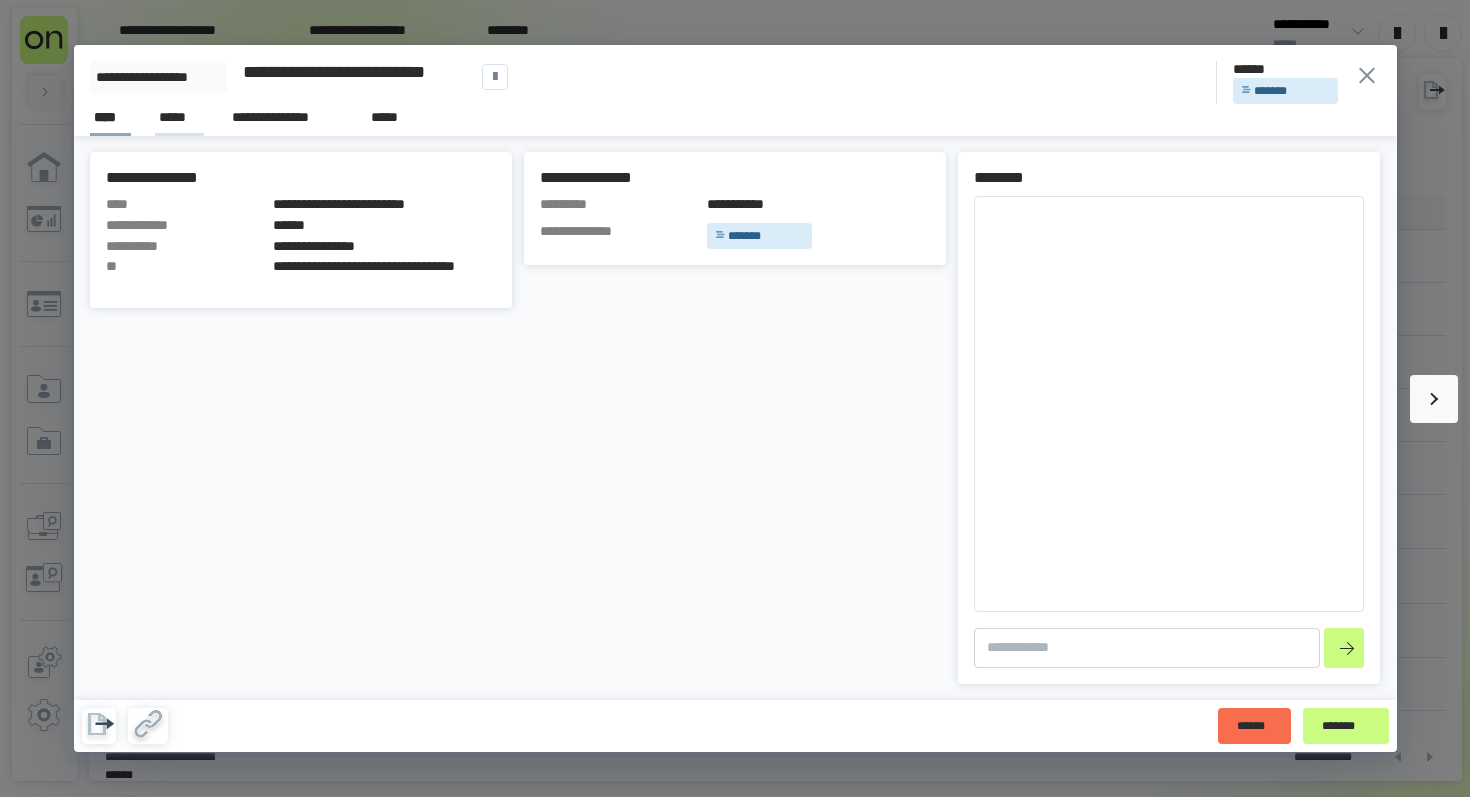 click on "*****" at bounding box center [179, 117] 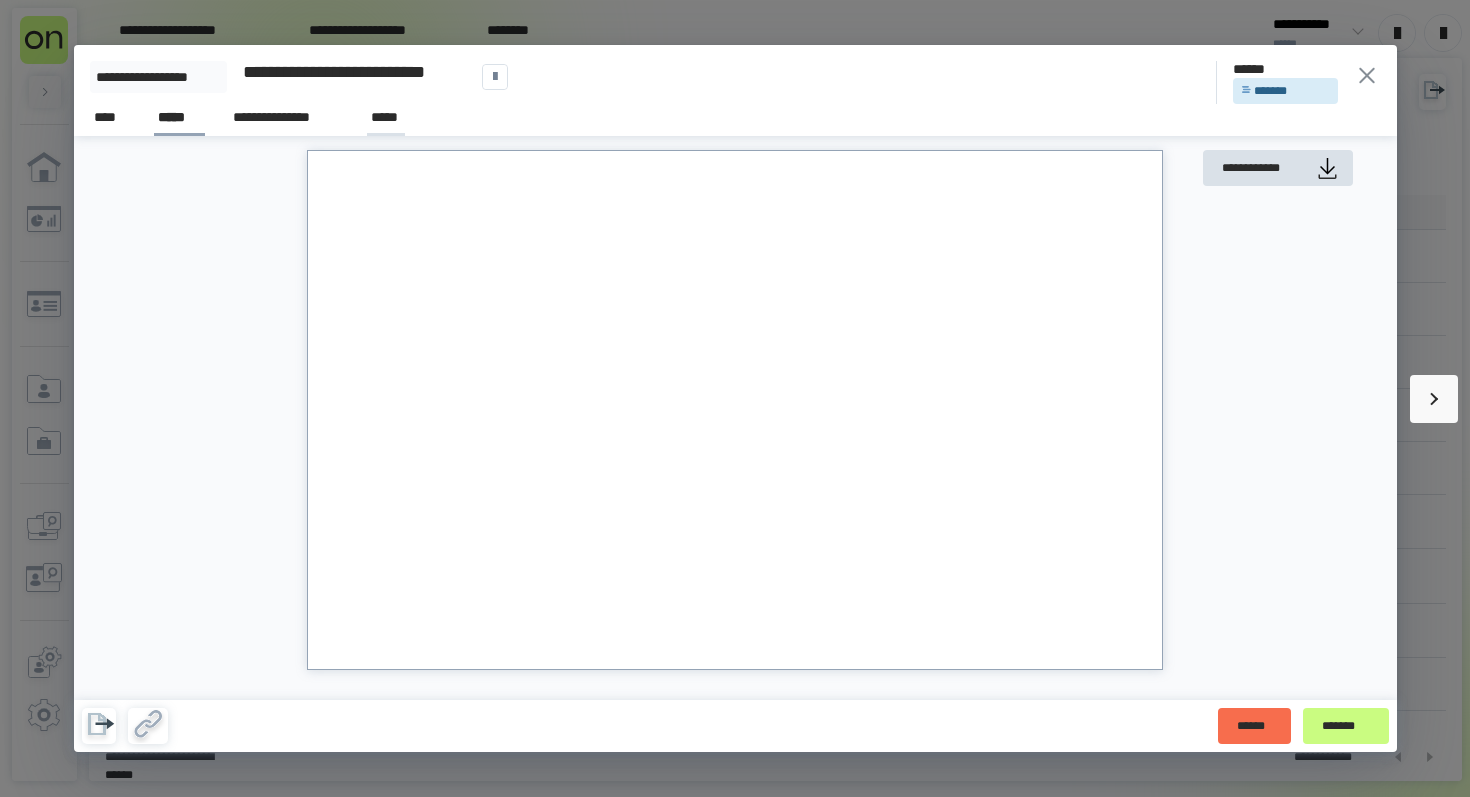 click on "*****" at bounding box center (386, 117) 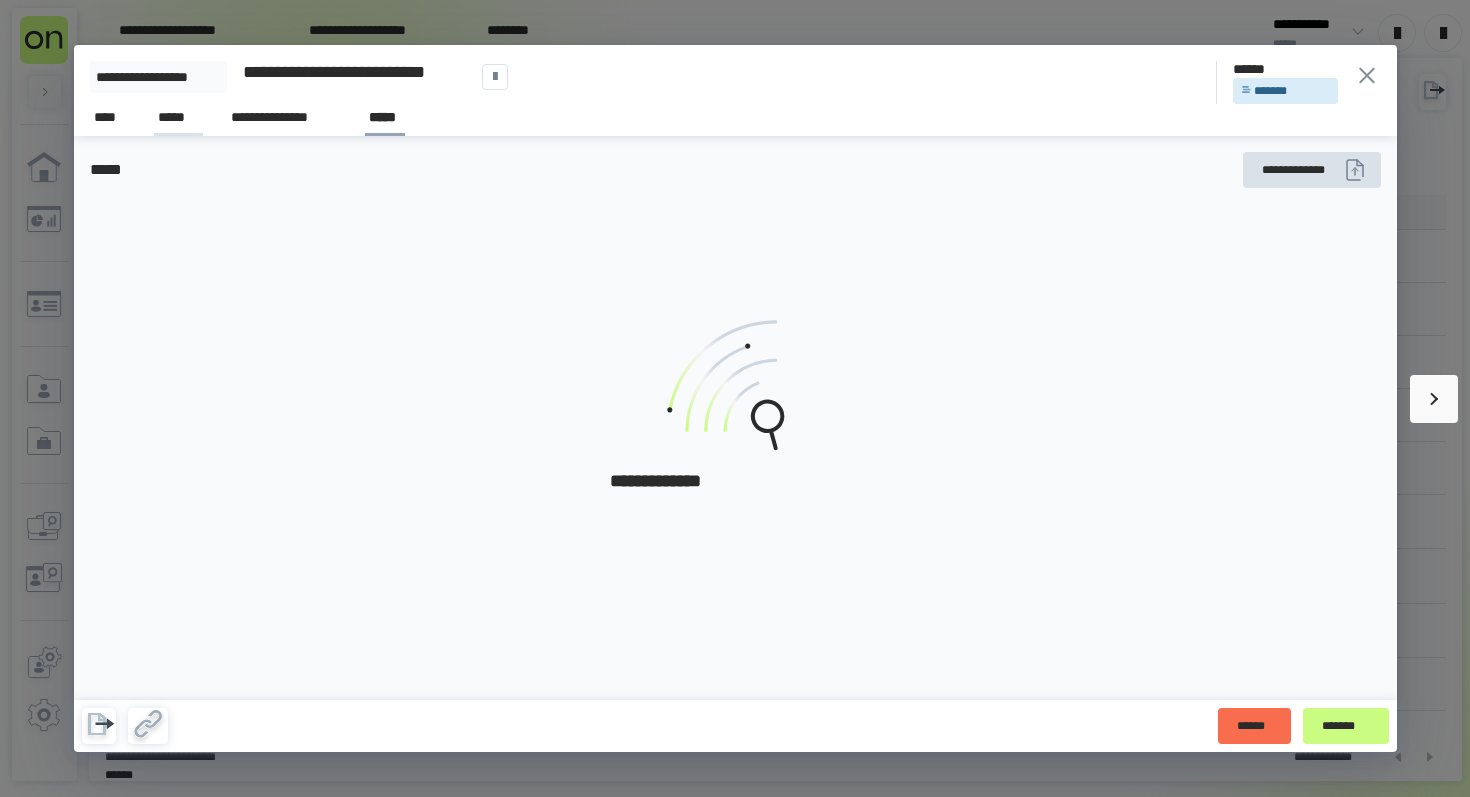 click on "*****" at bounding box center (178, 117) 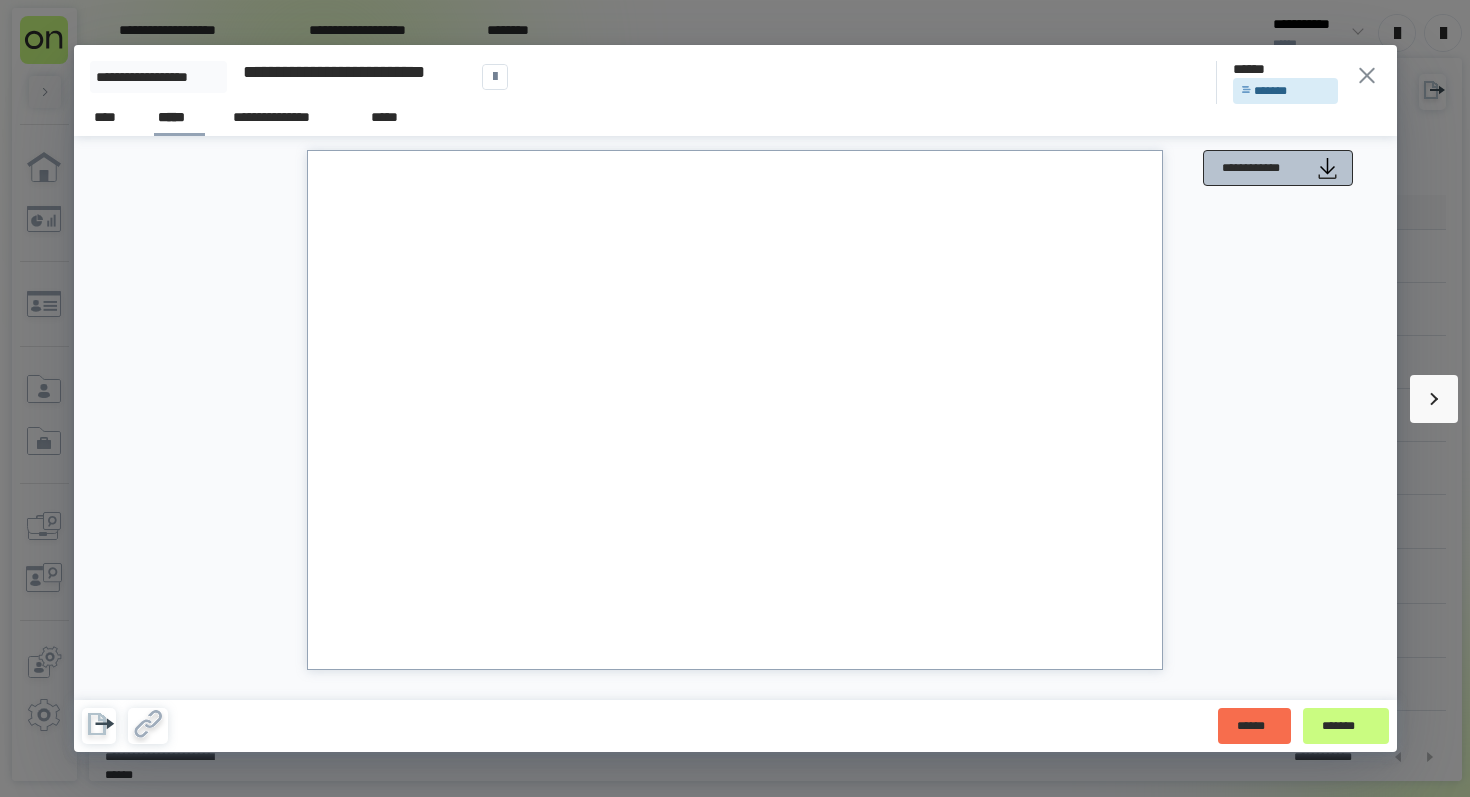 click on "**********" at bounding box center [1263, 168] 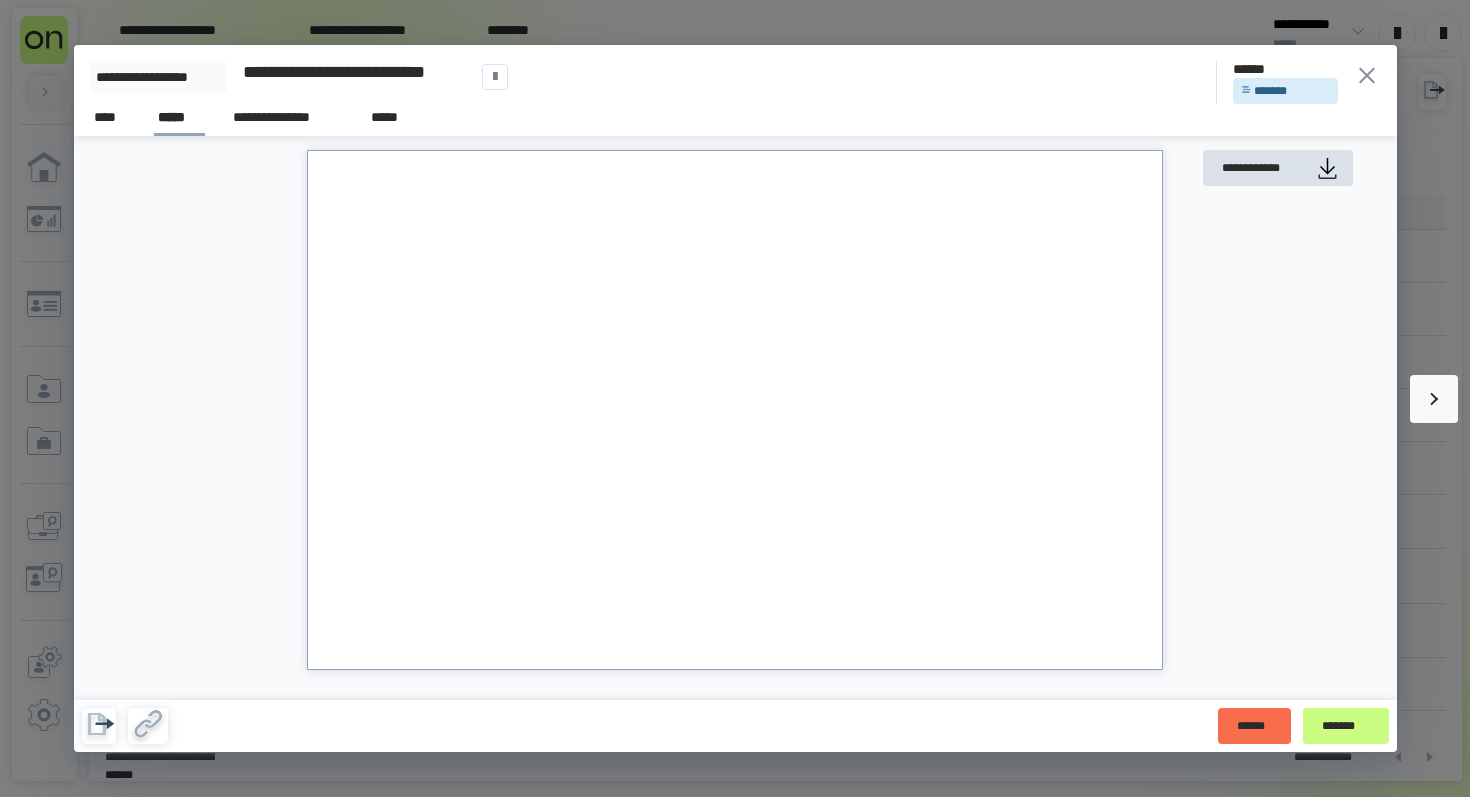 click 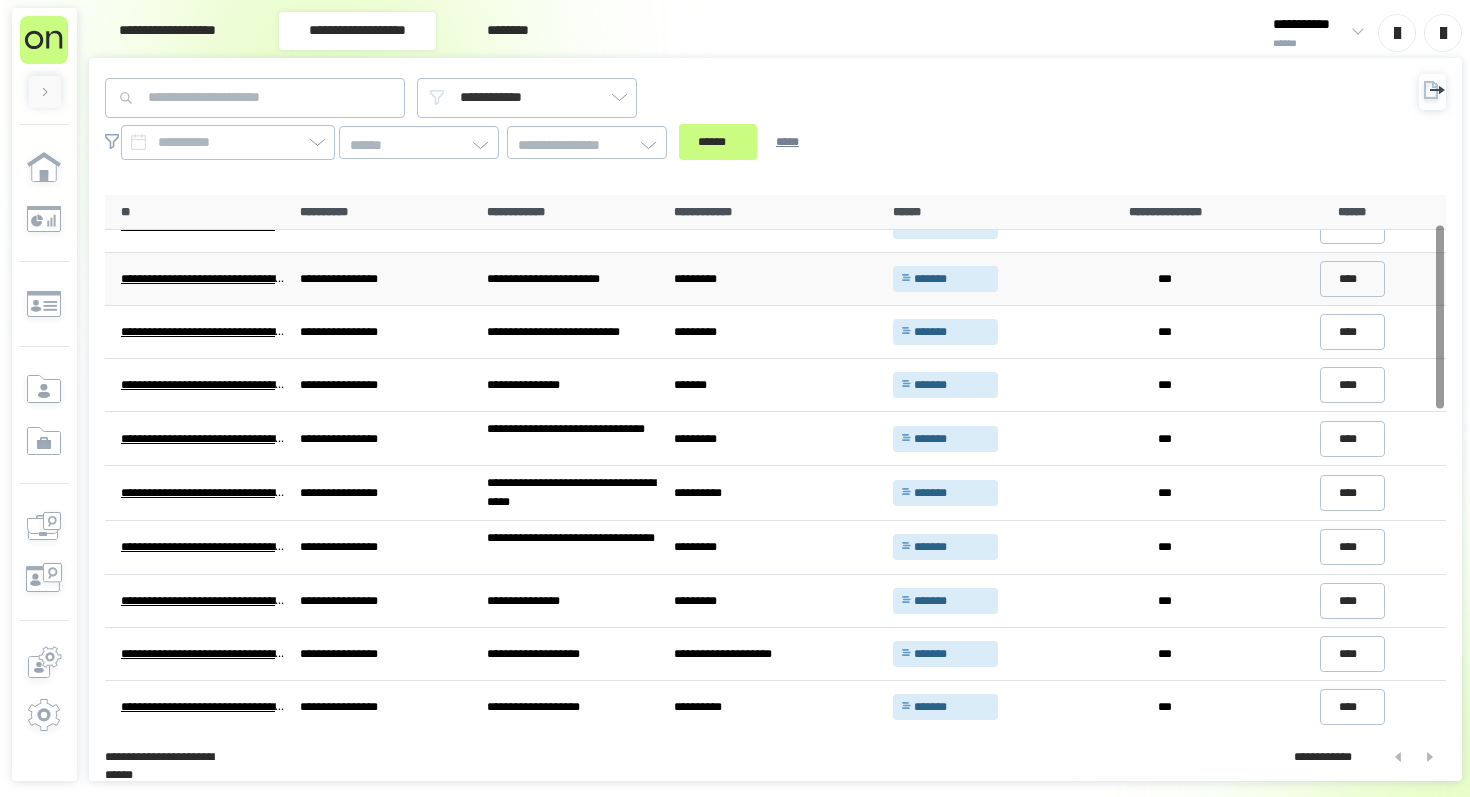 scroll, scrollTop: 0, scrollLeft: 0, axis: both 